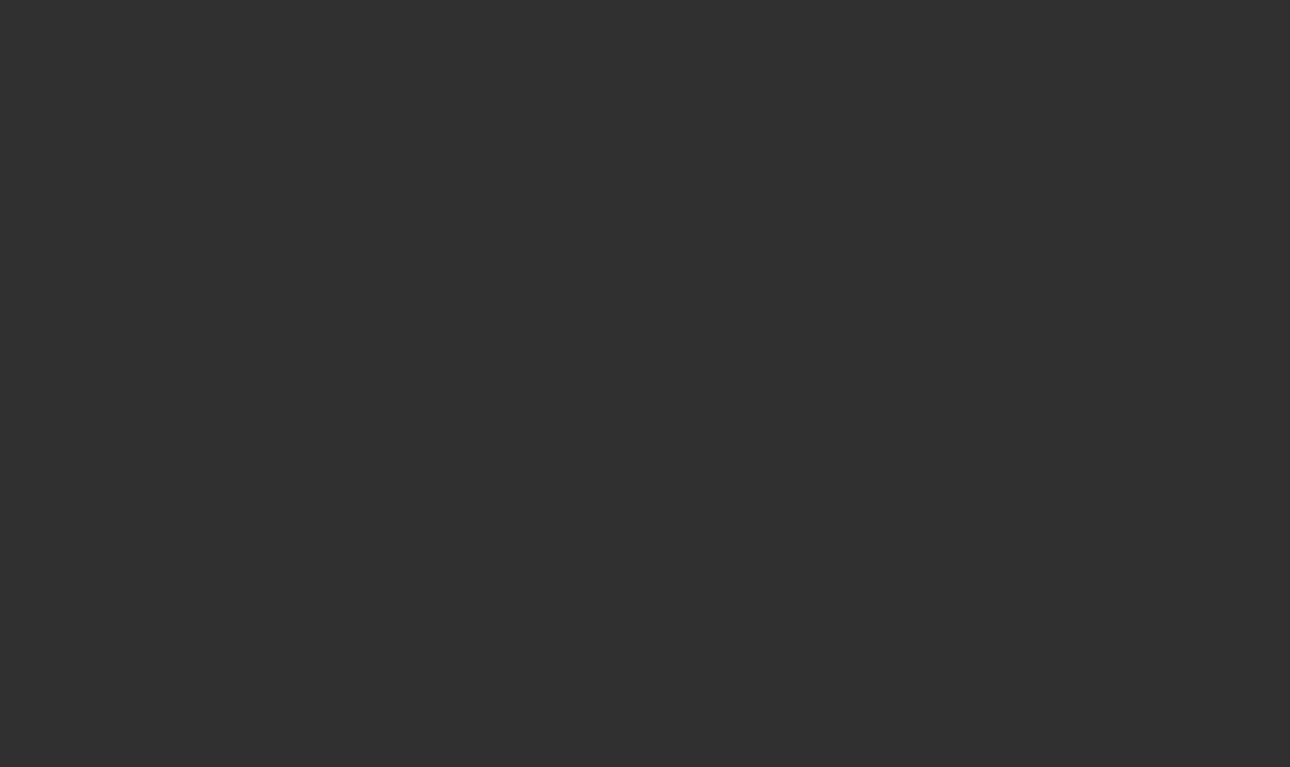scroll, scrollTop: 0, scrollLeft: 0, axis: both 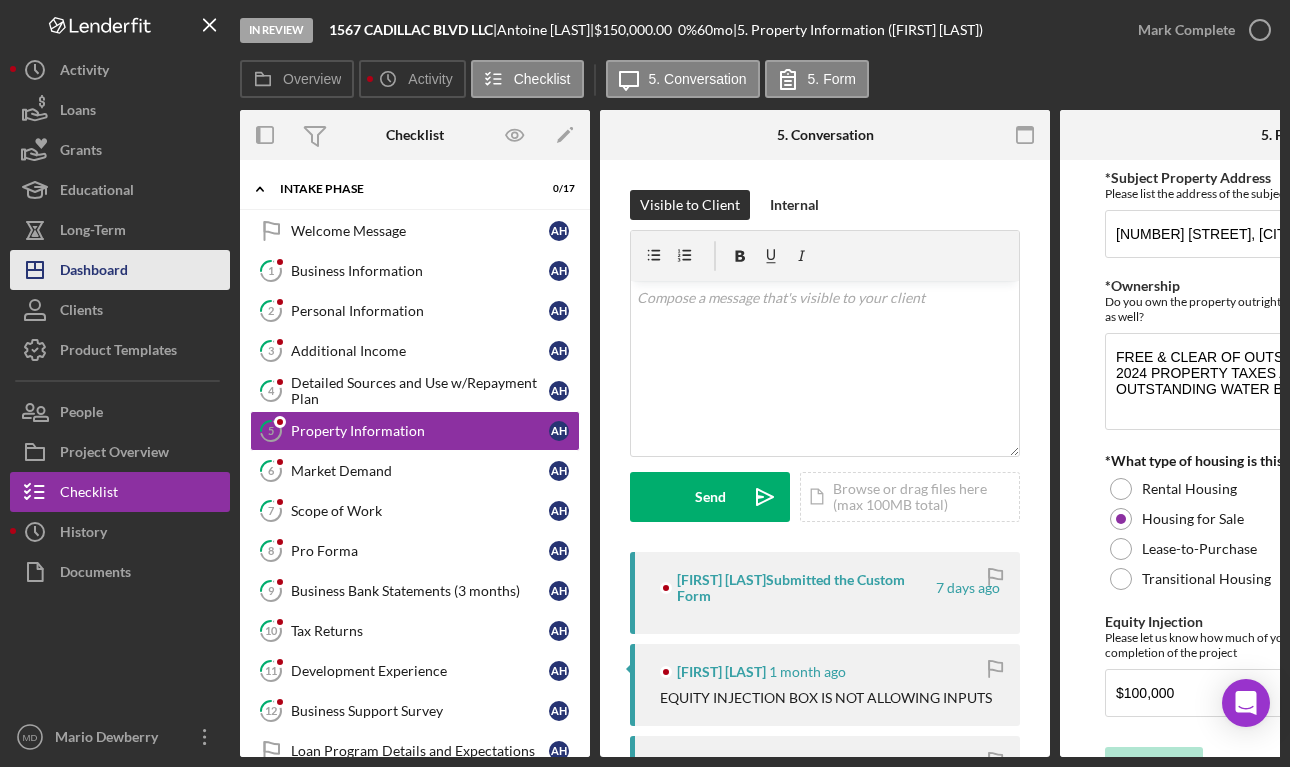 click on "Icon/Dashboard Dashboard" at bounding box center (120, 270) 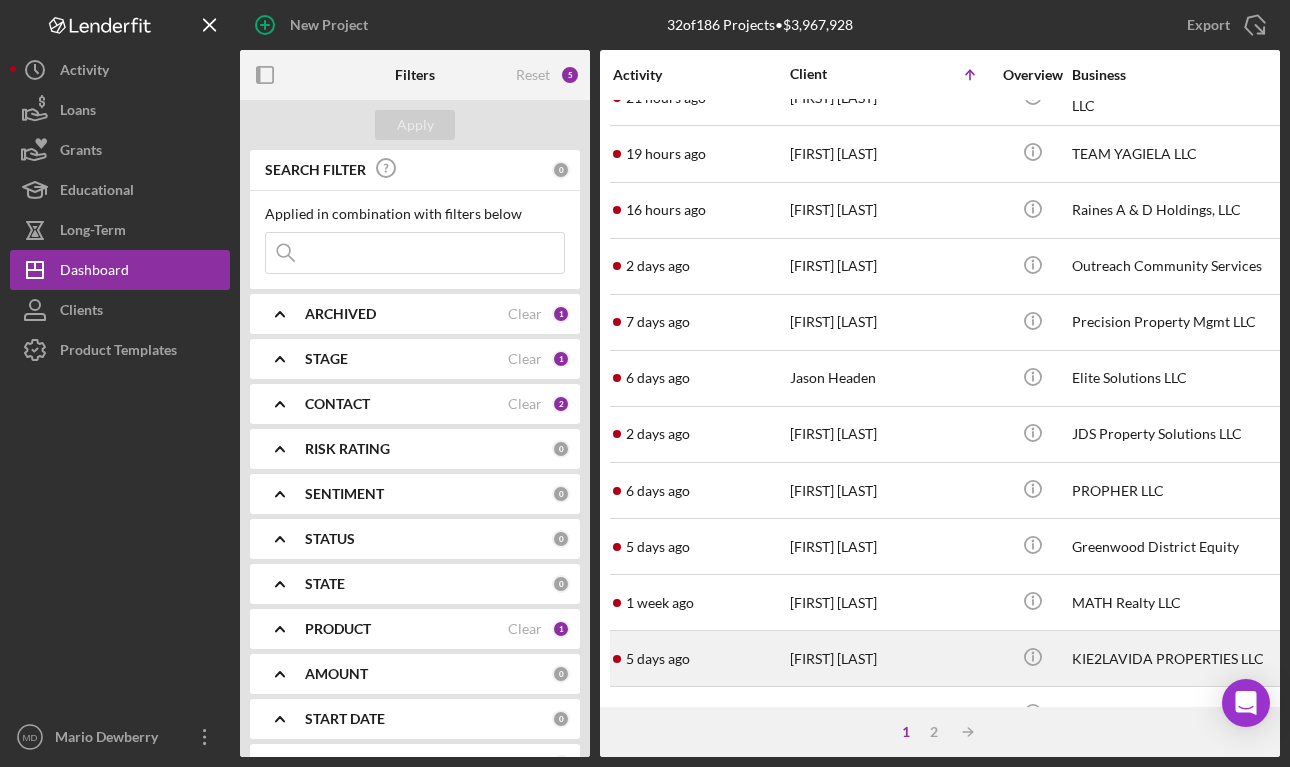 scroll, scrollTop: 793, scrollLeft: 0, axis: vertical 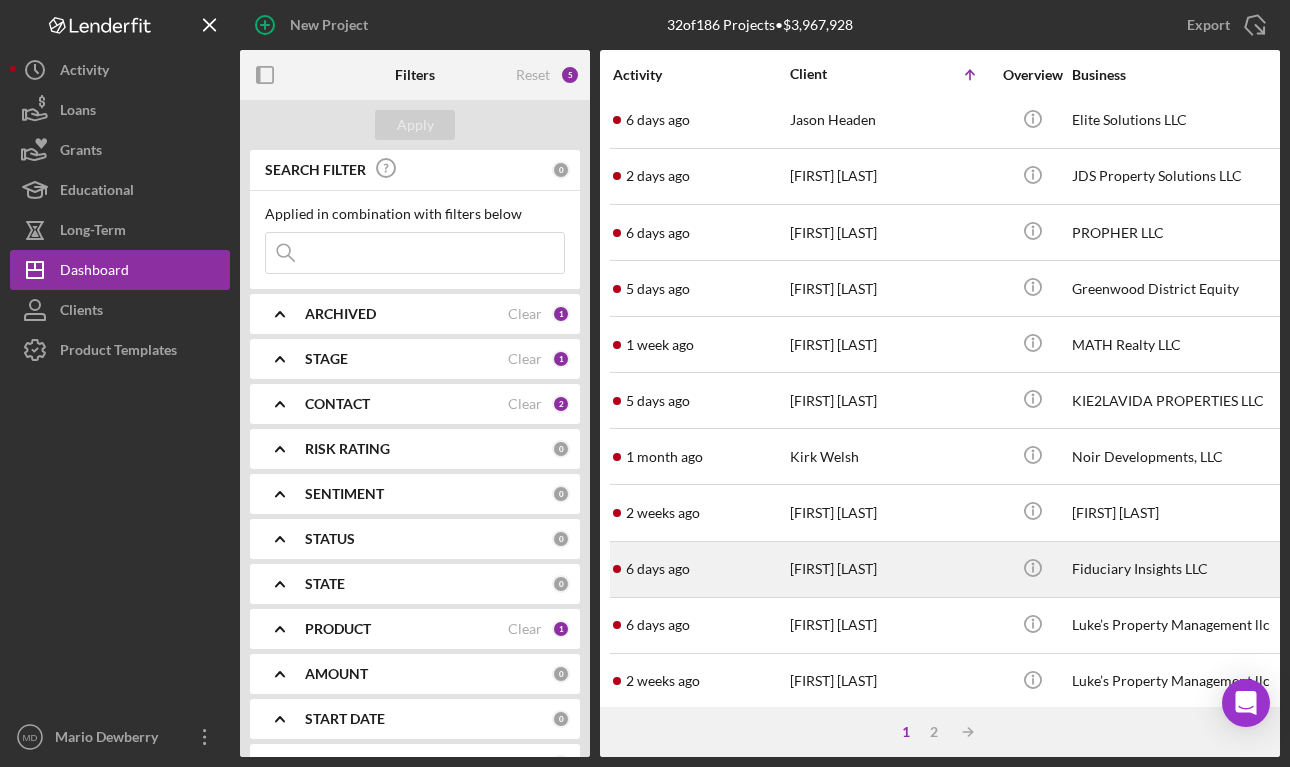 click on "2" at bounding box center [934, 732] 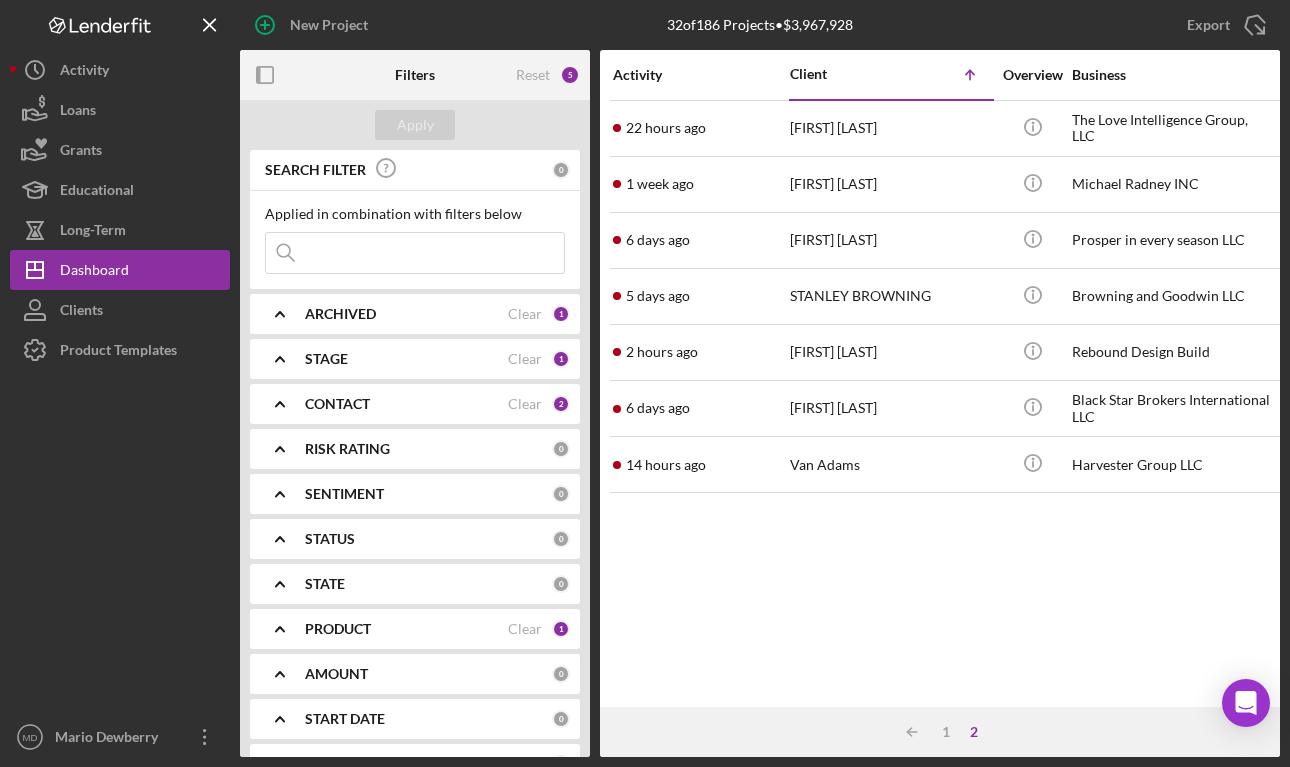 scroll, scrollTop: 0, scrollLeft: 0, axis: both 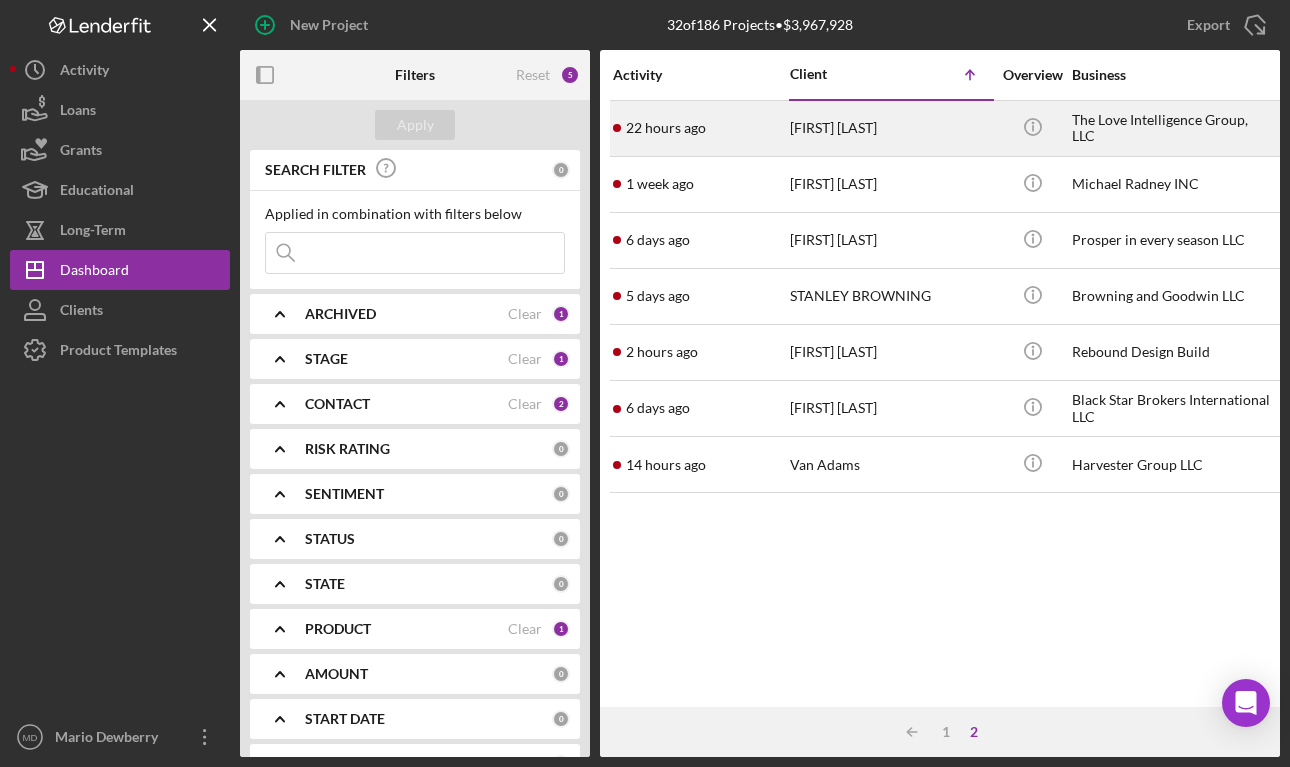 click on "[FIRST] [LAST]" at bounding box center (890, 128) 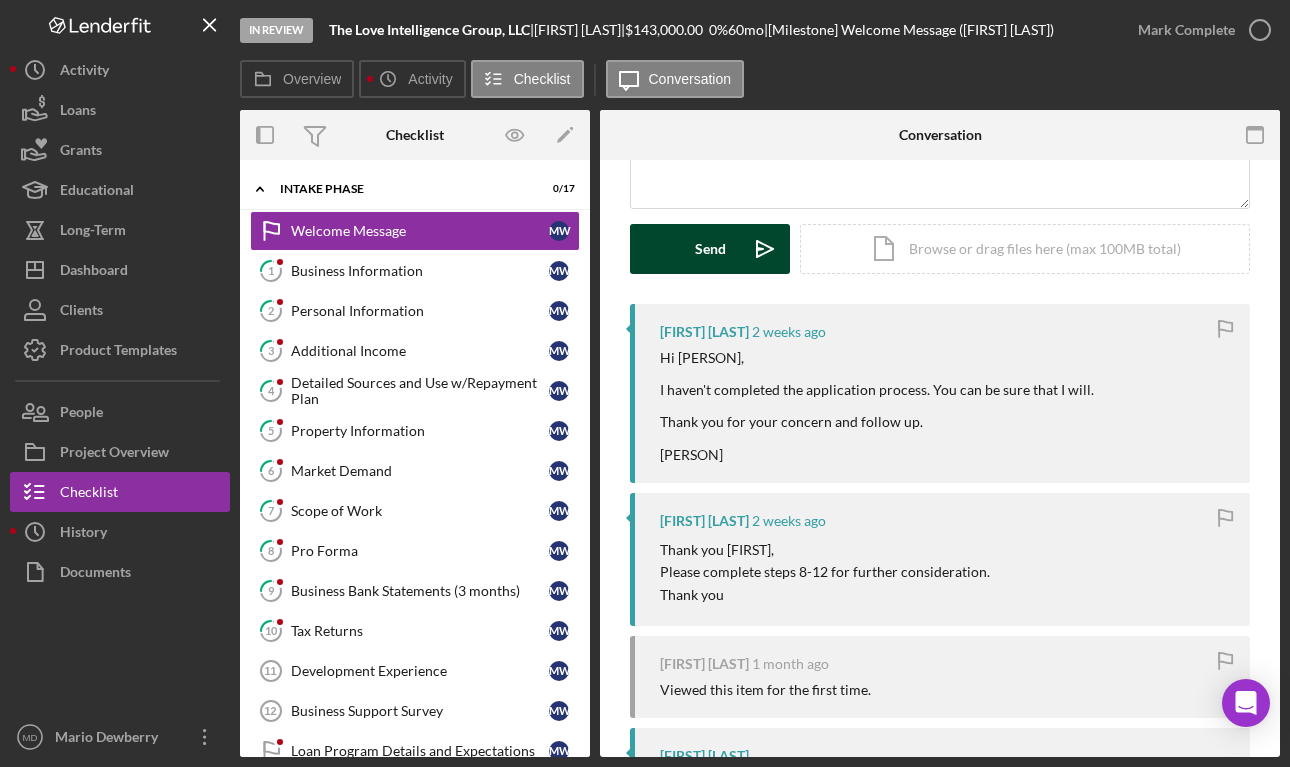 scroll, scrollTop: 246, scrollLeft: 0, axis: vertical 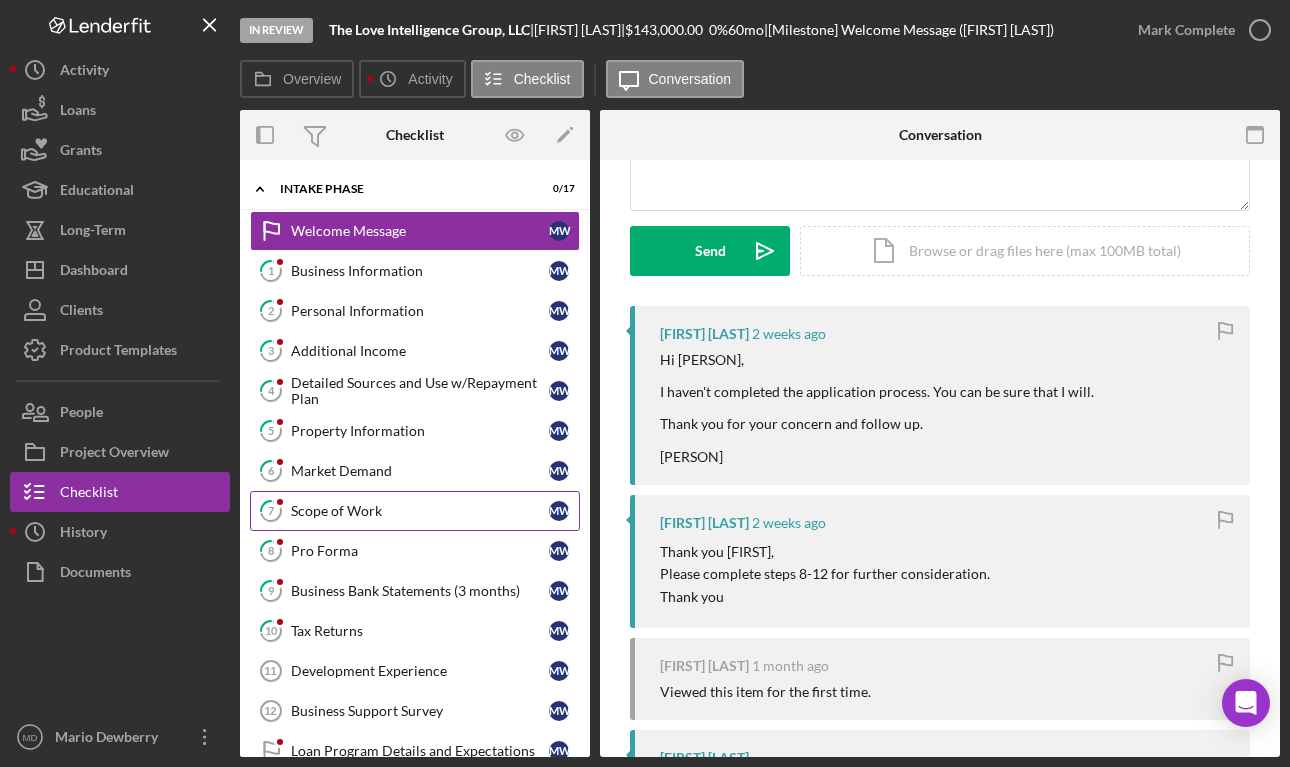 click on "Scope of Work" at bounding box center (420, 511) 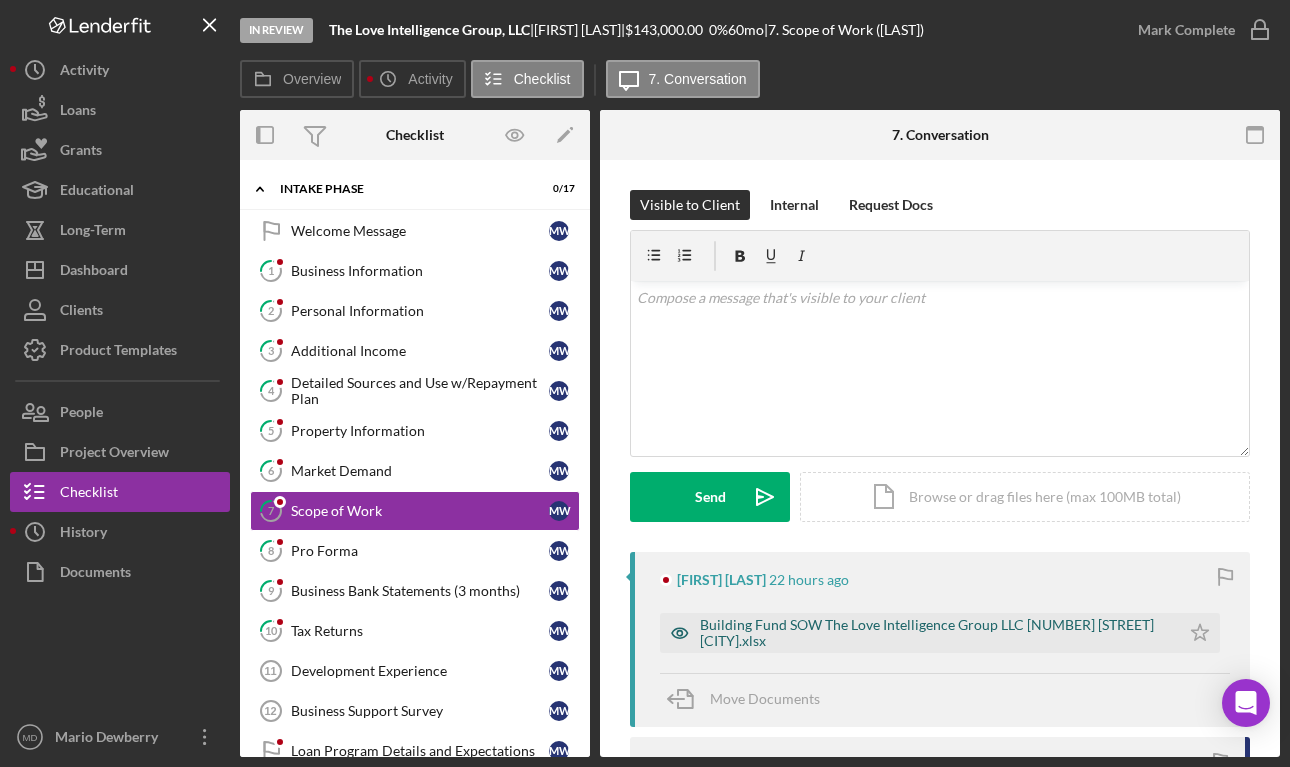 click on "Building Fund SOW The Love Intelligence Group LLC [NUMBER] [STREET] [CITY].xlsx" at bounding box center [935, 633] 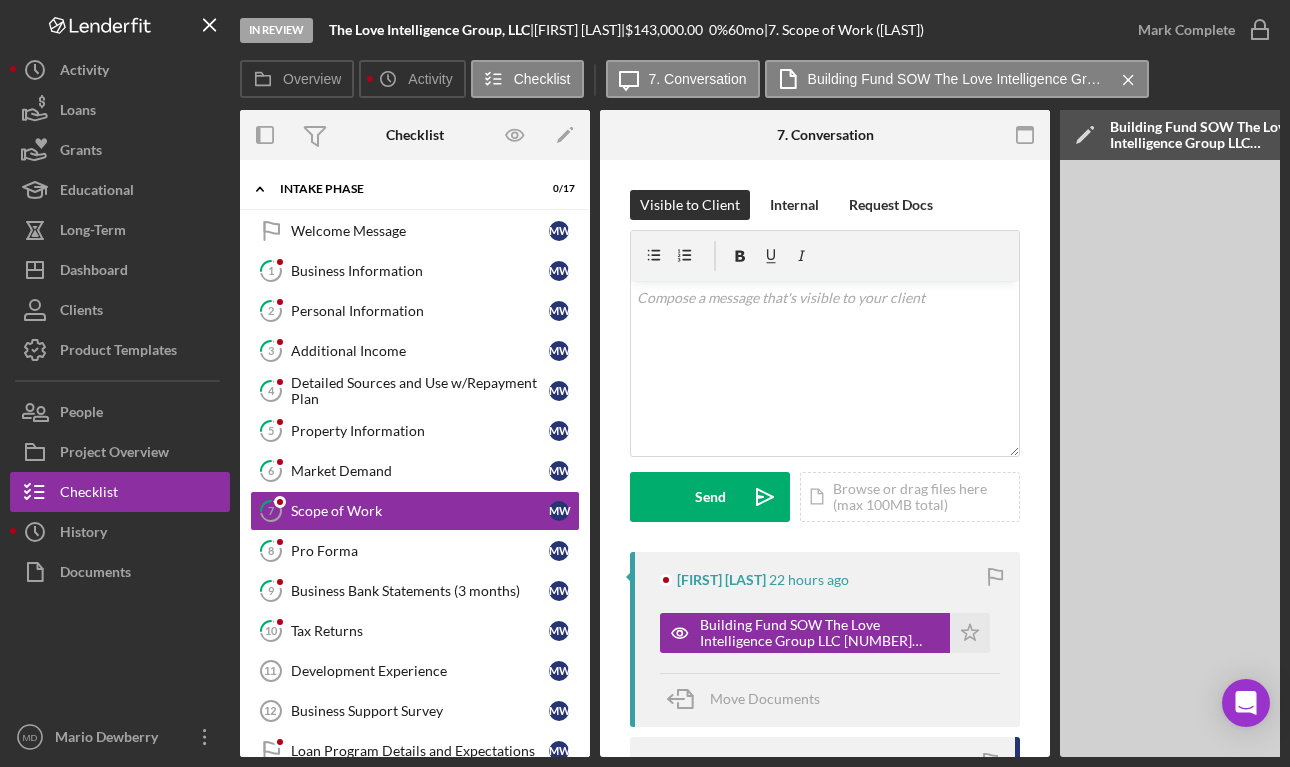 click on "Visible to Client Internal Request Docs v Color teal Color pink Remove color Add row above Add row below Add column before Add column after Merge cells Split cells Remove column Remove row Remove table Send Icon/icon-invite-send Icon/Document Browse or drag files here (max 100MB total) Tap to choose files or take a photo Cancel Send Icon/icon-invite-send Icon/Message Comment [FIRST] [LAST]   22 hours ago Building Fund SOW The Love Intelligence Group LLC [NUMBER] [STREET] [CITY].xlsx Icon/Star Move Documents You   5 days ago Hello, Your comparables section of the SOW is incomplete (pictures, prices, property info, etc). Can you also cross reference your totals throughout the application and well? Please complete and upload the updated SOW. If you have any questions feel free to reach out.  [FIRST] [LAST] [PHONE] [FIRST] [LAST]   2 weeks ago The Building Fund SOW  The Love Intelligence Group LLC.xlsx Icon/Star Move Documents [FIRST] [LAST]   2 weeks ago [DATE].jpg Icon/Star Move Documents" at bounding box center (825, 955) 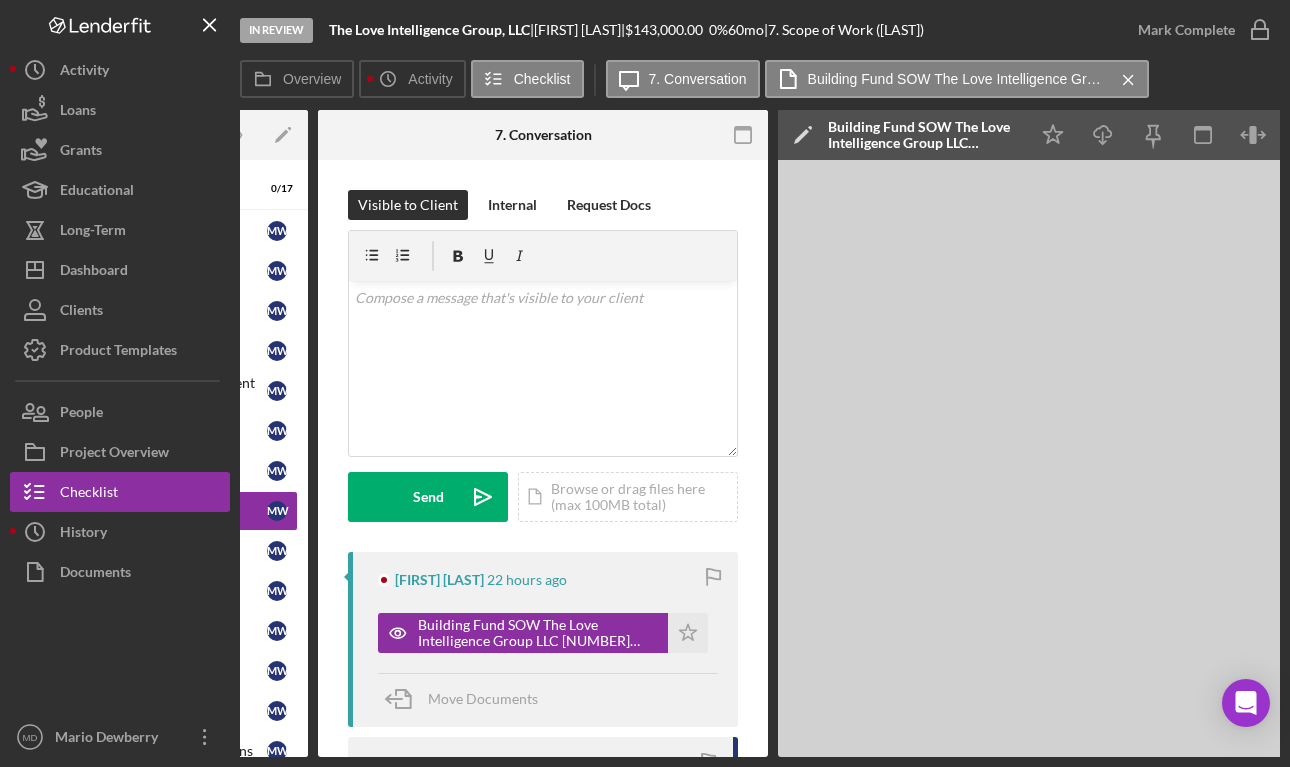 scroll, scrollTop: 0, scrollLeft: 380, axis: horizontal 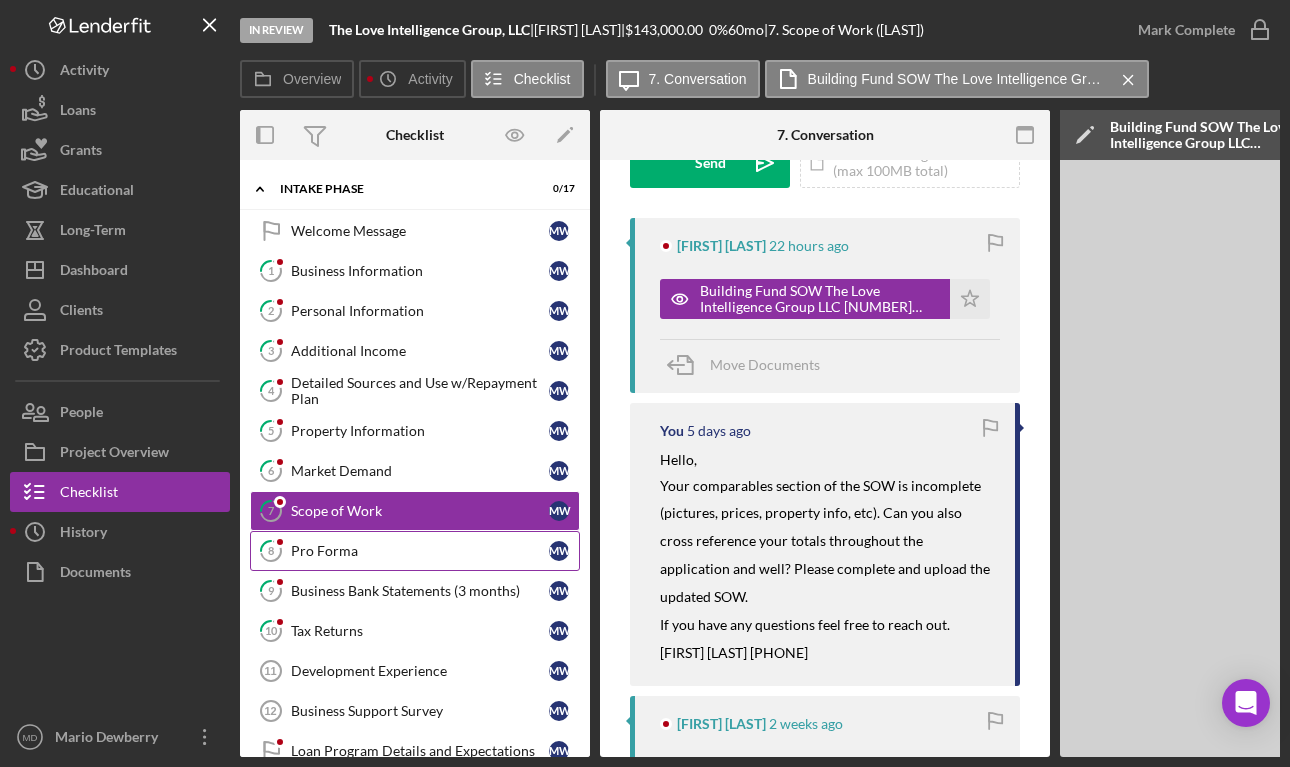 click on "Pro Forma" at bounding box center (420, 551) 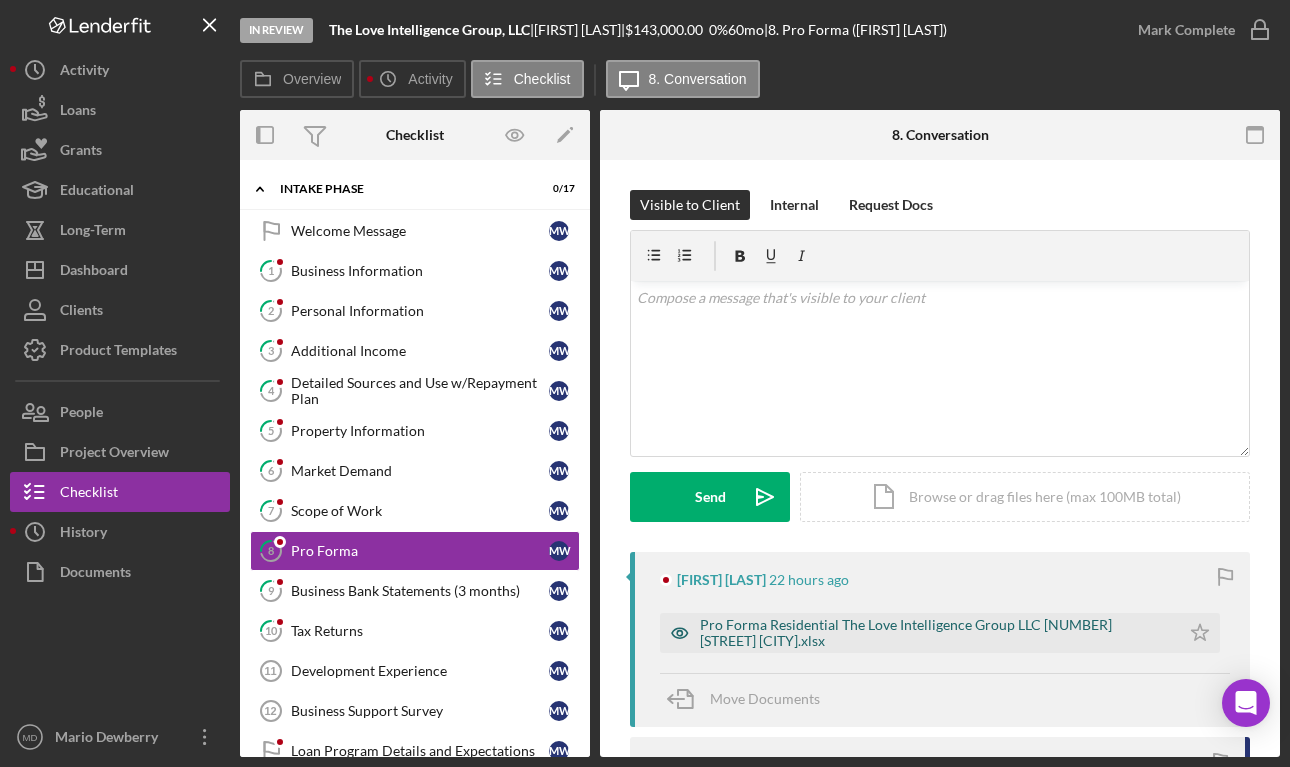 click on "Pro Forma Residential The Love Intelligence Group LLC [NUMBER] [STREET] [CITY].xlsx" at bounding box center [935, 633] 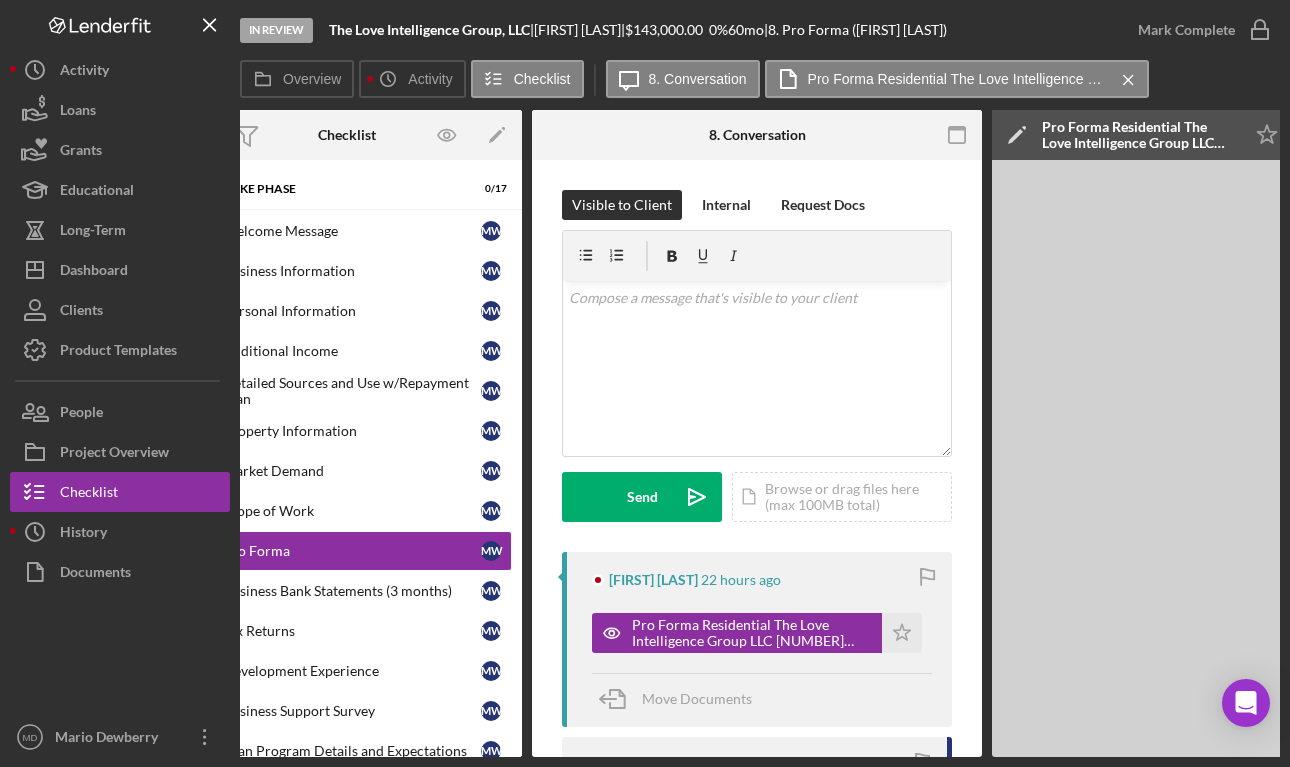 scroll, scrollTop: 0, scrollLeft: 0, axis: both 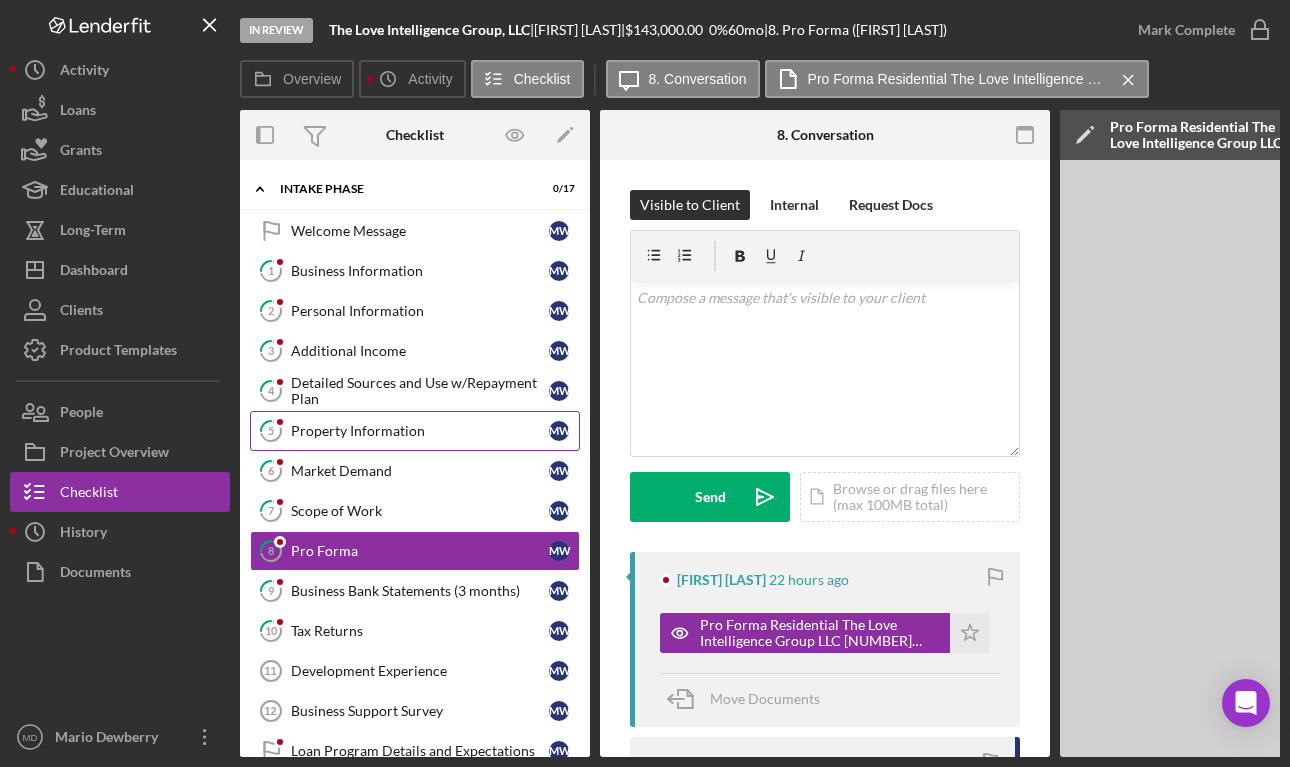 click on "5 Property Information [FIRST] [LAST]" at bounding box center (415, 431) 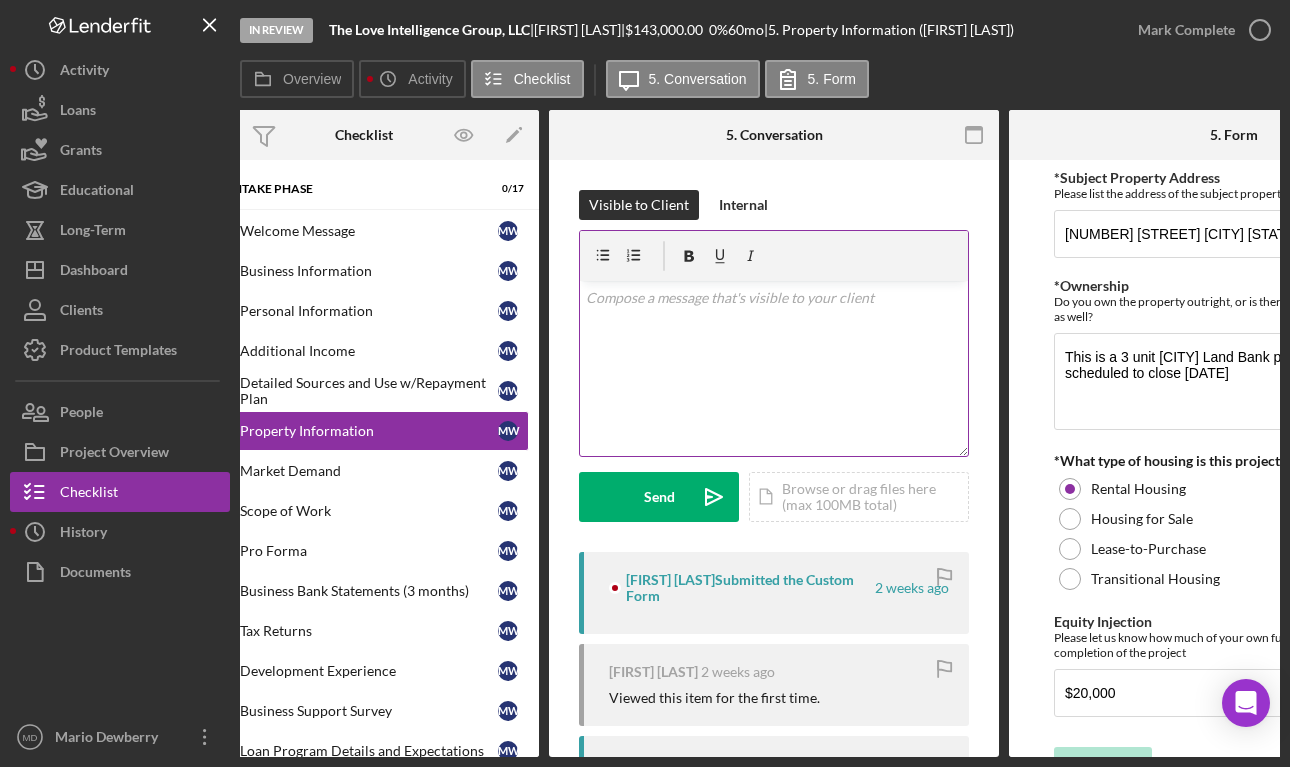 scroll, scrollTop: 0, scrollLeft: 52, axis: horizontal 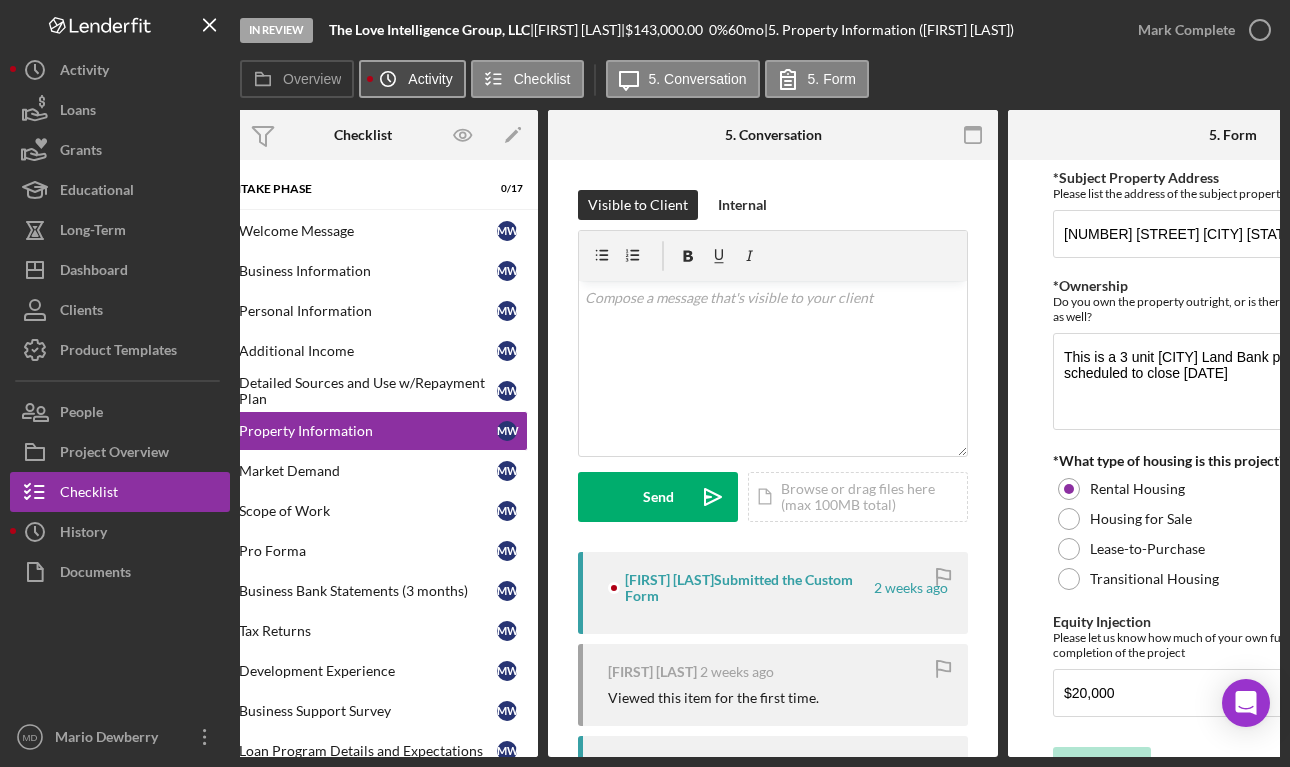 click on "Activity" at bounding box center [430, 79] 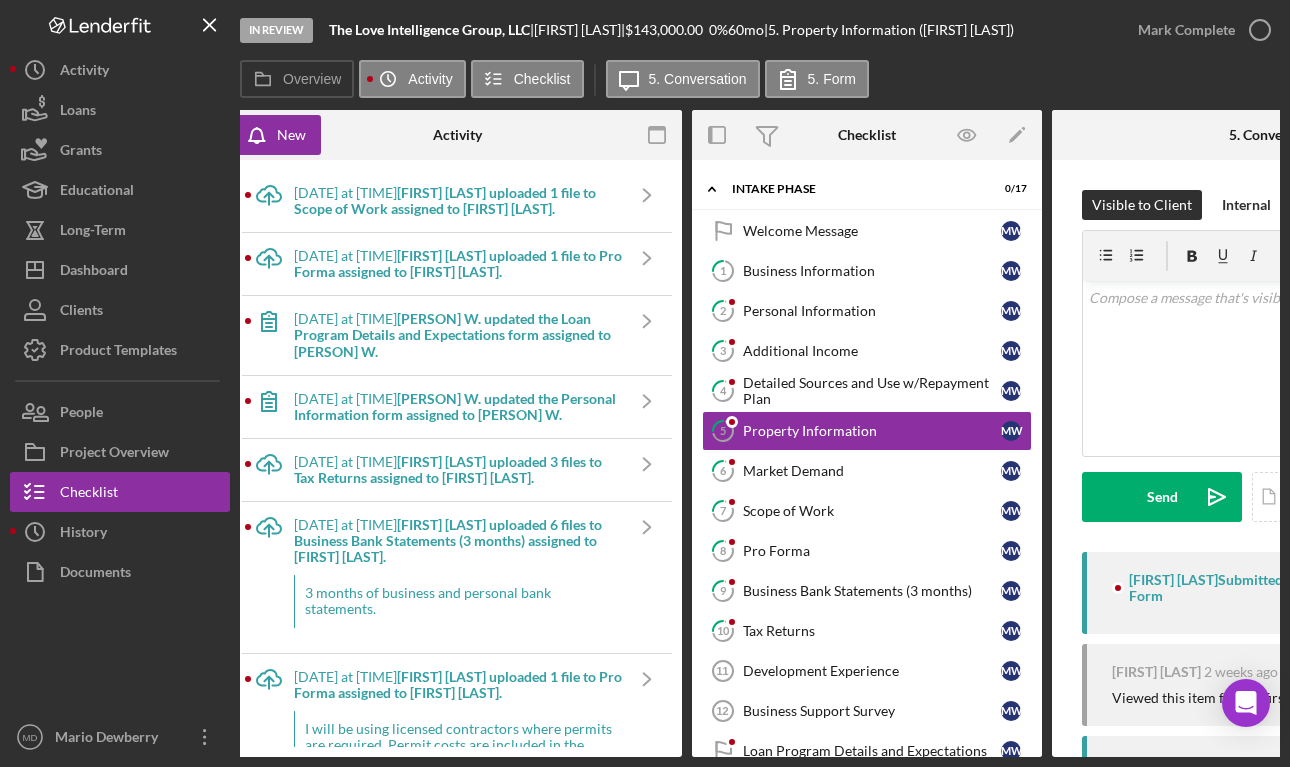 scroll, scrollTop: 0, scrollLeft: 0, axis: both 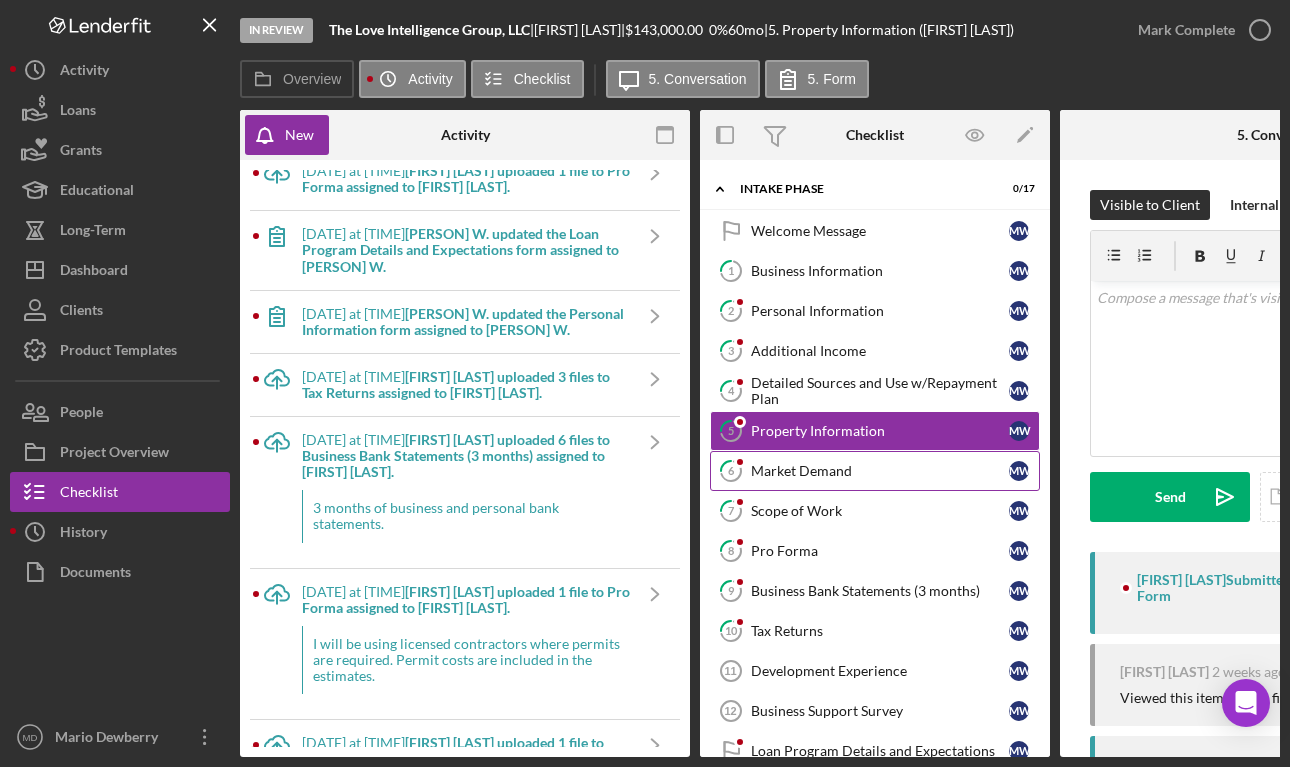 click on "Market Demand" at bounding box center (880, 471) 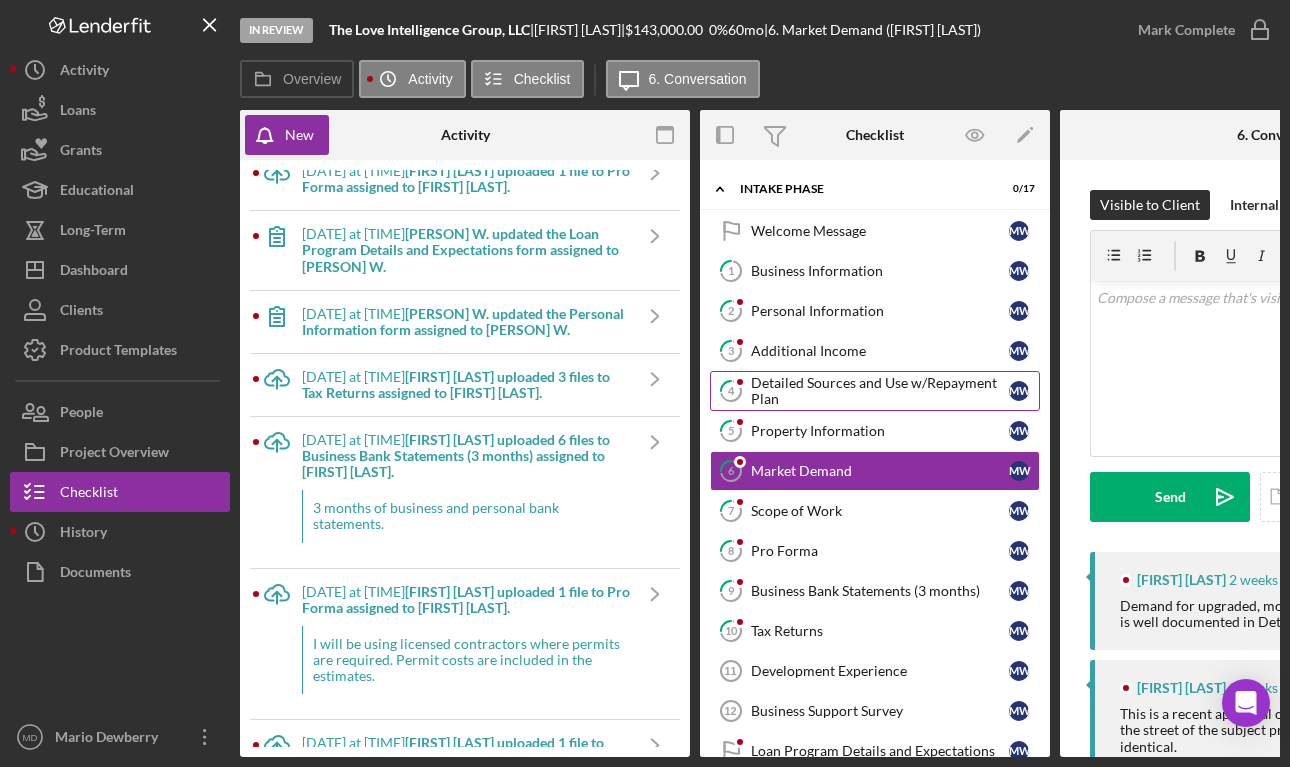 click on "Detailed Sources and Use w/Repayment Plan" at bounding box center [880, 391] 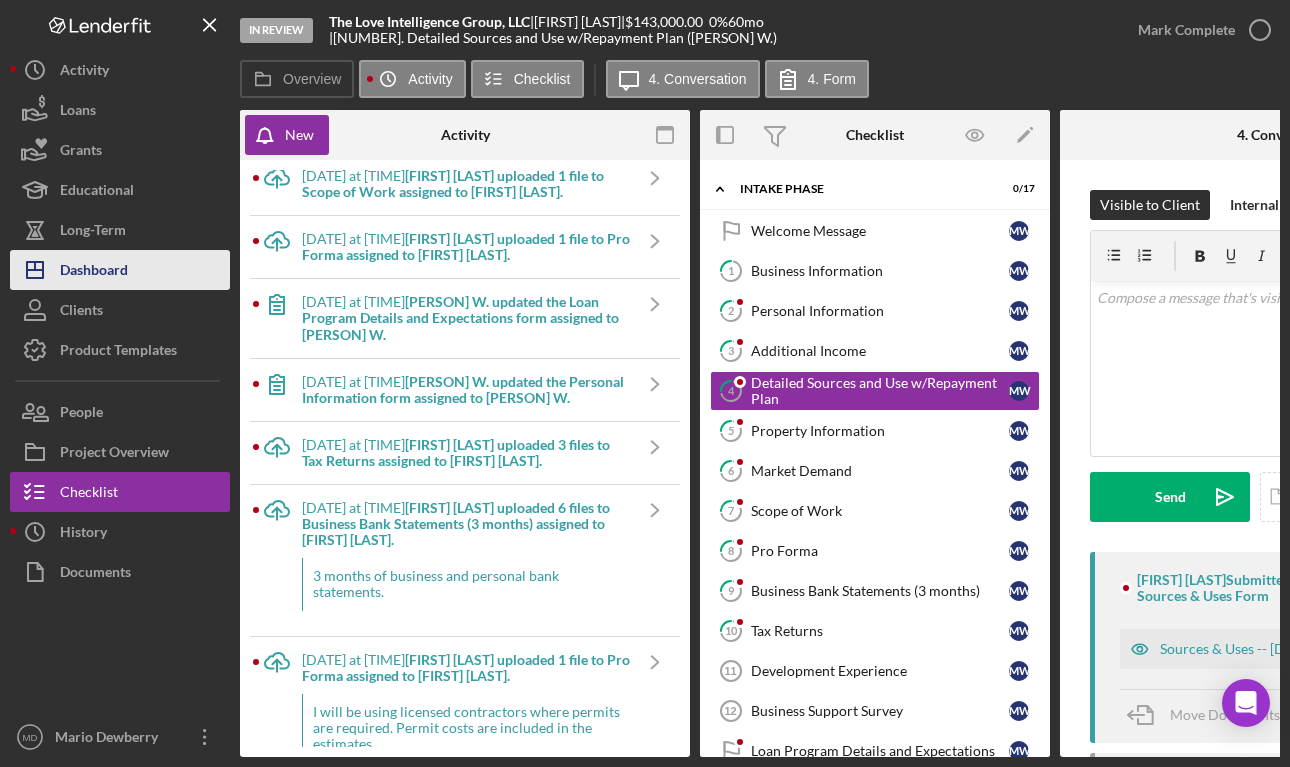 scroll, scrollTop: 0, scrollLeft: 0, axis: both 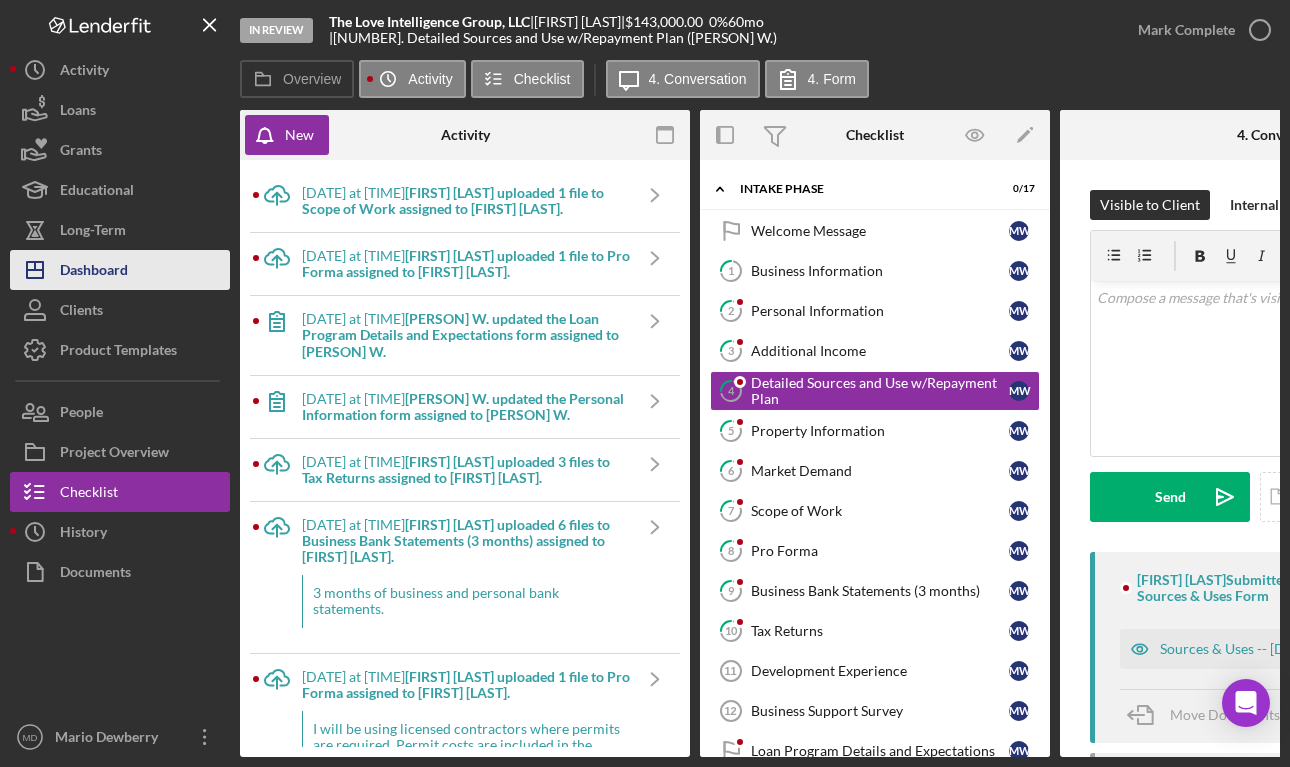 click on "Icon/Dashboard Dashboard" at bounding box center (120, 270) 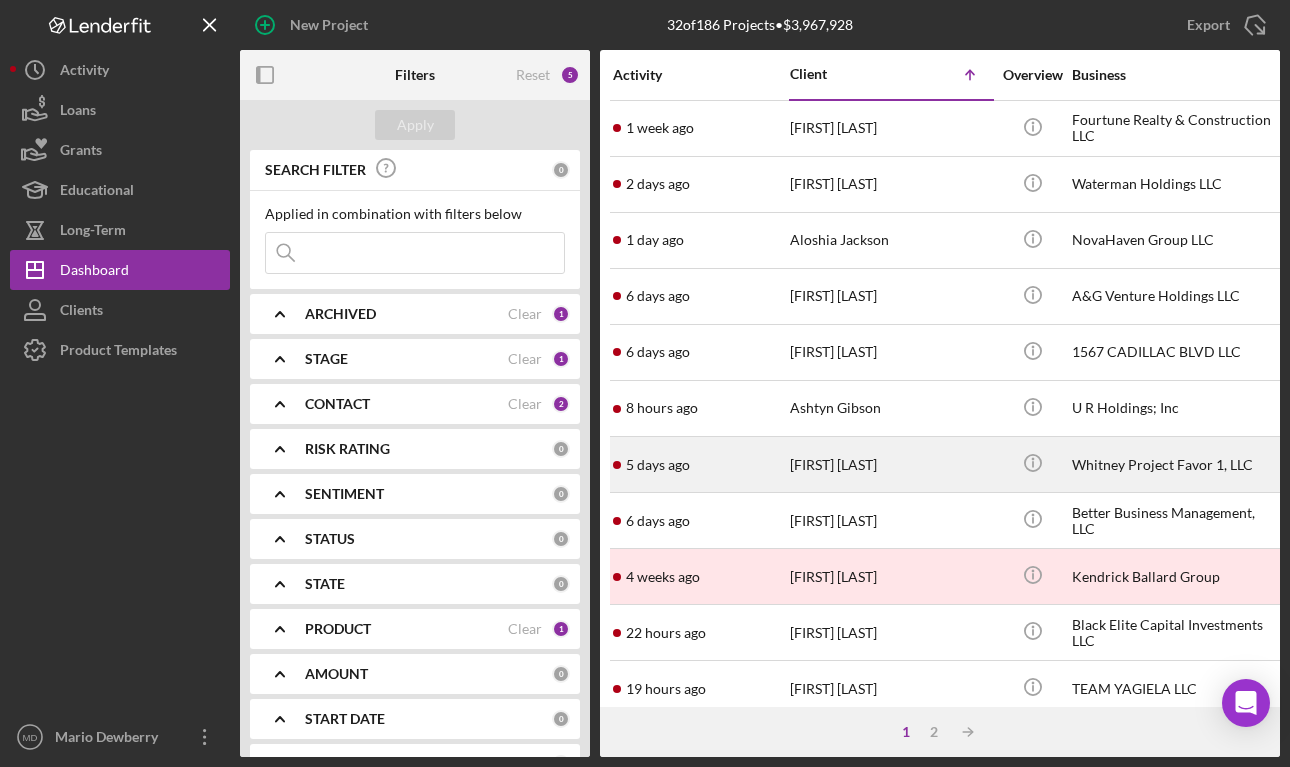 click on "[FIRST] [LAST]" at bounding box center (890, 464) 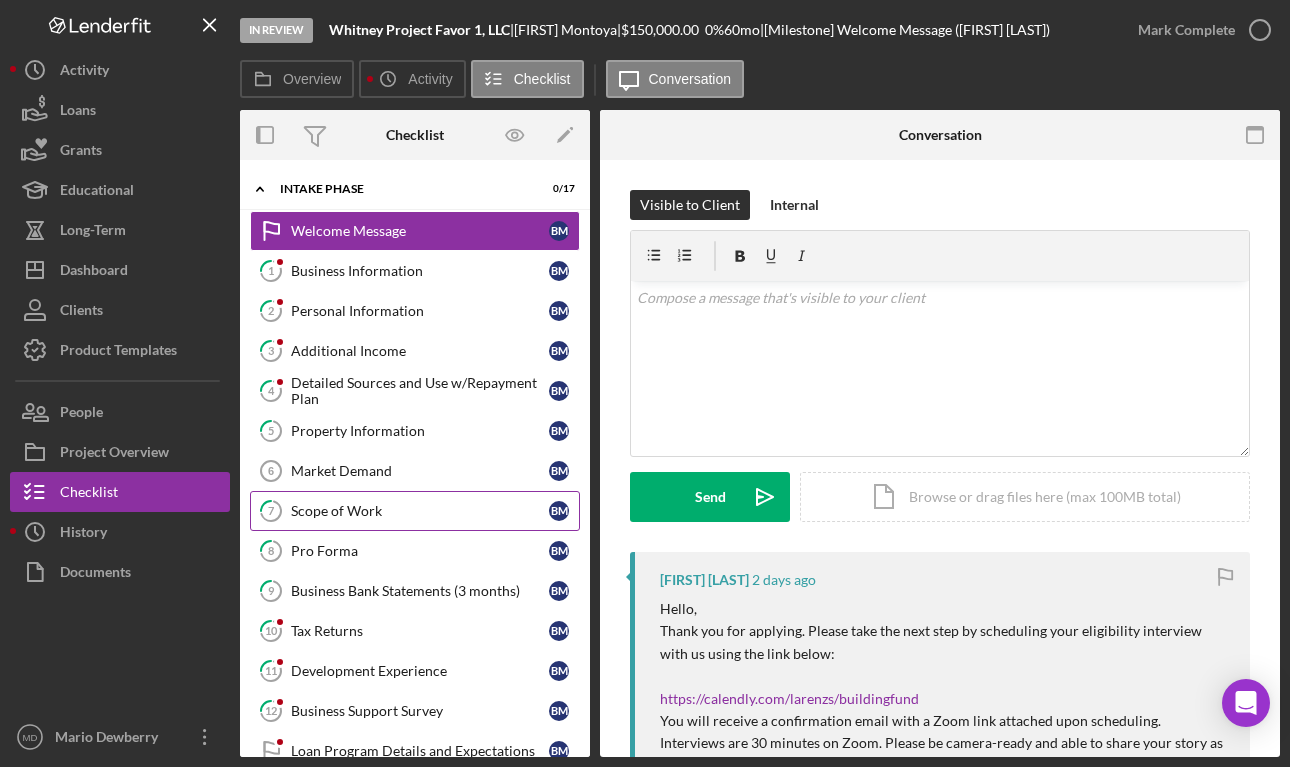 click on "Scope of Work" at bounding box center (420, 511) 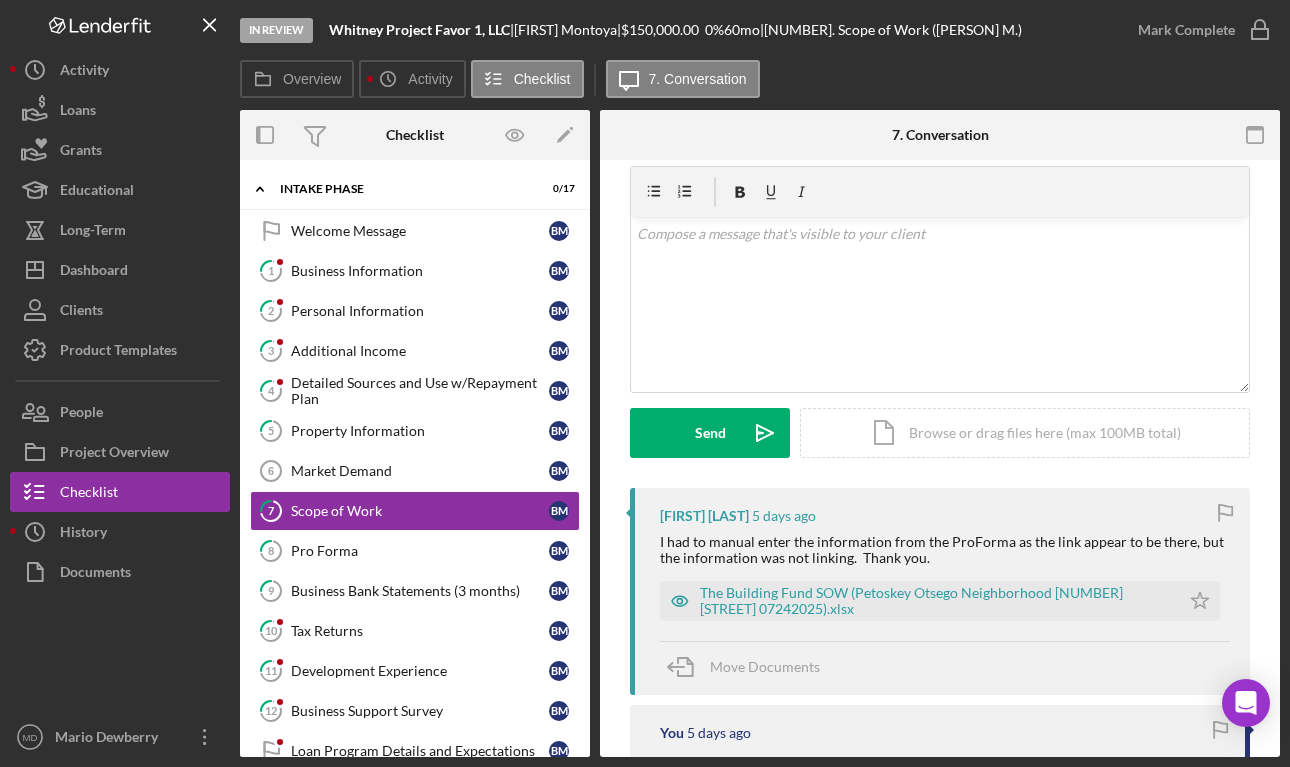 scroll, scrollTop: 85, scrollLeft: 0, axis: vertical 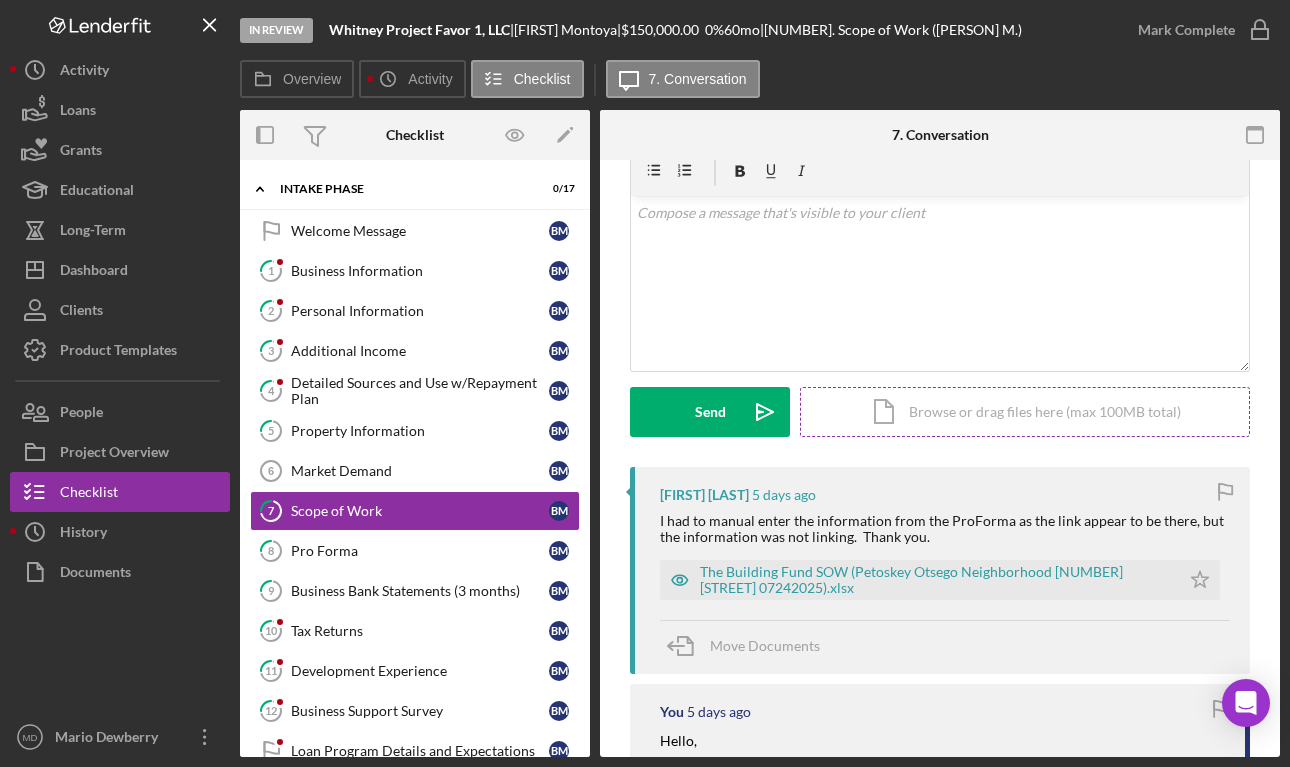 click on "Icon/Document Browse or drag files here (max 100MB total) Tap to choose files or take a photo" at bounding box center (1025, 412) 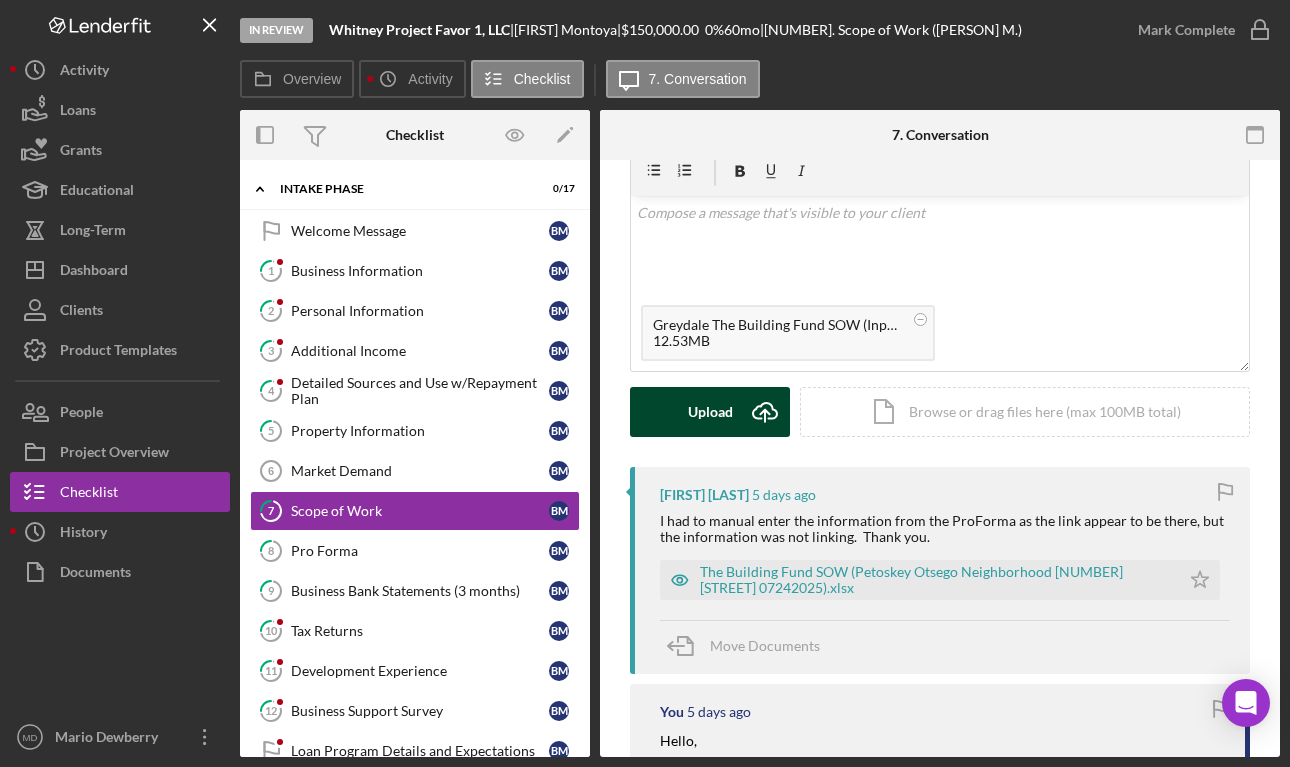 click on "Upload" at bounding box center (710, 412) 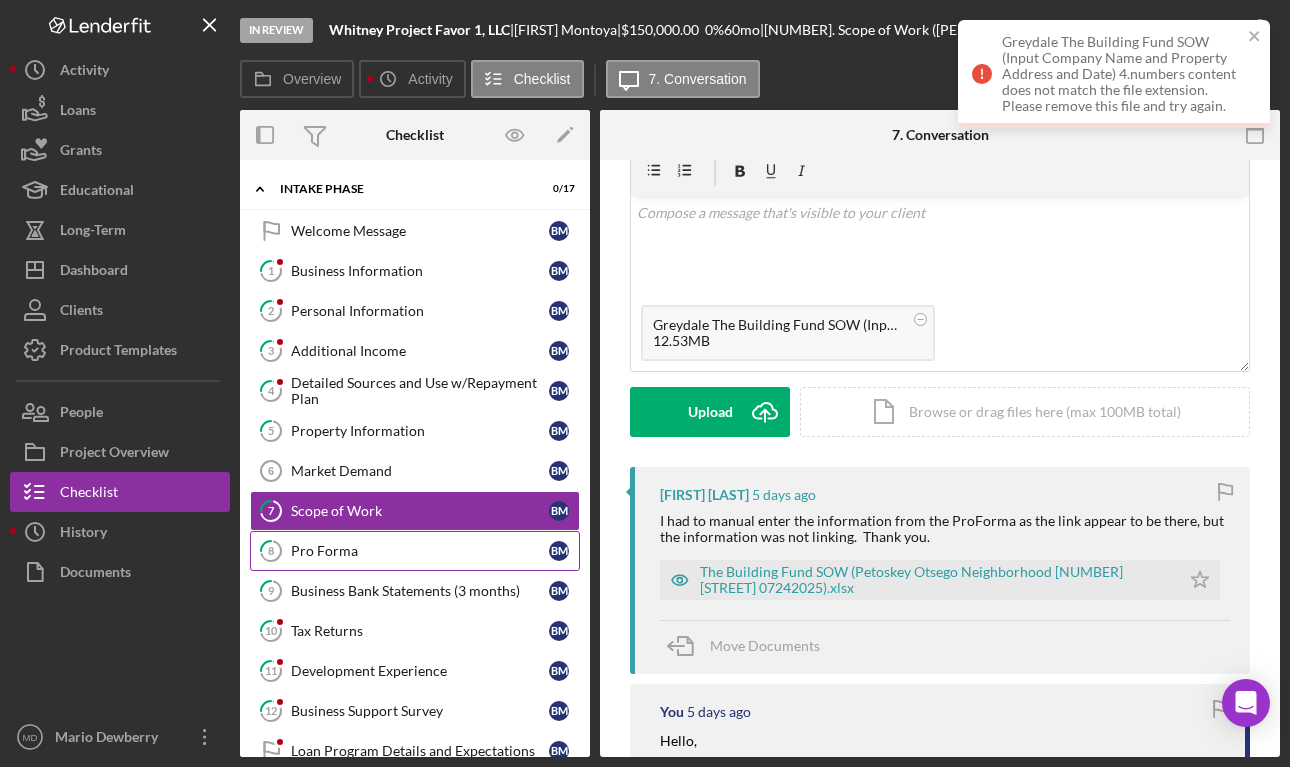 click on "Pro Forma" at bounding box center [420, 551] 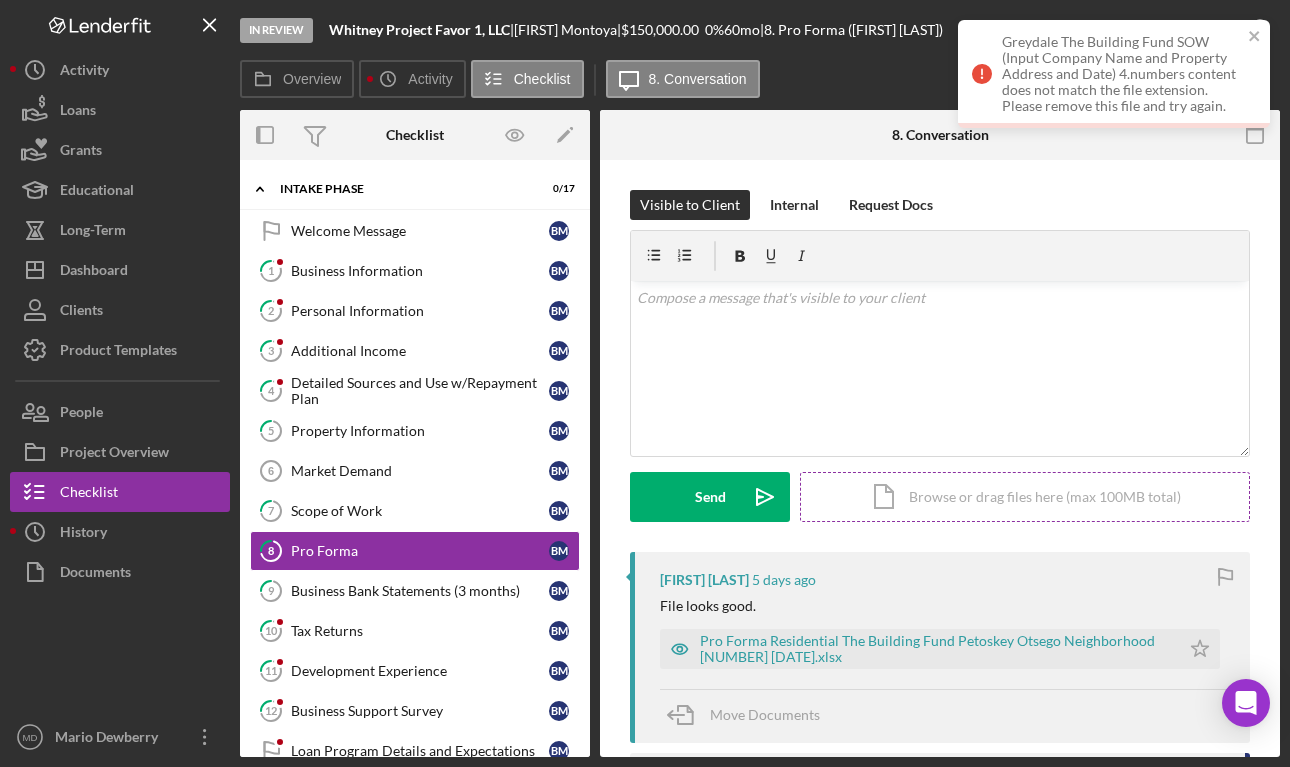 click on "Icon/Document Browse or drag files here (max 100MB total) Tap to choose files or take a photo" at bounding box center [1025, 497] 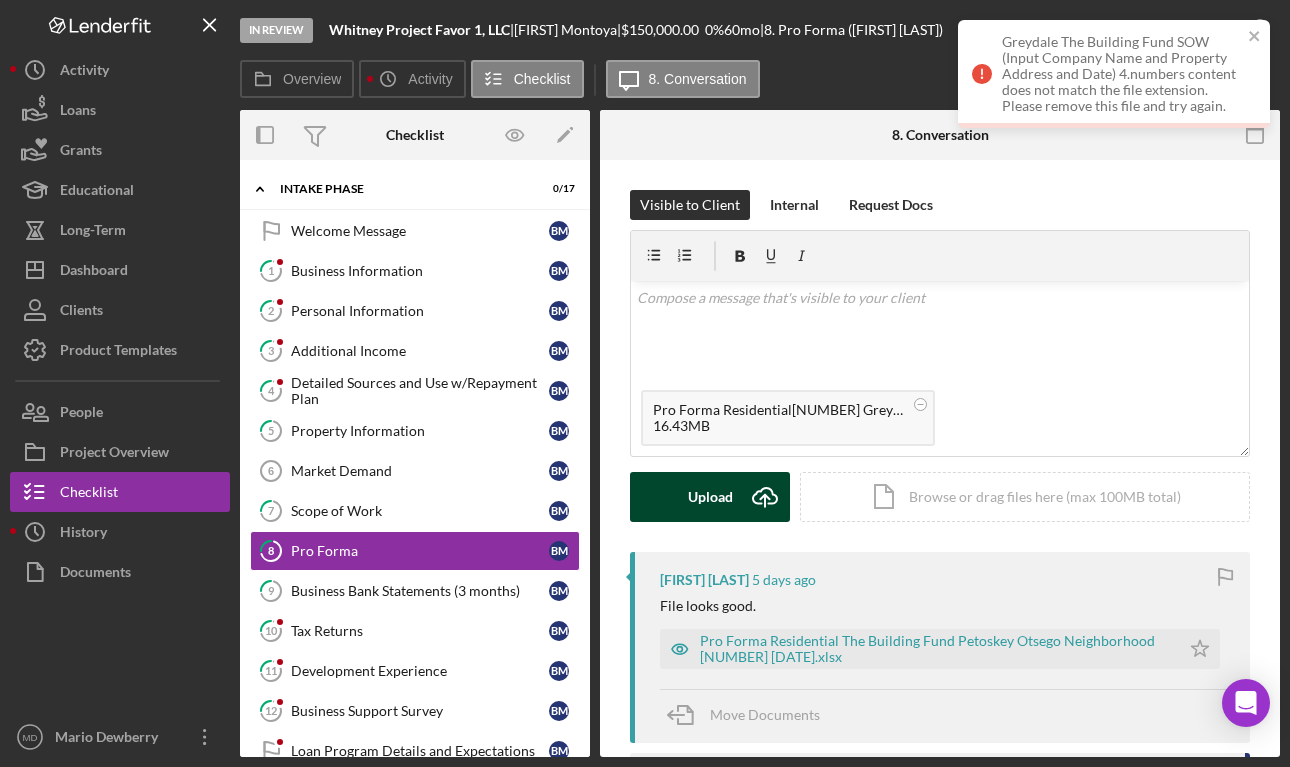click on "Upload Icon/Upload" at bounding box center [710, 497] 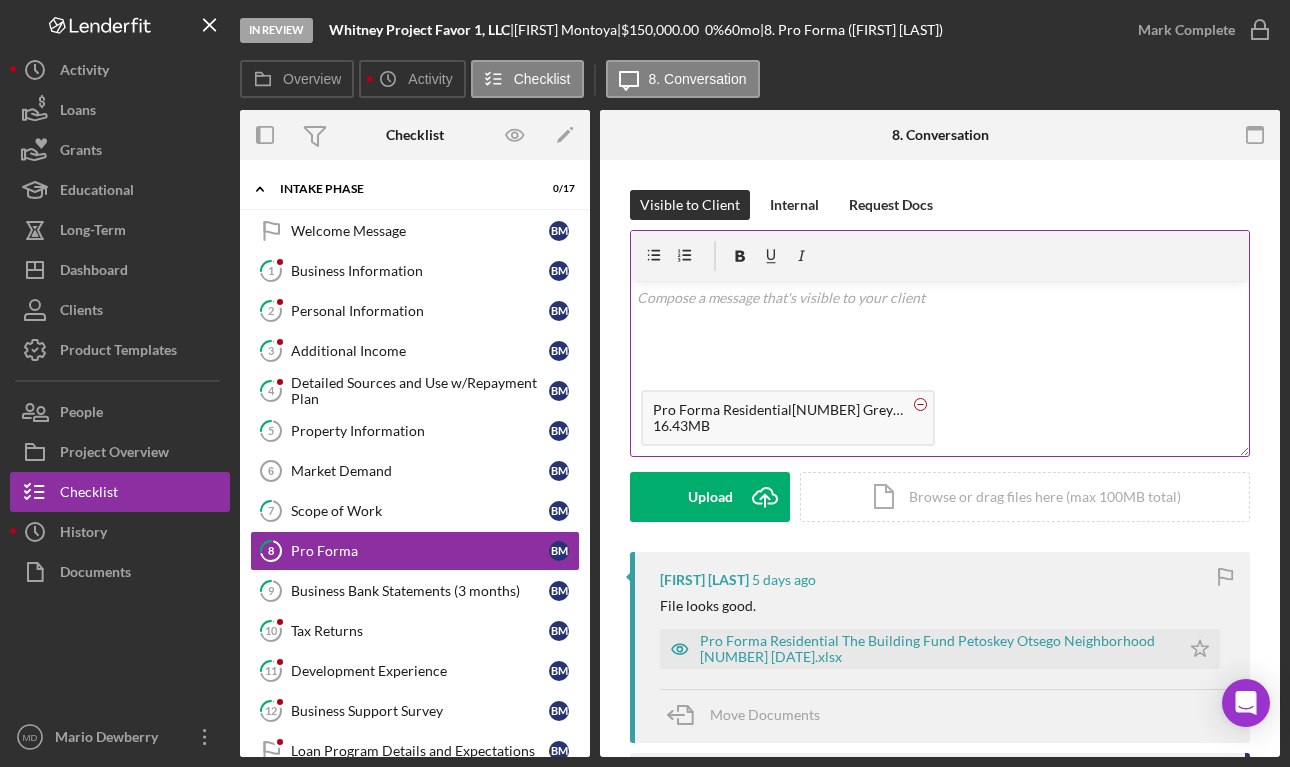 click 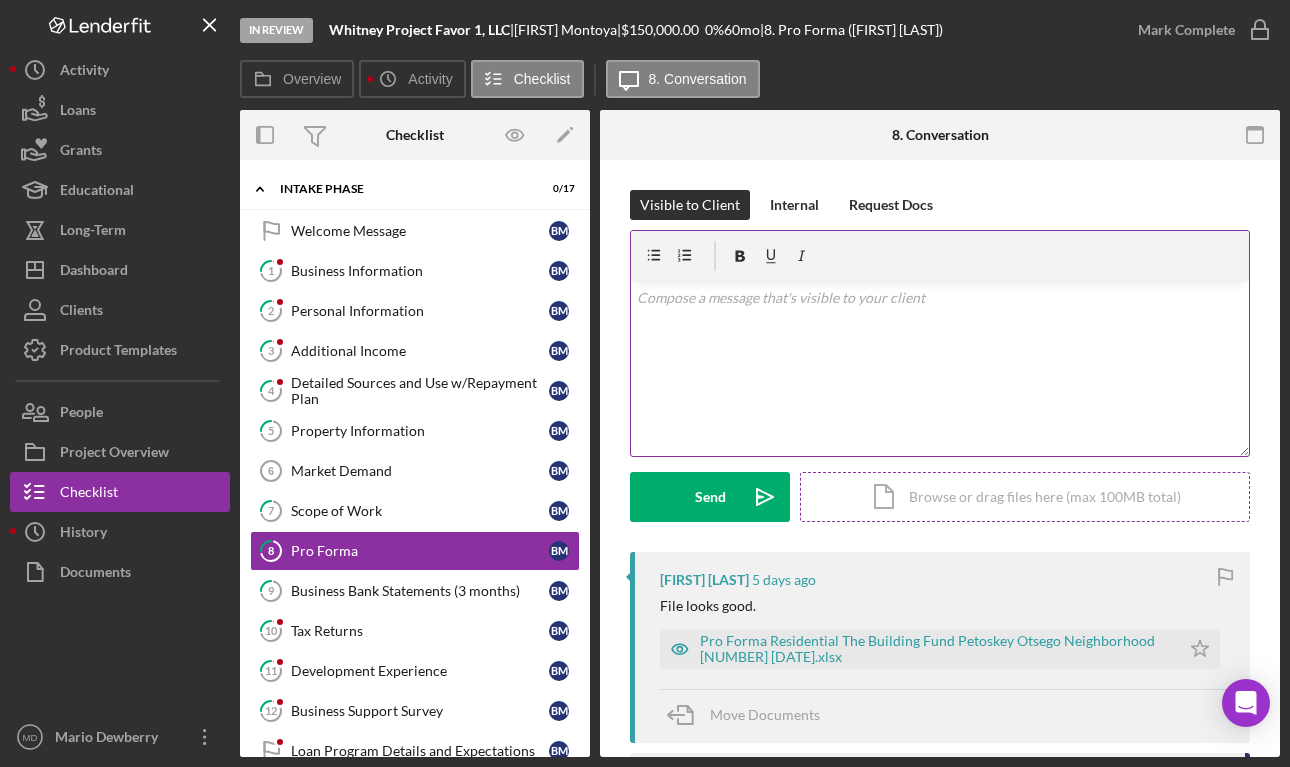 click on "Icon/Document Browse or drag files here (max 100MB total) Tap to choose files or take a photo" at bounding box center (1025, 497) 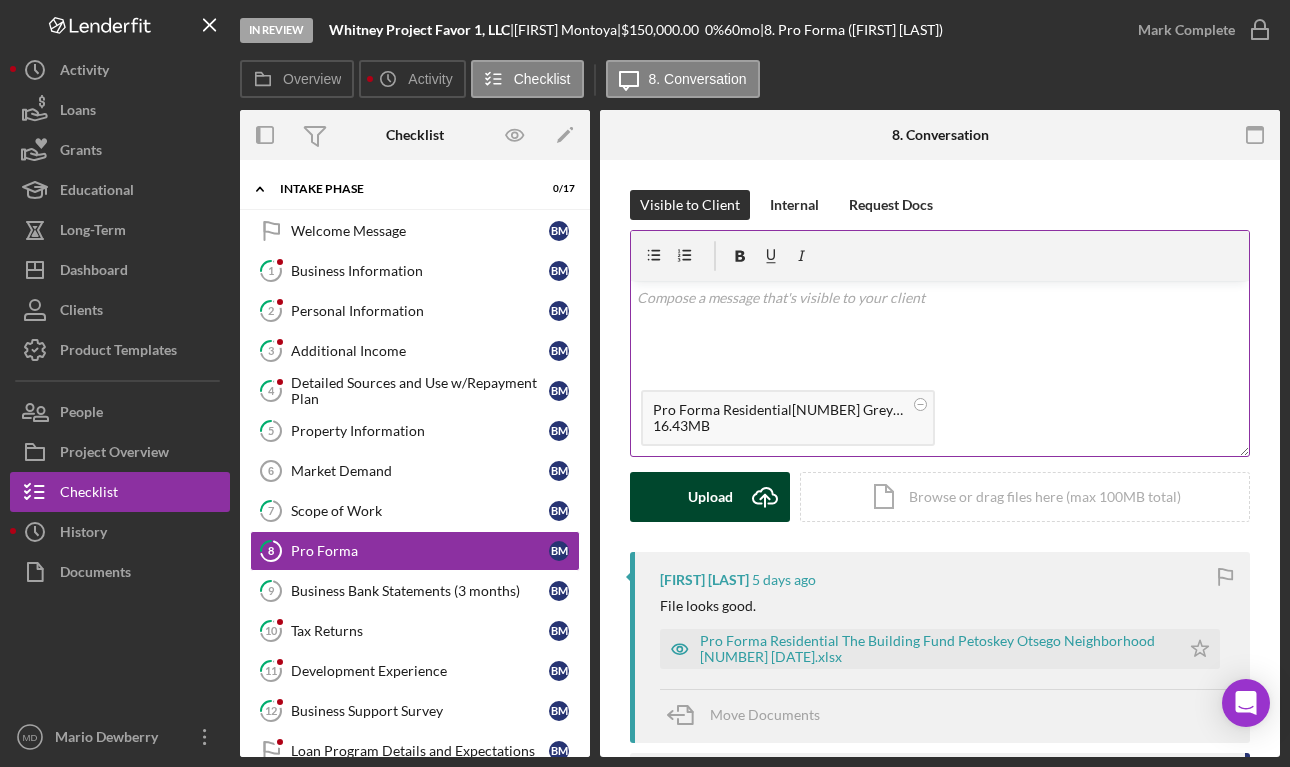 click on "Upload" at bounding box center (710, 497) 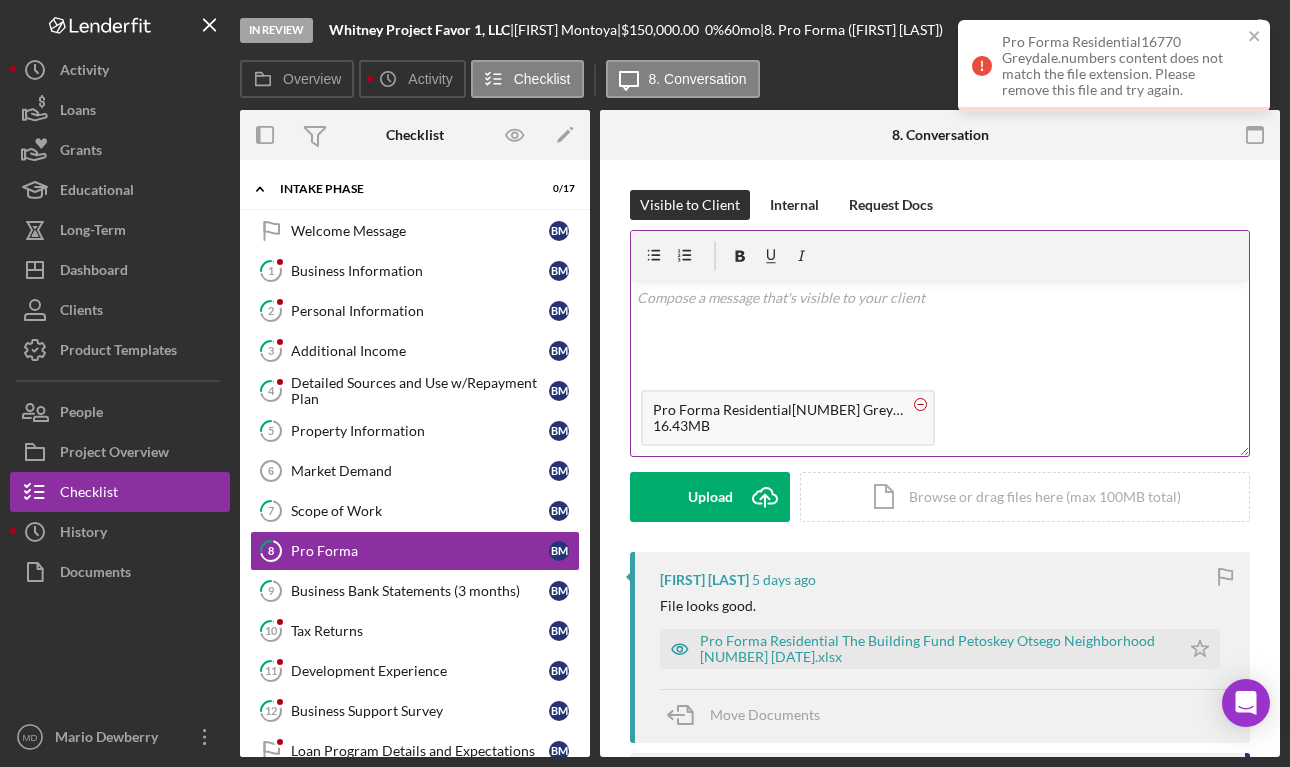 click 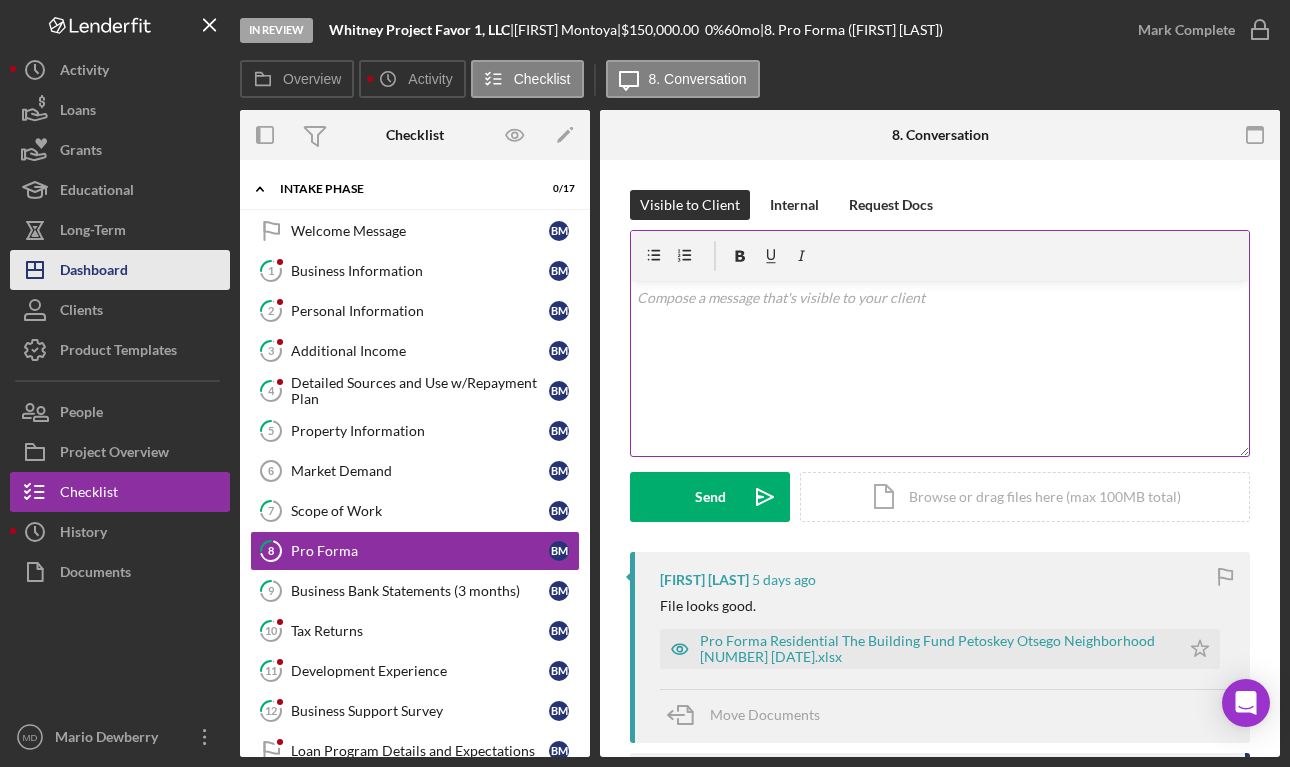 click on "Dashboard" at bounding box center (94, 272) 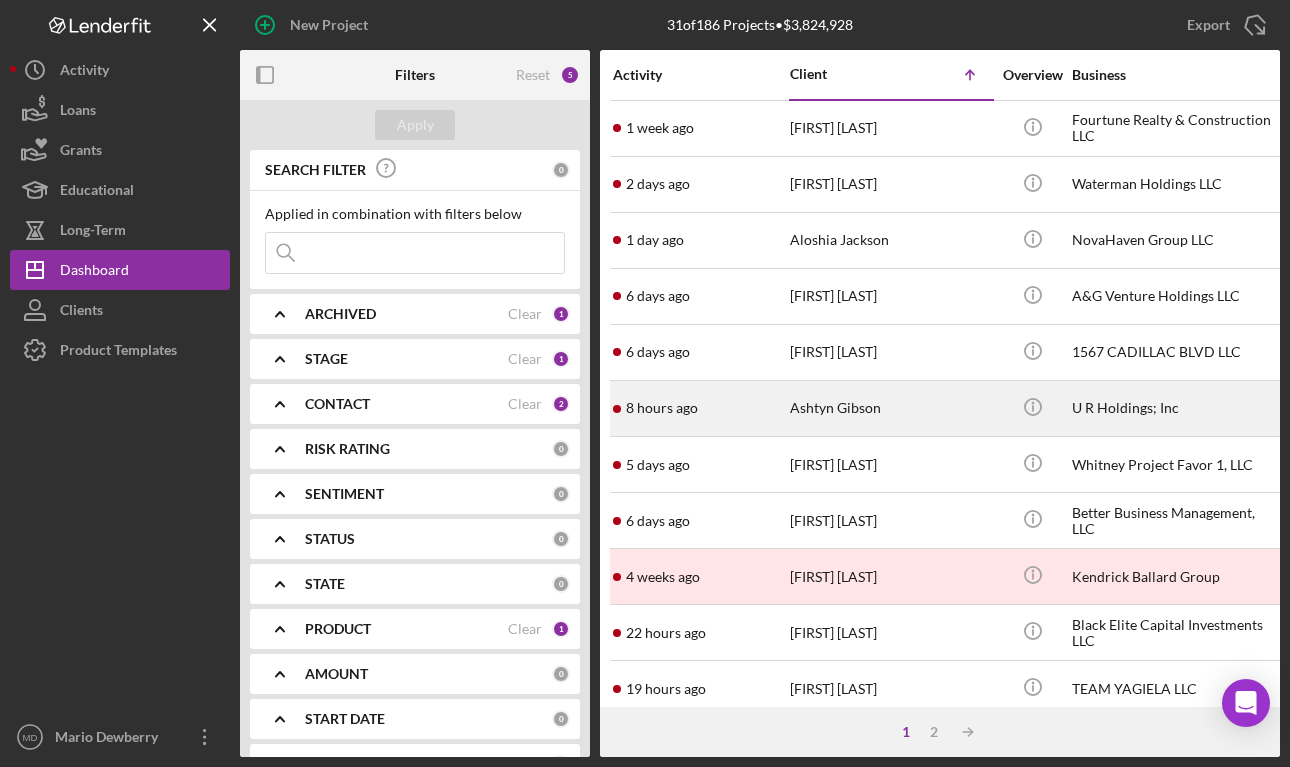 scroll, scrollTop: 13, scrollLeft: 0, axis: vertical 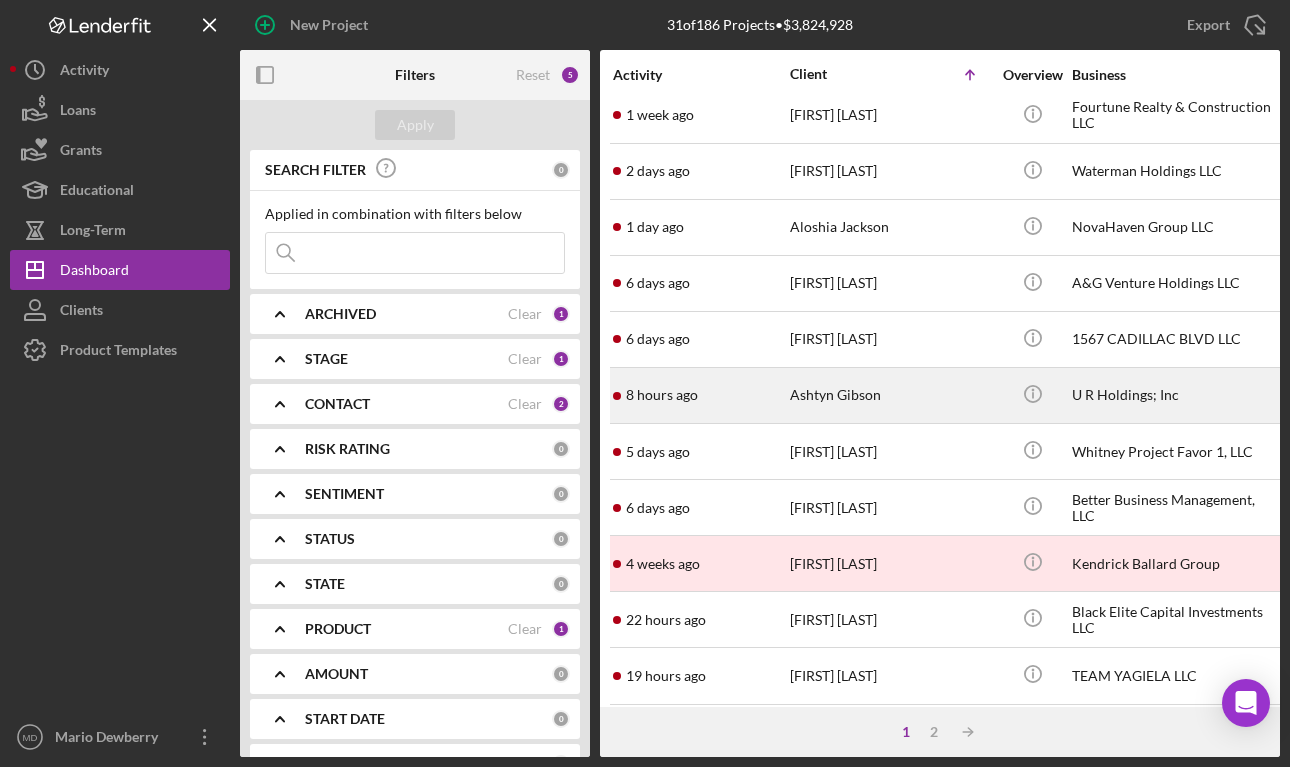 click on "Ashtyn Gibson" at bounding box center (890, 395) 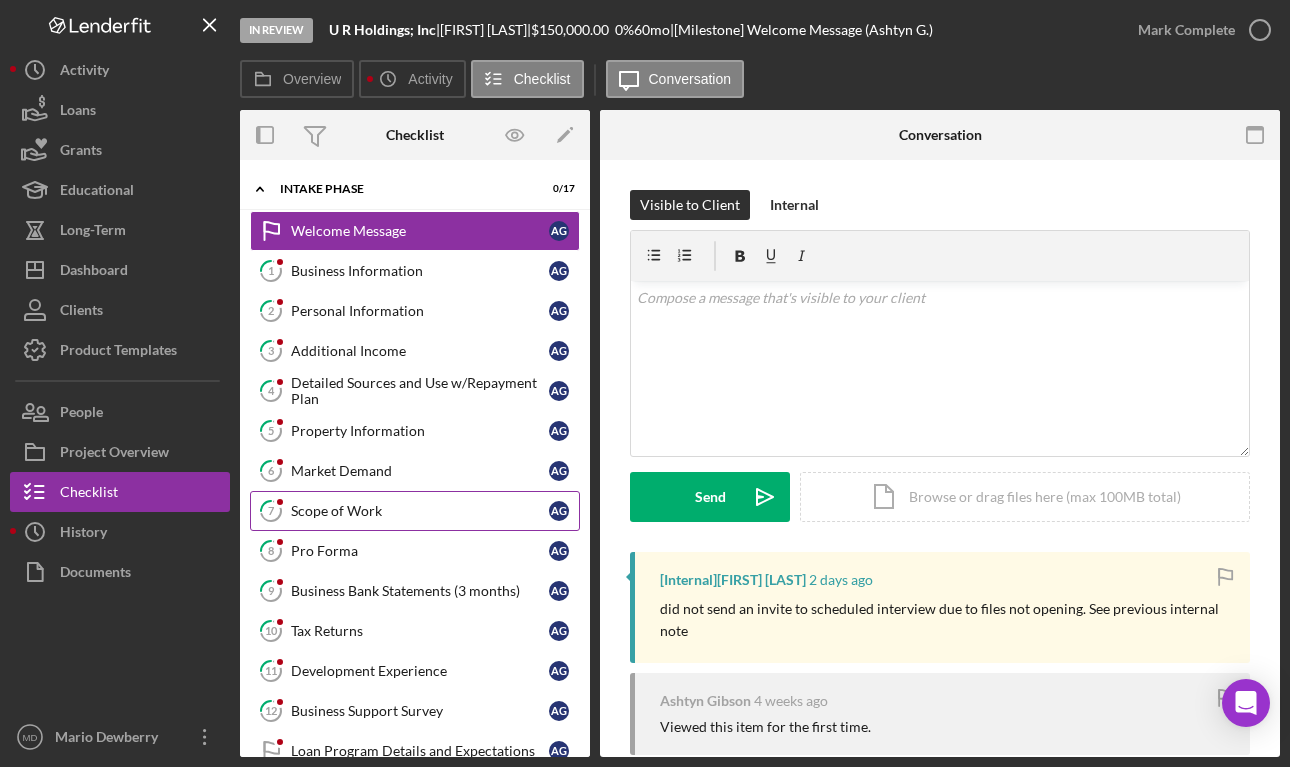 click on "7 Scope of Work A G" at bounding box center (415, 511) 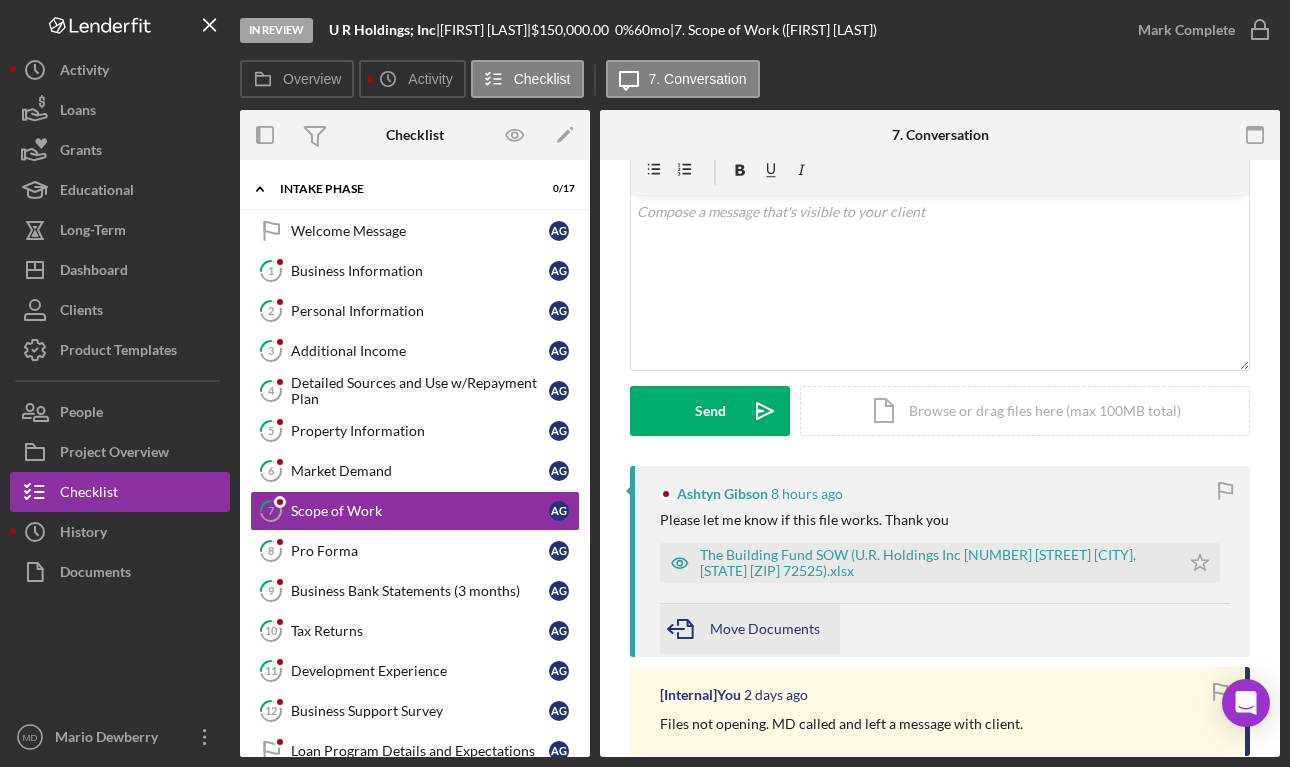 scroll, scrollTop: 99, scrollLeft: 0, axis: vertical 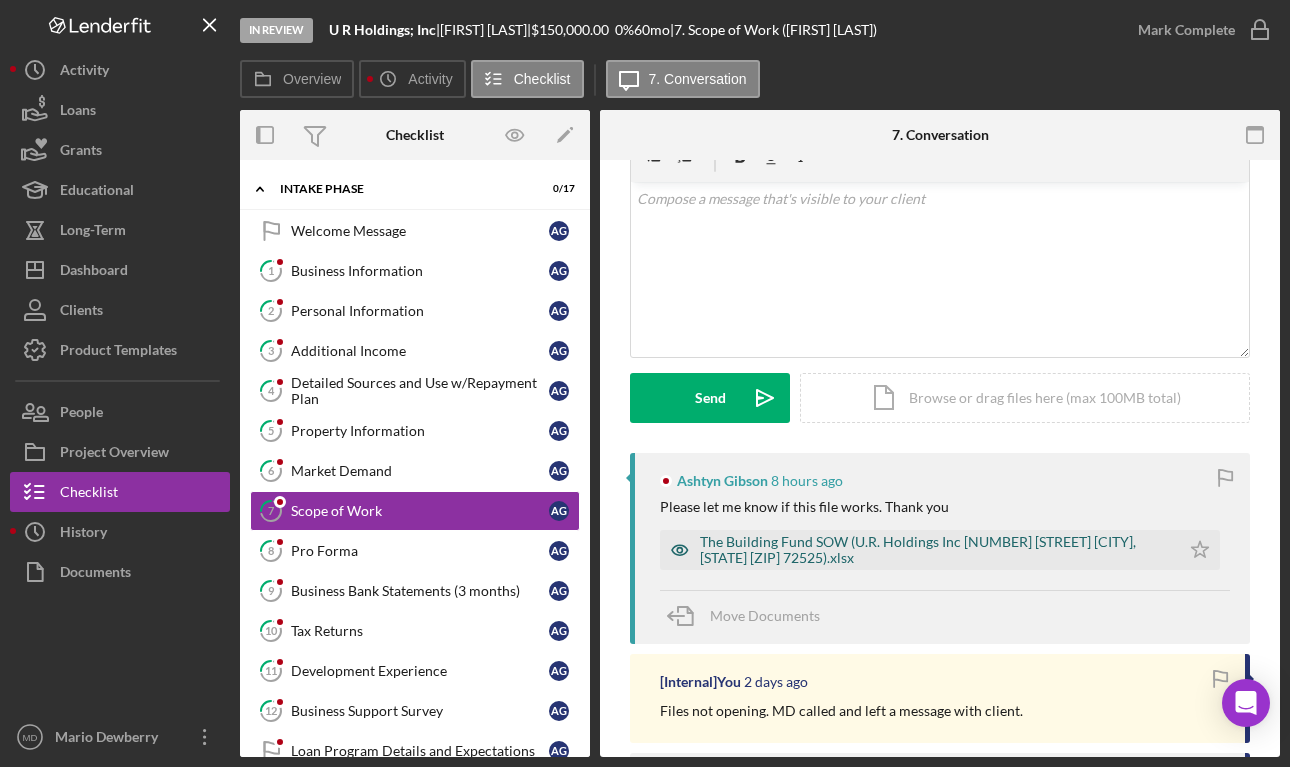 click on "The Building Fund SOW  (U.R. Holdings Inc [NUMBER] [STREET] [CITY], [STATE] [ZIP] 72525).xlsx" at bounding box center (935, 550) 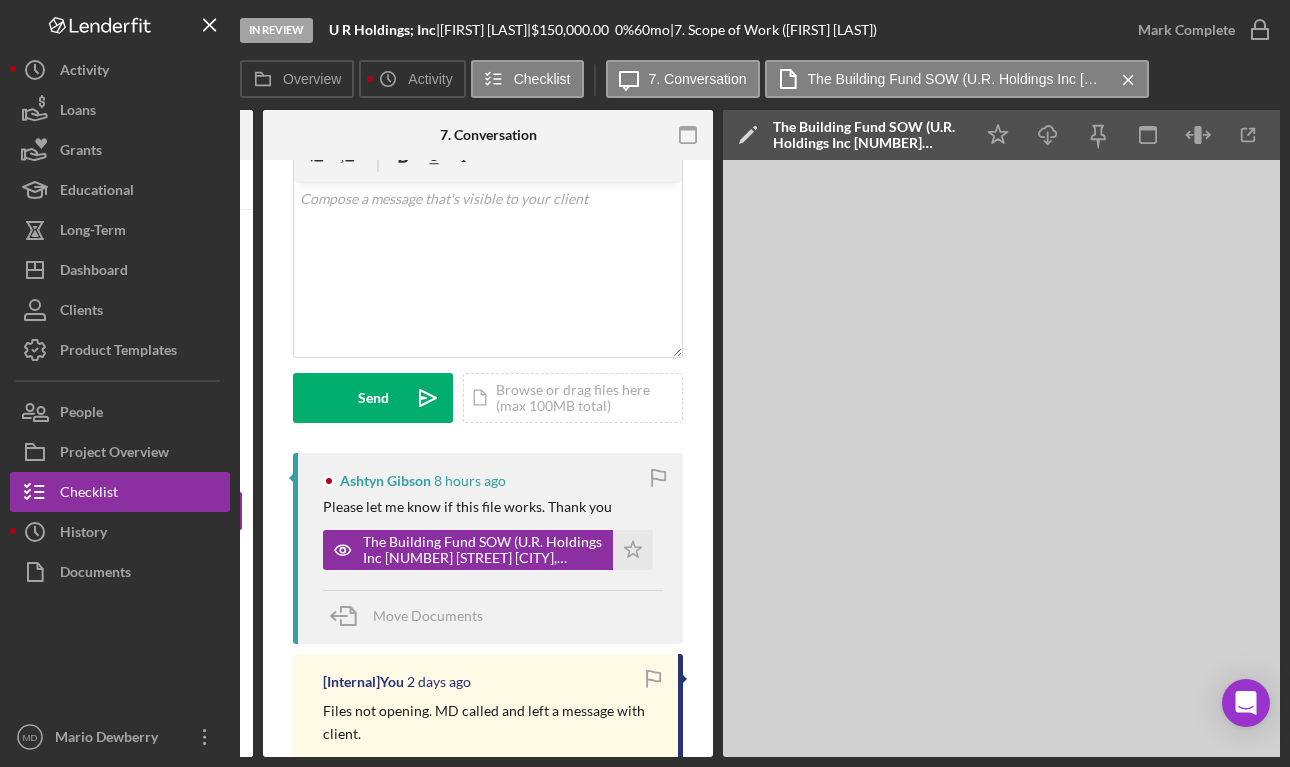 scroll, scrollTop: 0, scrollLeft: 380, axis: horizontal 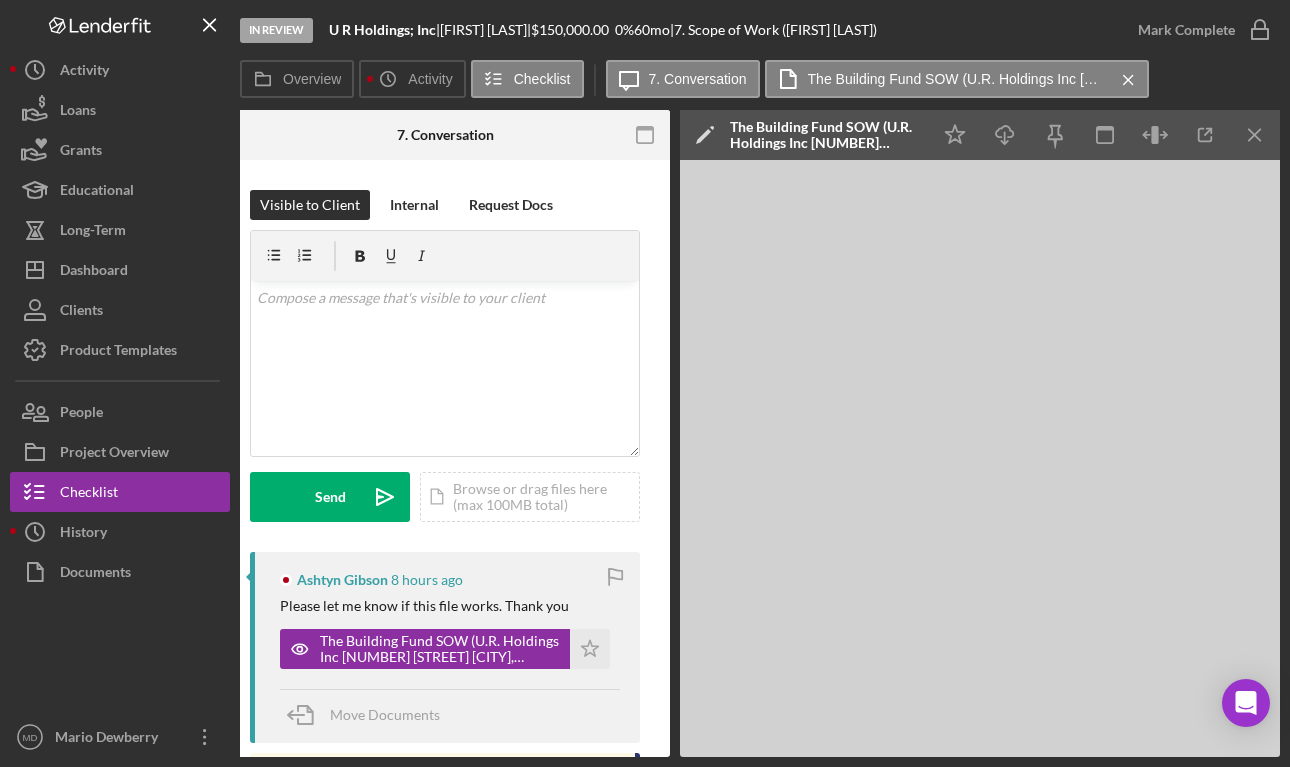 drag, startPoint x: 556, startPoint y: 756, endPoint x: 305, endPoint y: 764, distance: 251.12746 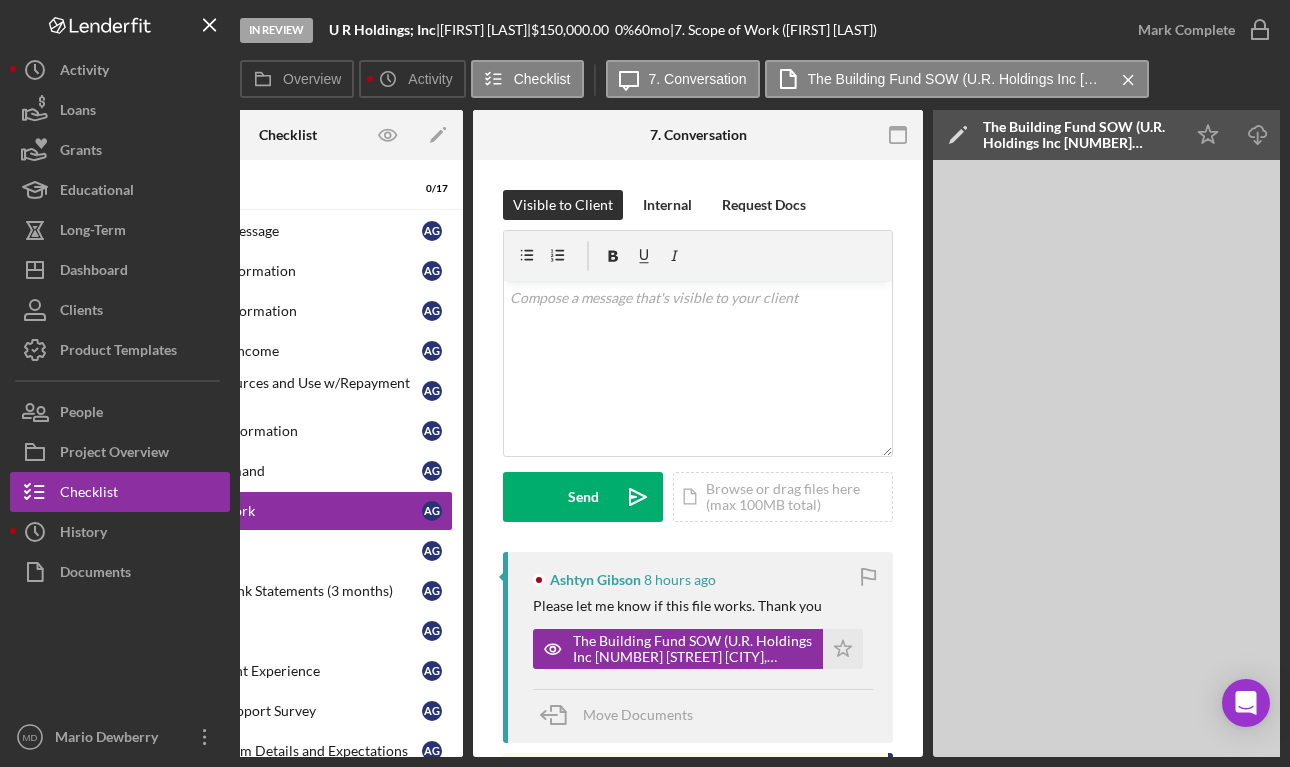 scroll, scrollTop: 0, scrollLeft: 0, axis: both 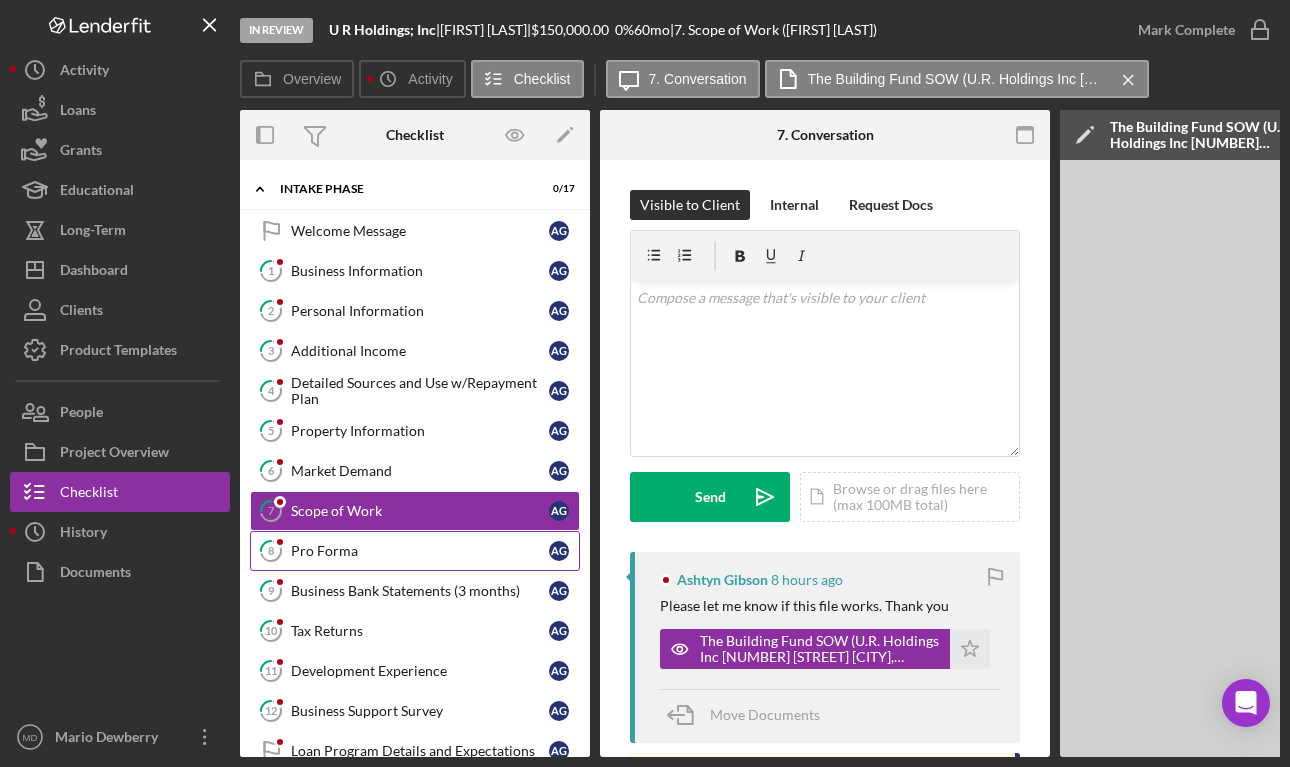 click on "Pro Forma" at bounding box center (420, 551) 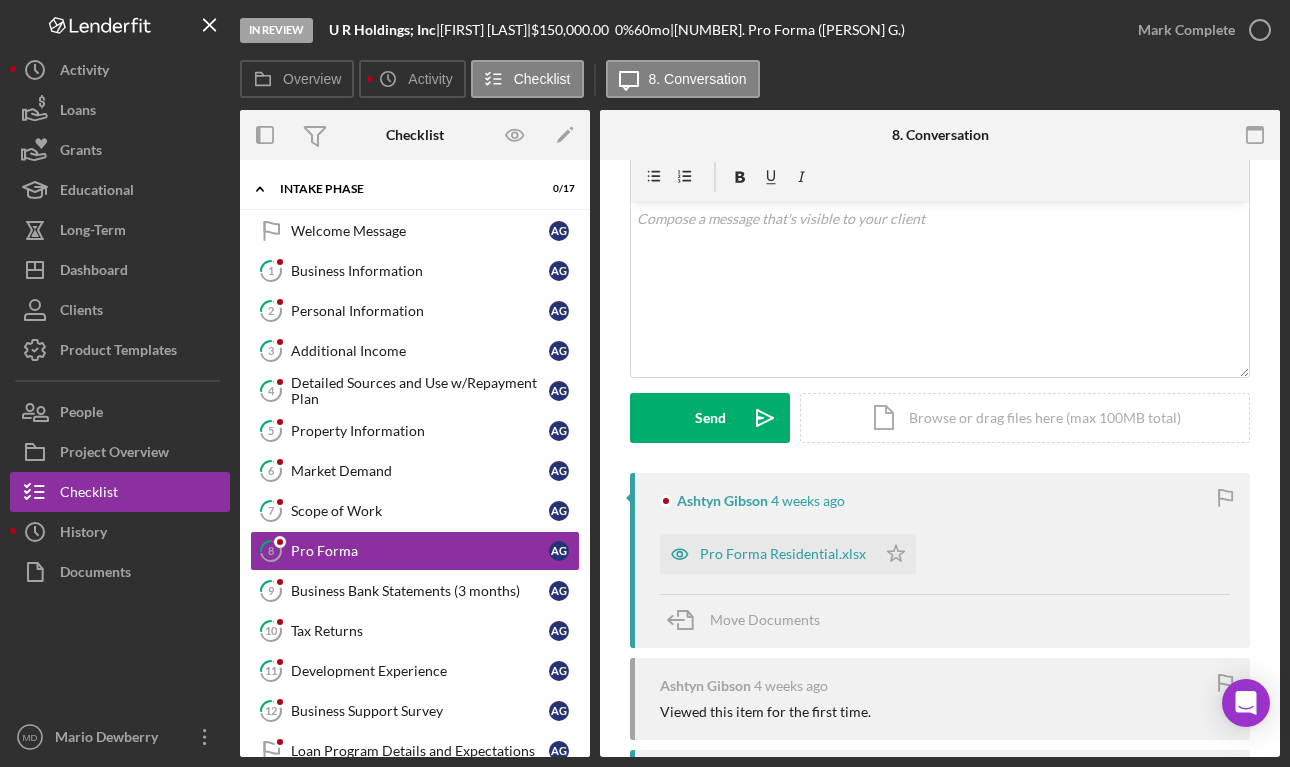 scroll, scrollTop: 78, scrollLeft: 0, axis: vertical 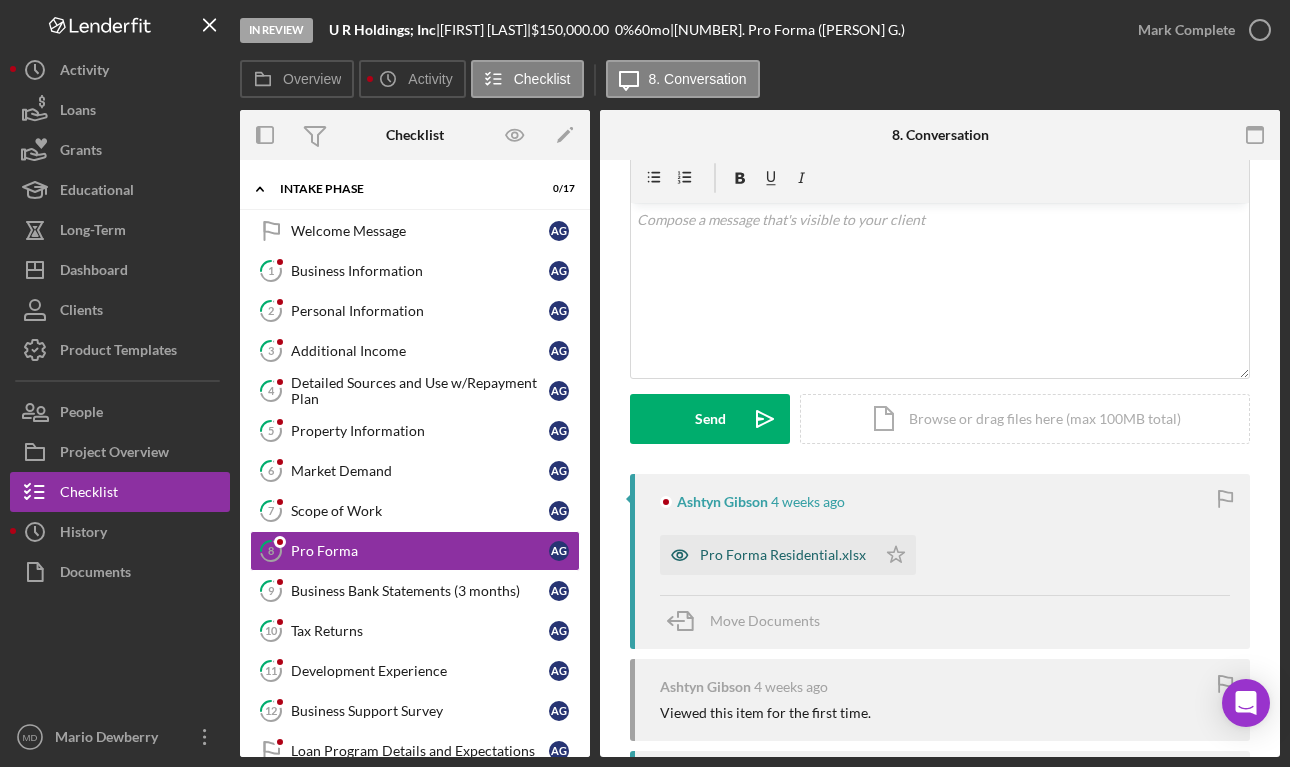 click on "Pro Forma Residential.xlsx" at bounding box center [783, 555] 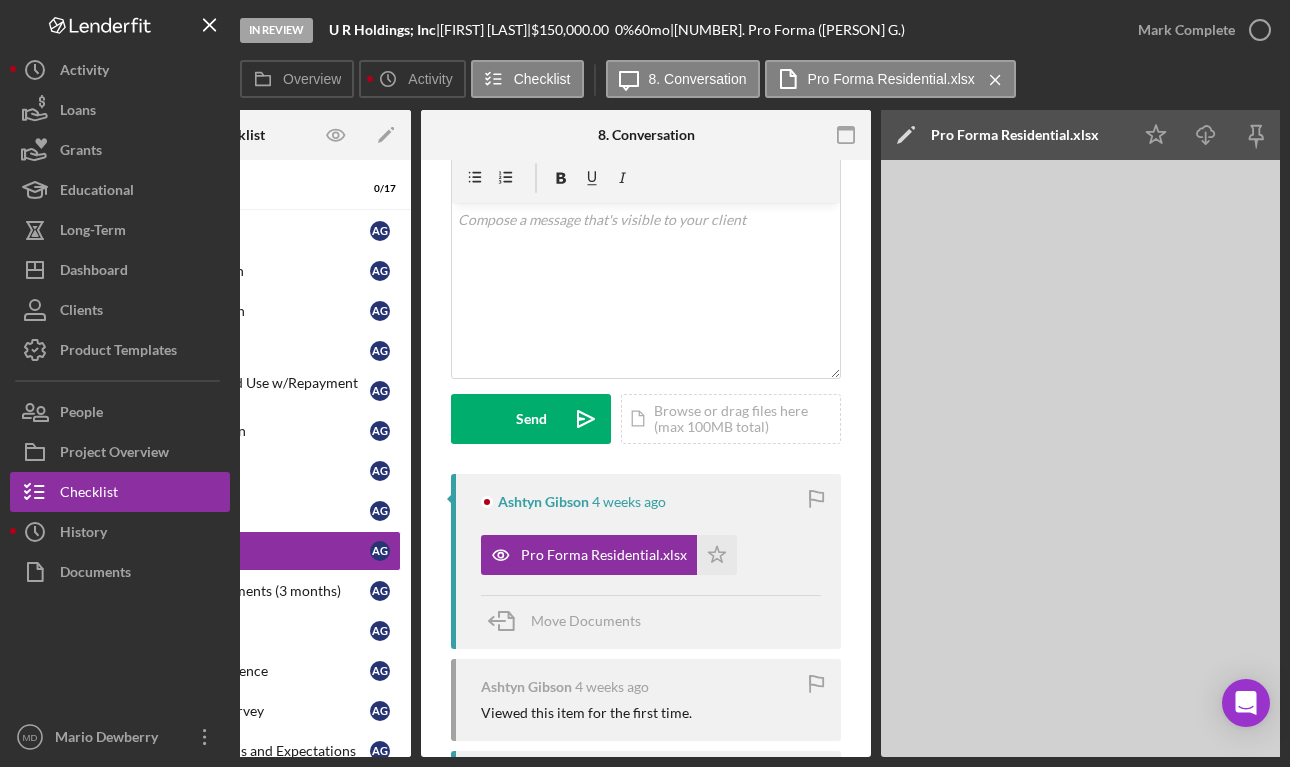 scroll, scrollTop: 0, scrollLeft: 380, axis: horizontal 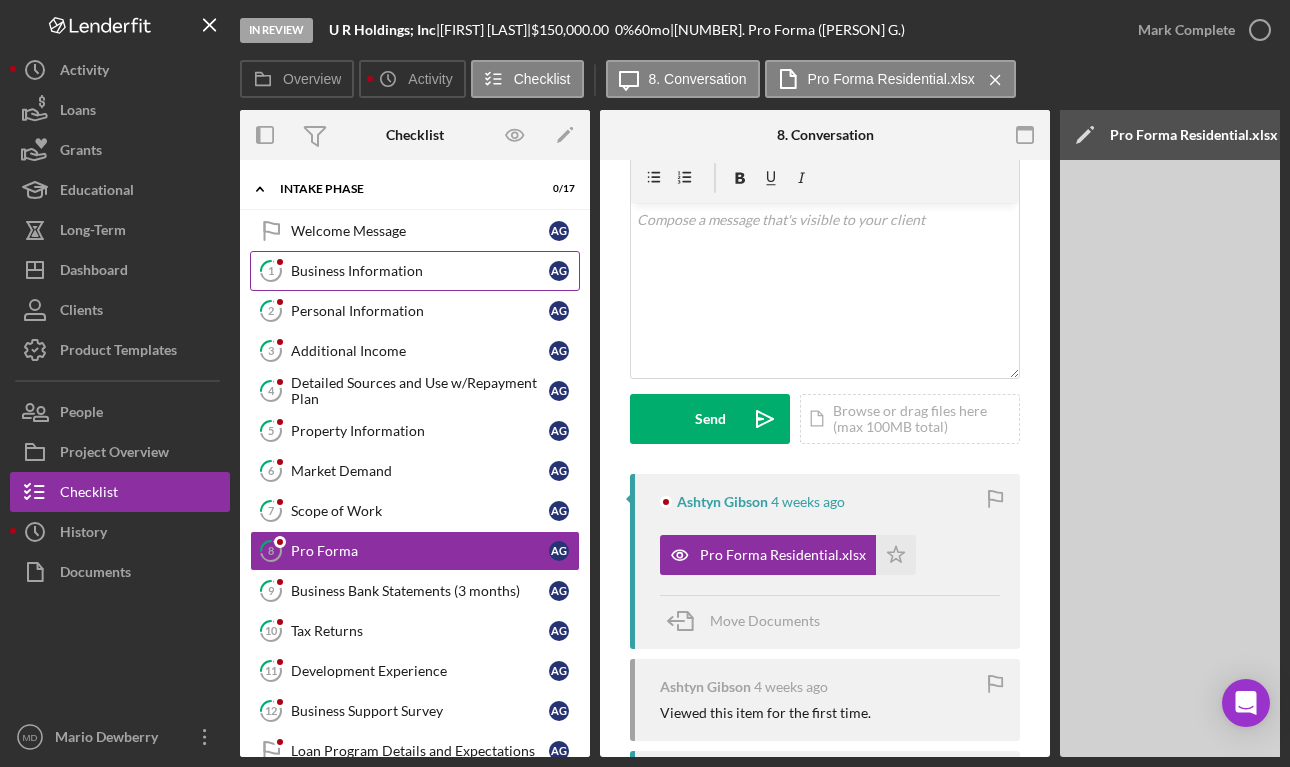 click on "Business Information" at bounding box center [420, 271] 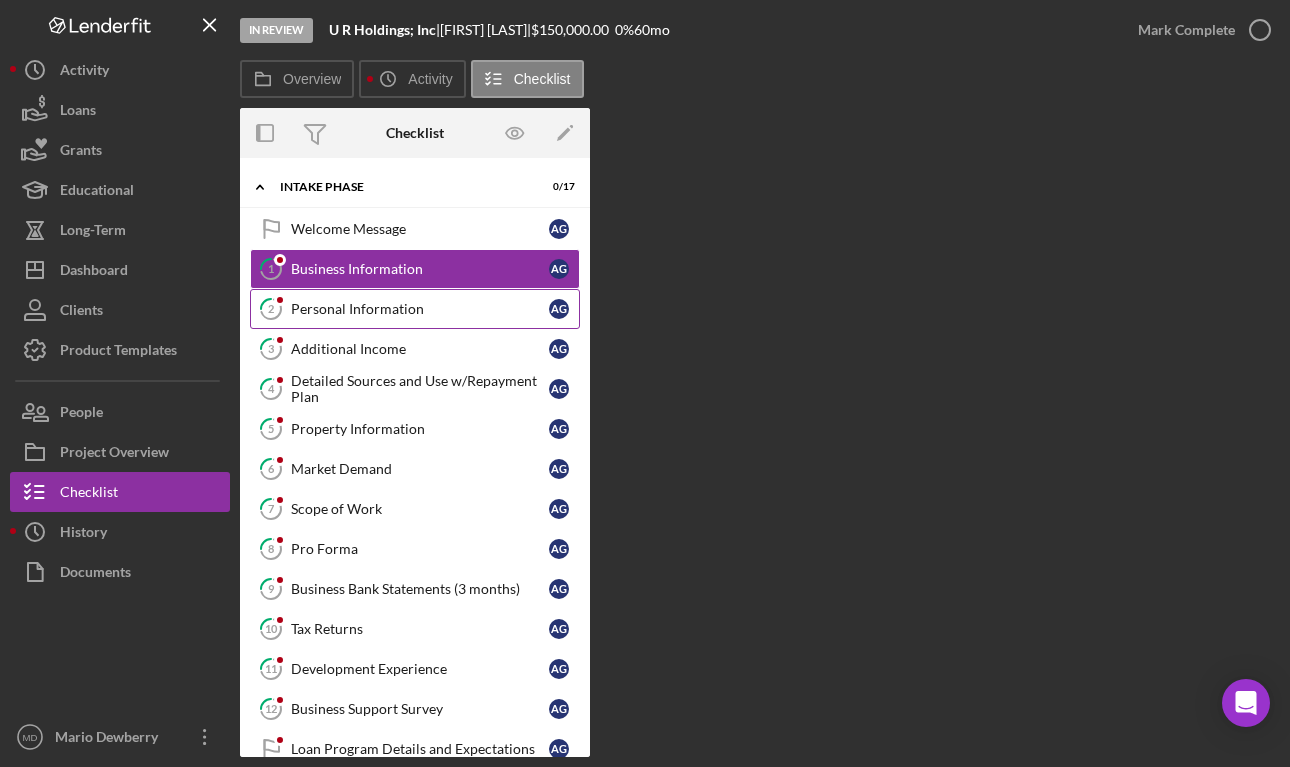click on "Personal Information" at bounding box center [420, 309] 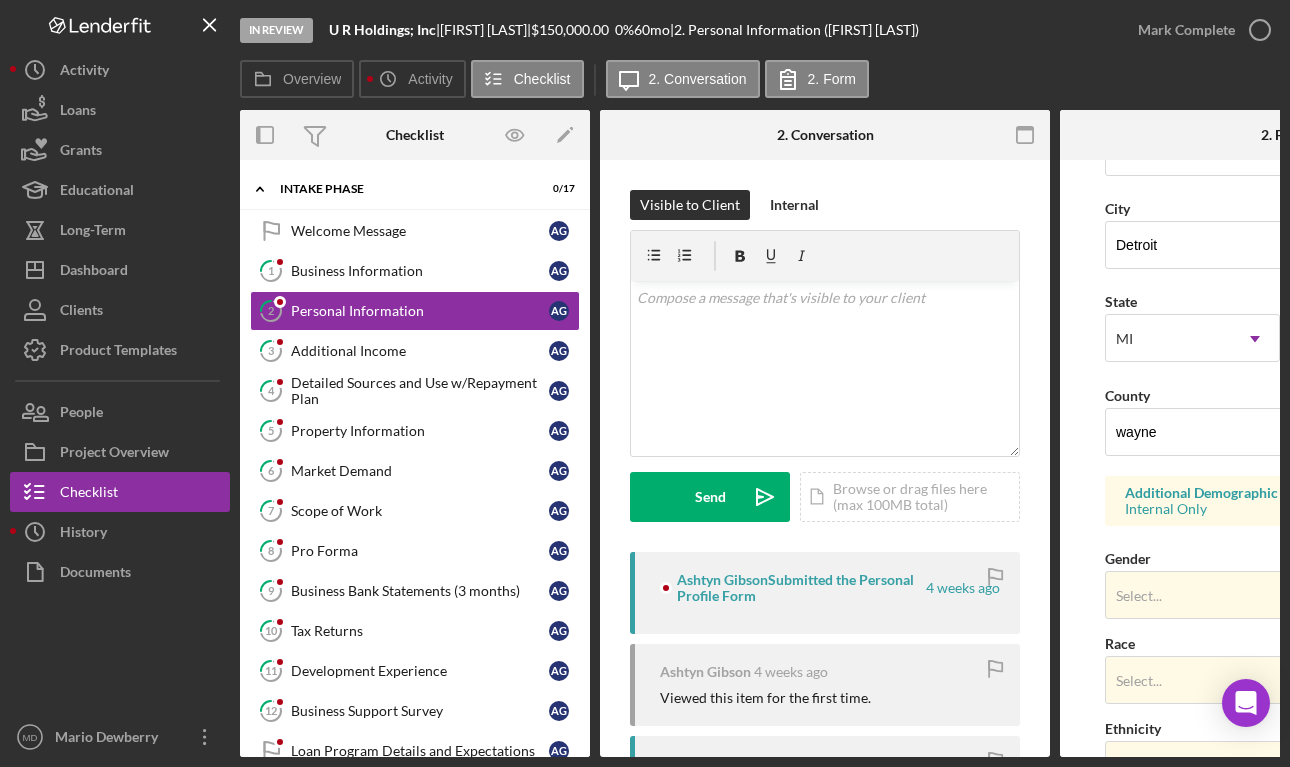 scroll, scrollTop: 458, scrollLeft: 0, axis: vertical 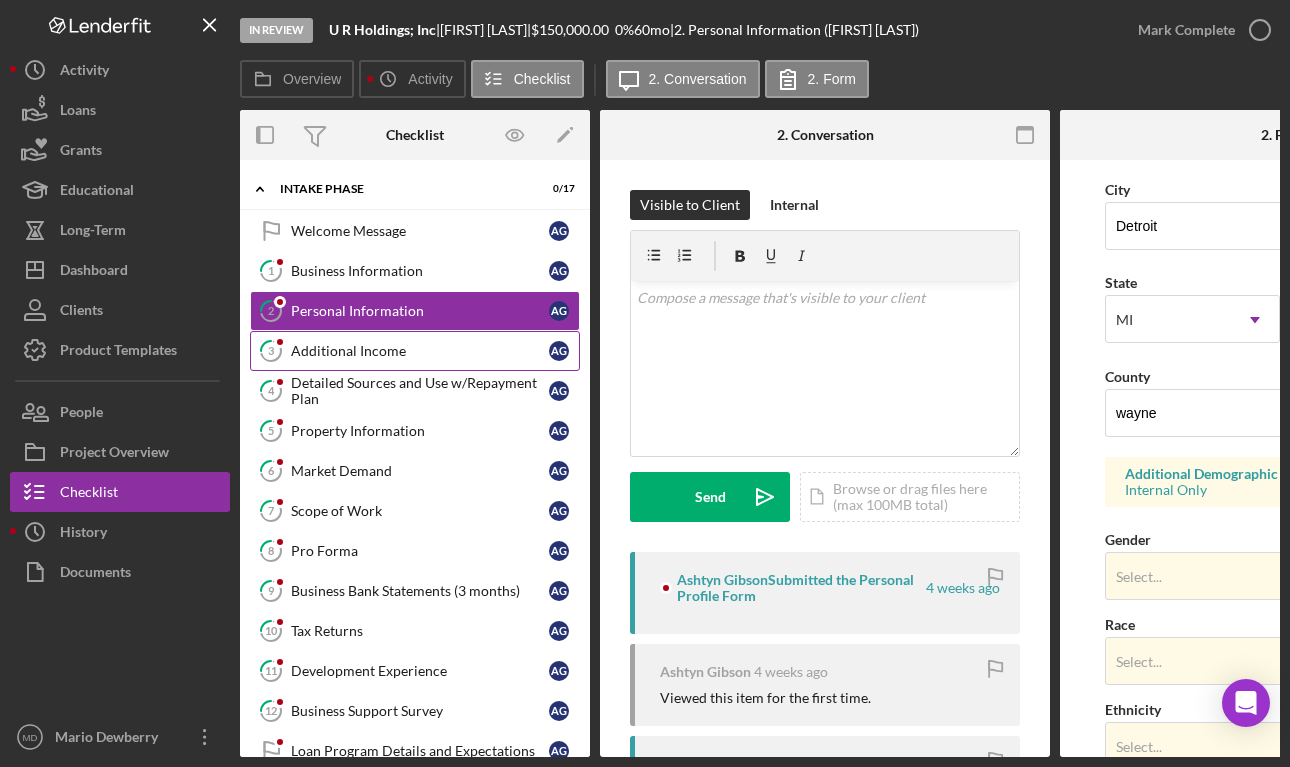 click on "Additional Income" at bounding box center [420, 351] 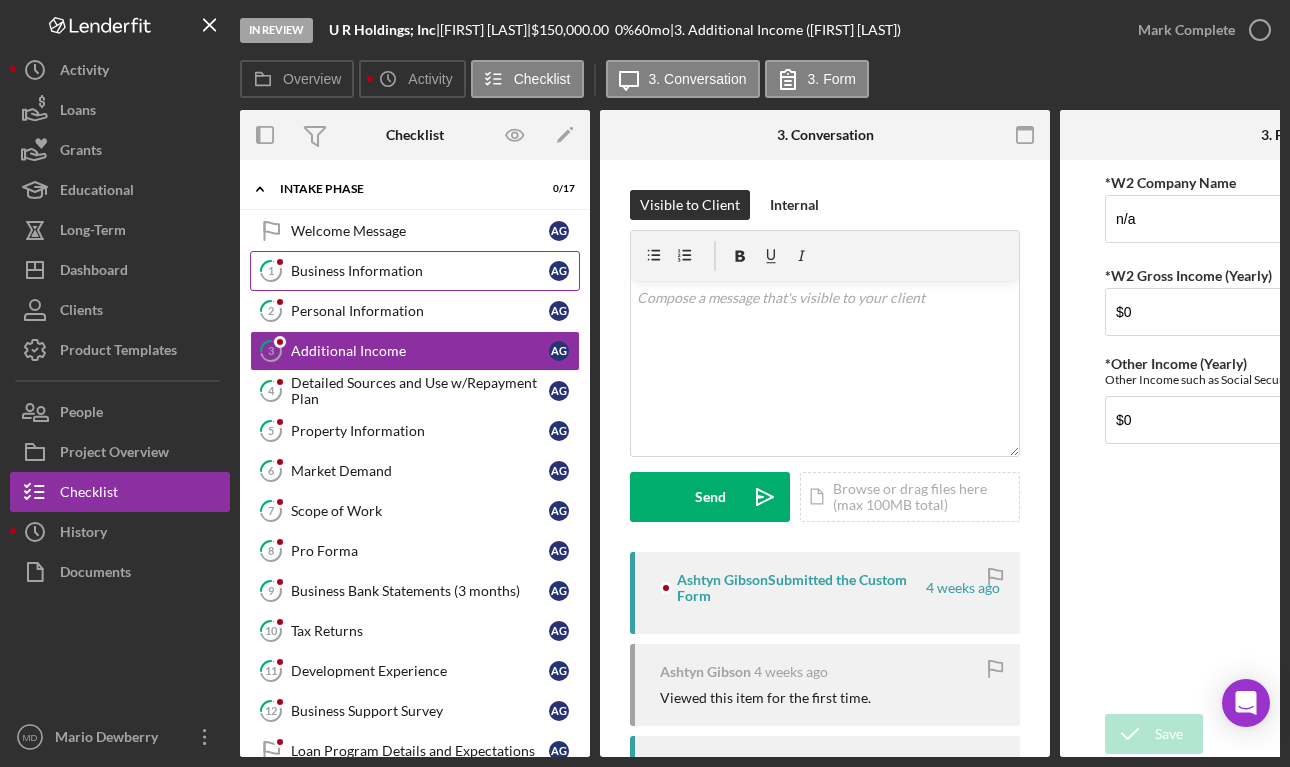 click on "Business Information" at bounding box center [420, 271] 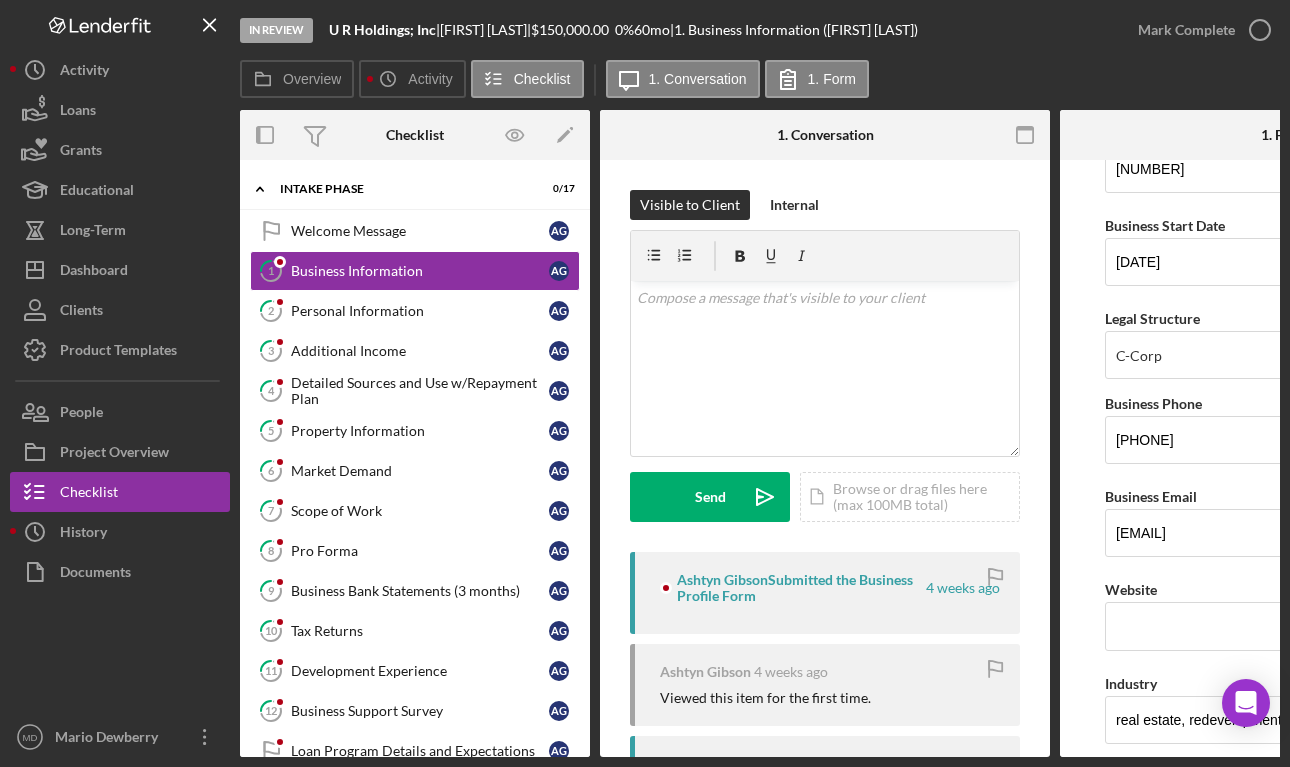scroll, scrollTop: 48, scrollLeft: 0, axis: vertical 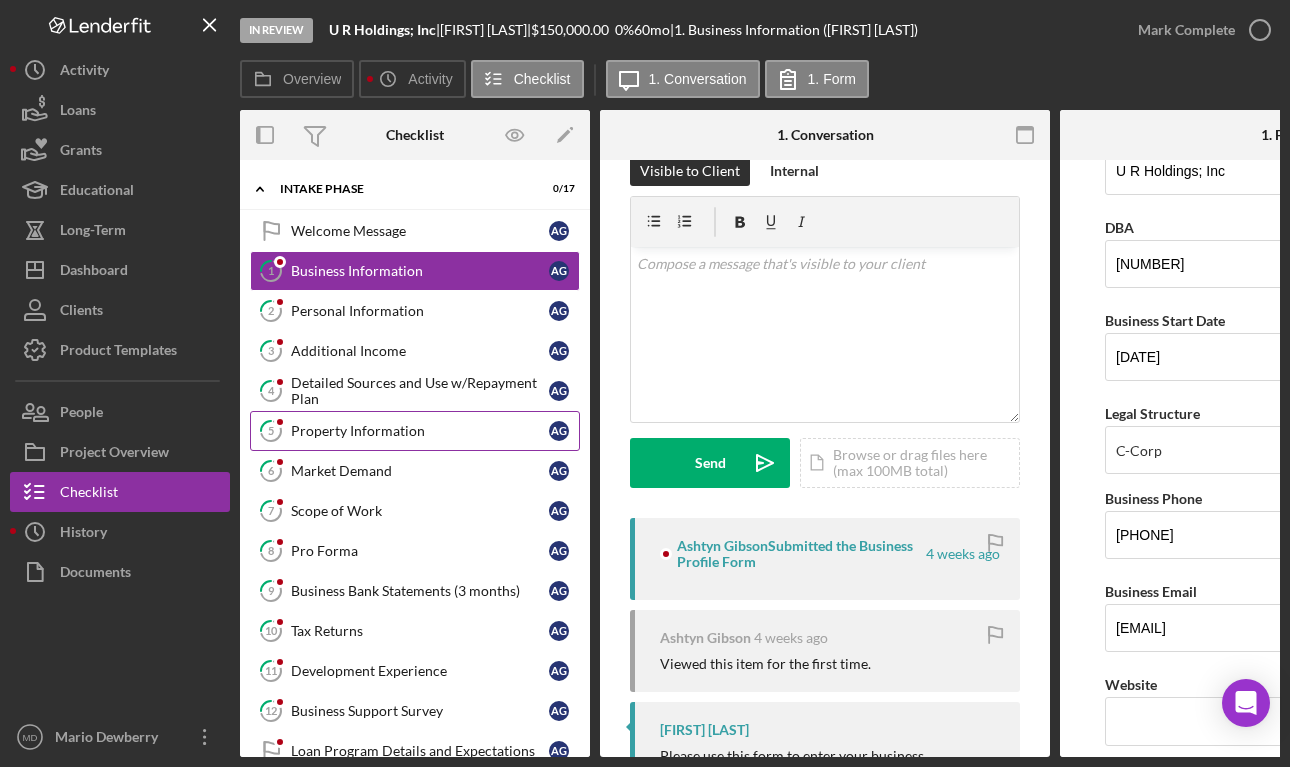 click on "Property Information" at bounding box center [420, 431] 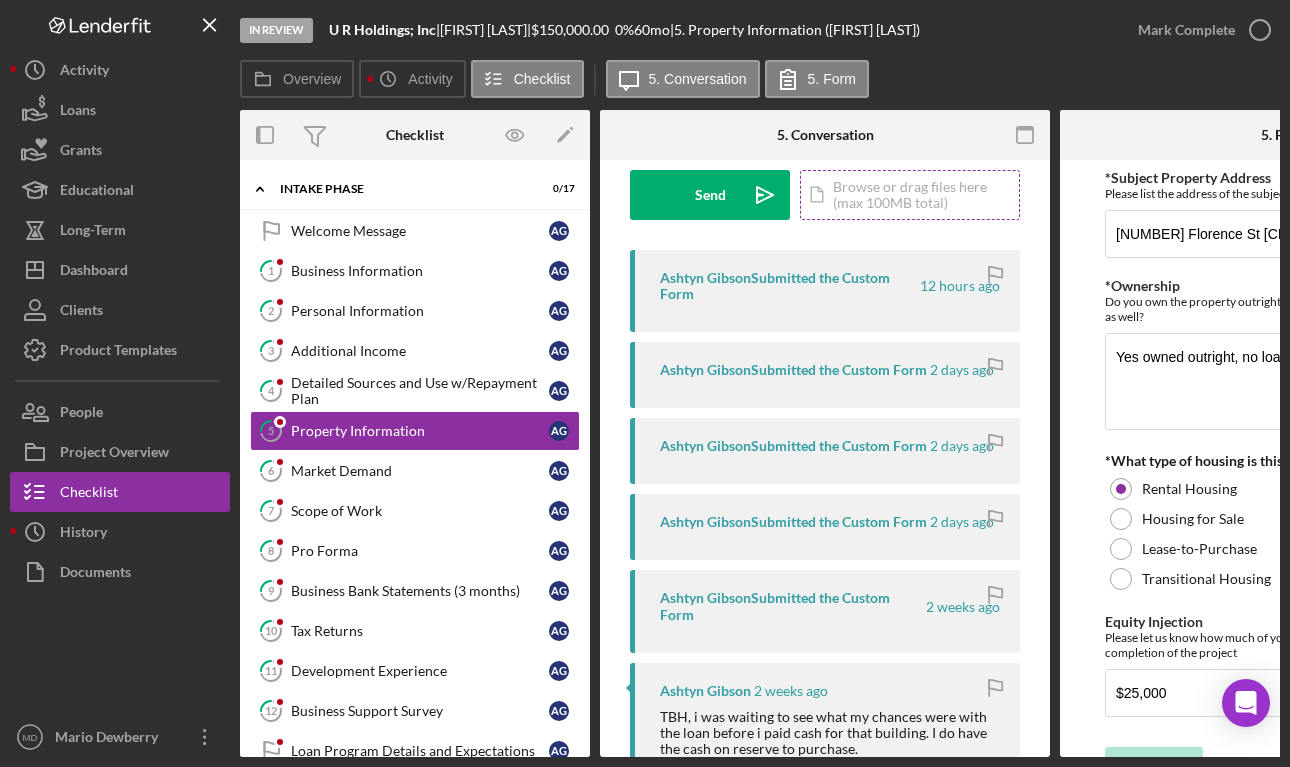 scroll, scrollTop: 284, scrollLeft: 0, axis: vertical 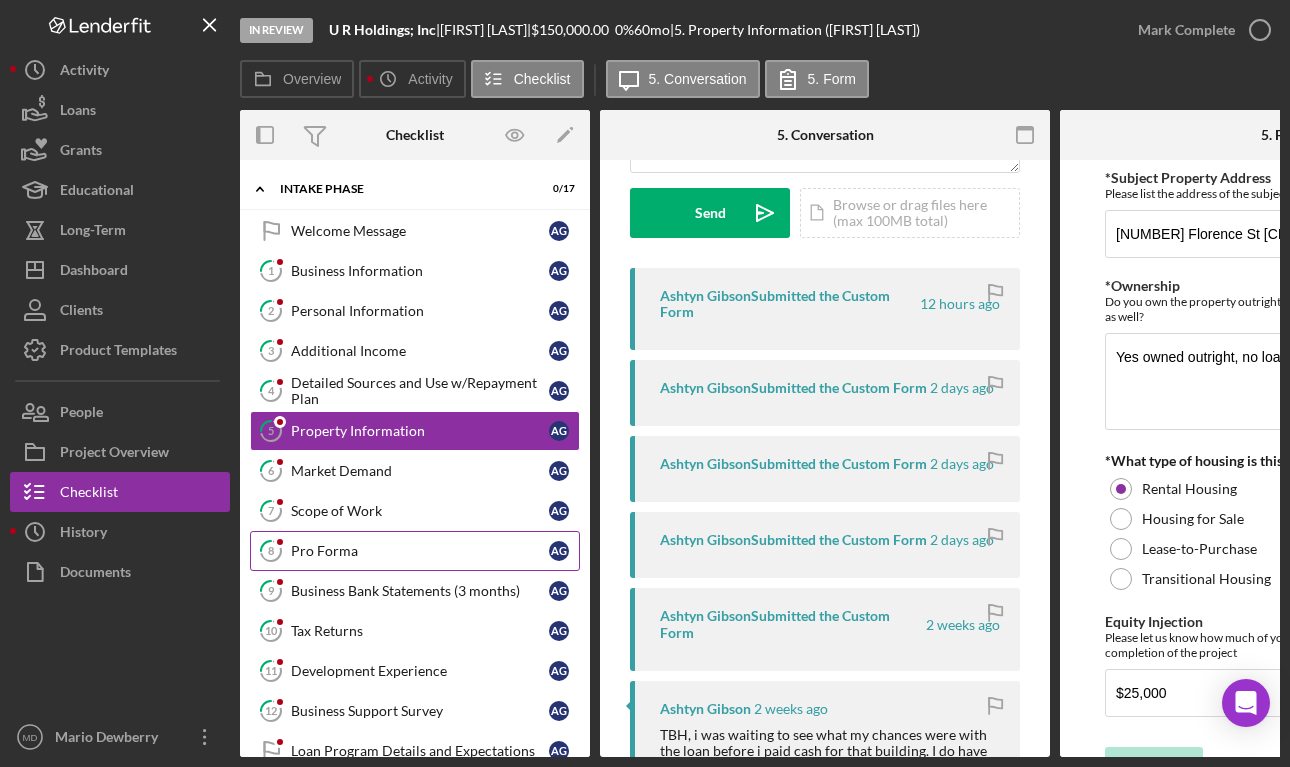 click on "Pro Forma" at bounding box center [420, 551] 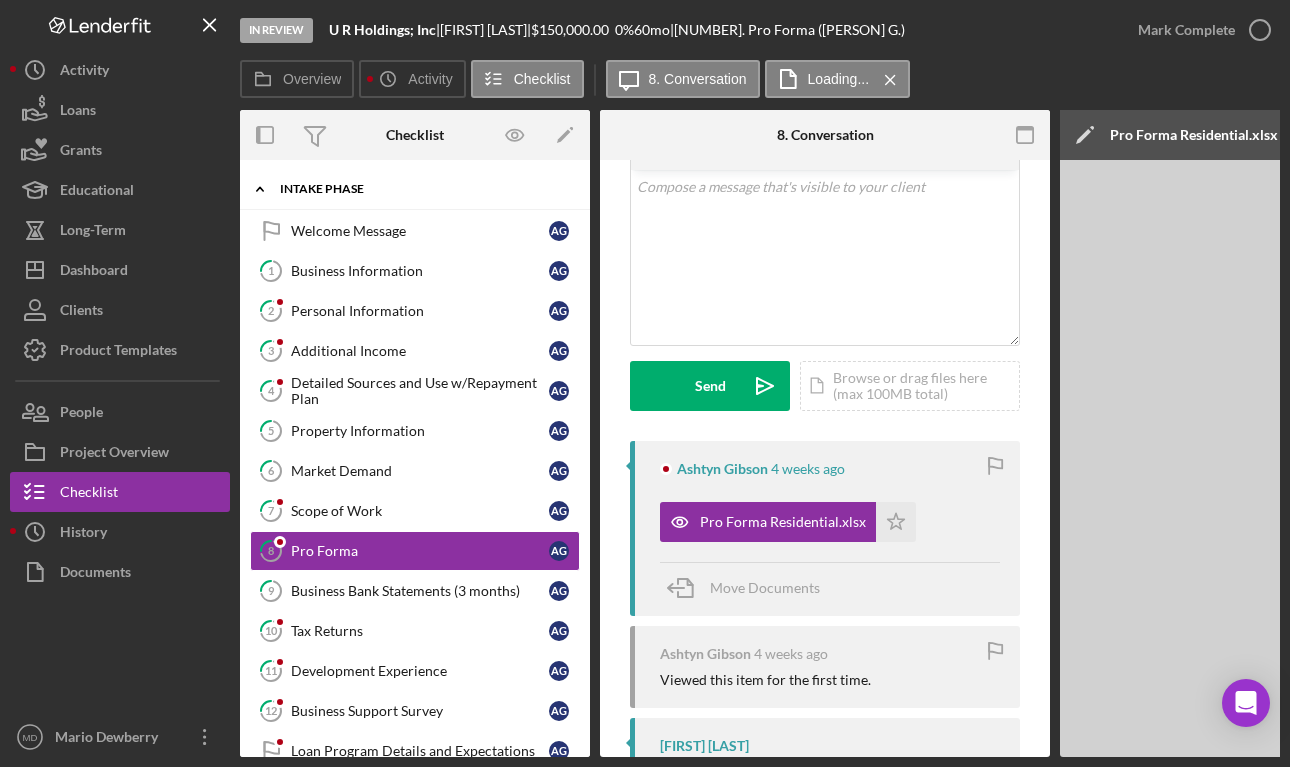 scroll, scrollTop: 89, scrollLeft: 0, axis: vertical 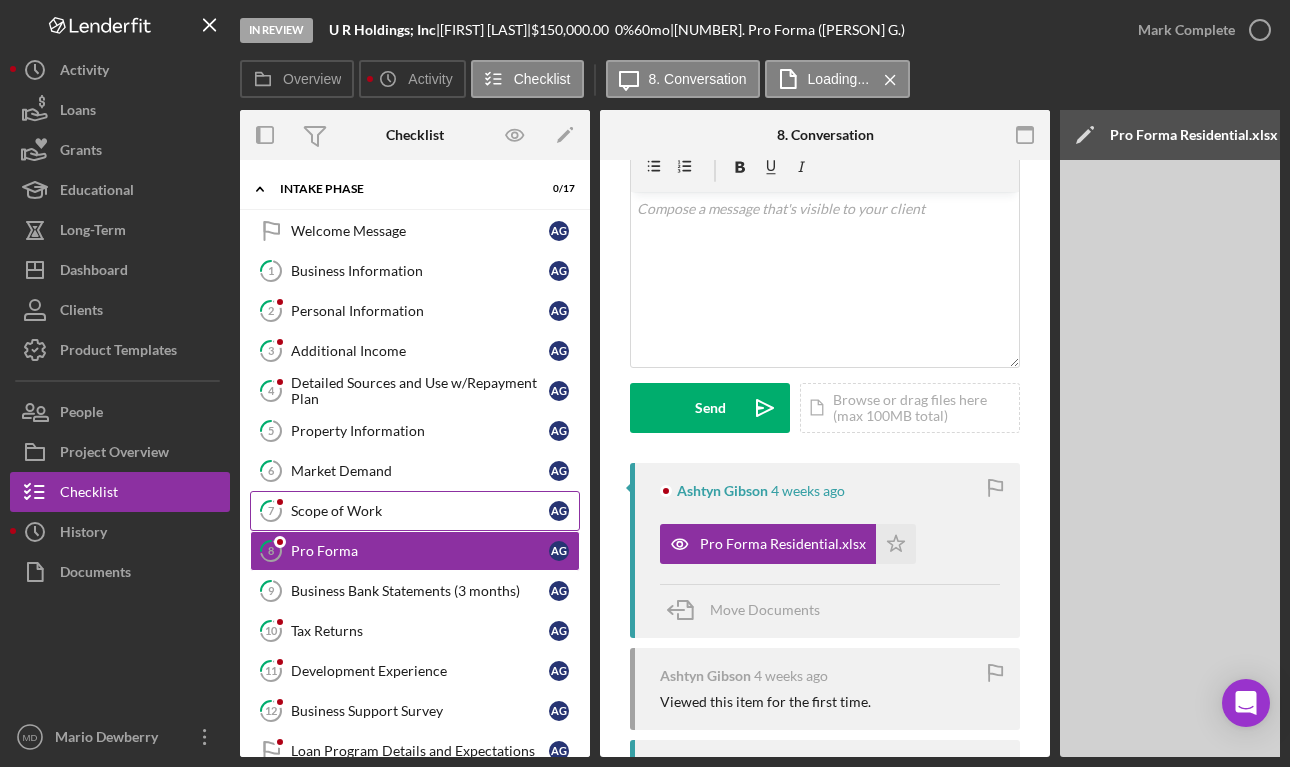 click on "Scope of Work" at bounding box center (420, 511) 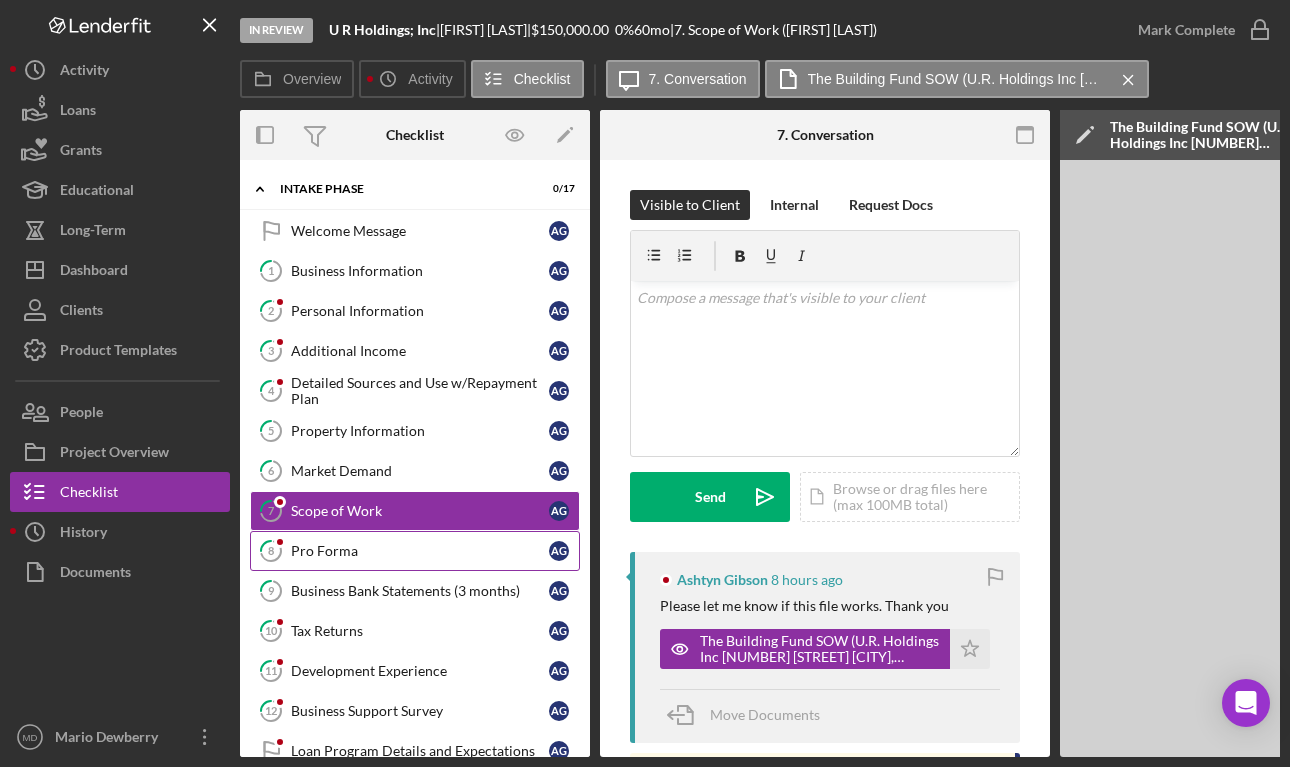 click on "Pro Forma" at bounding box center (420, 551) 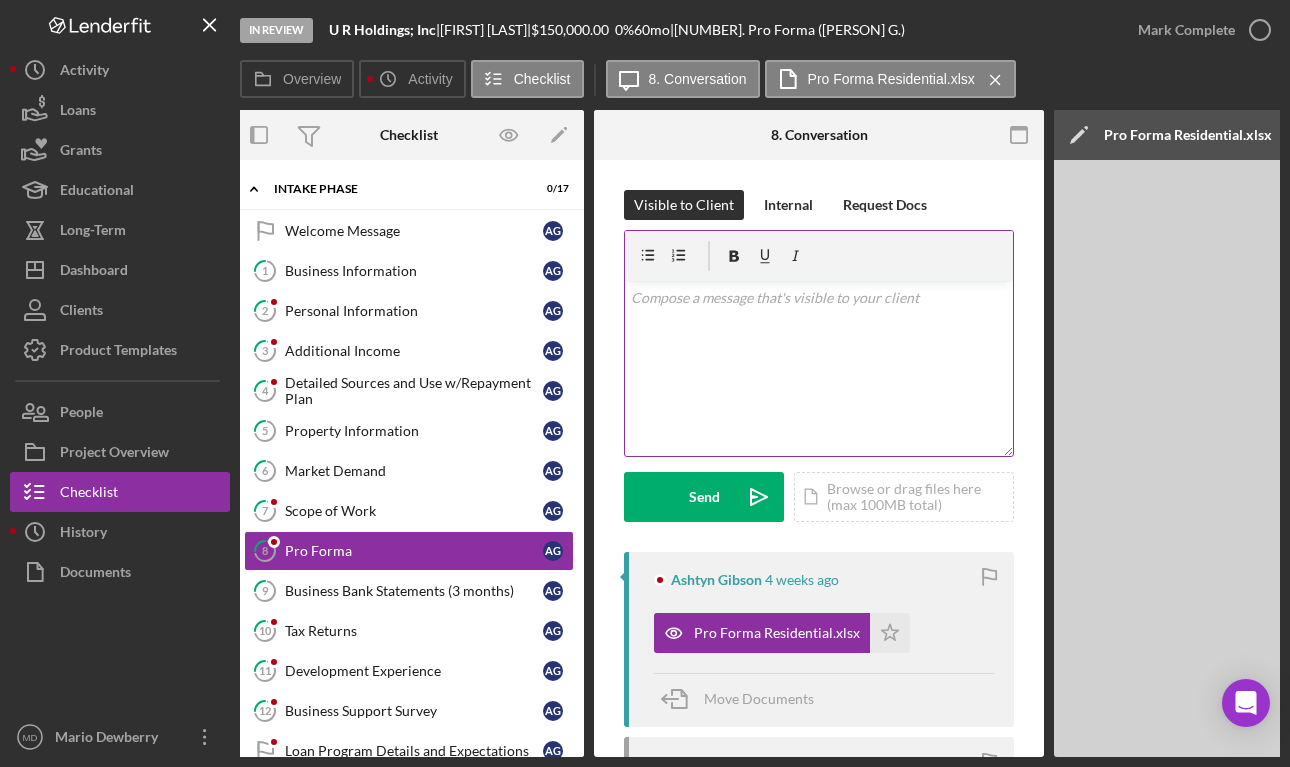 scroll, scrollTop: 0, scrollLeft: 0, axis: both 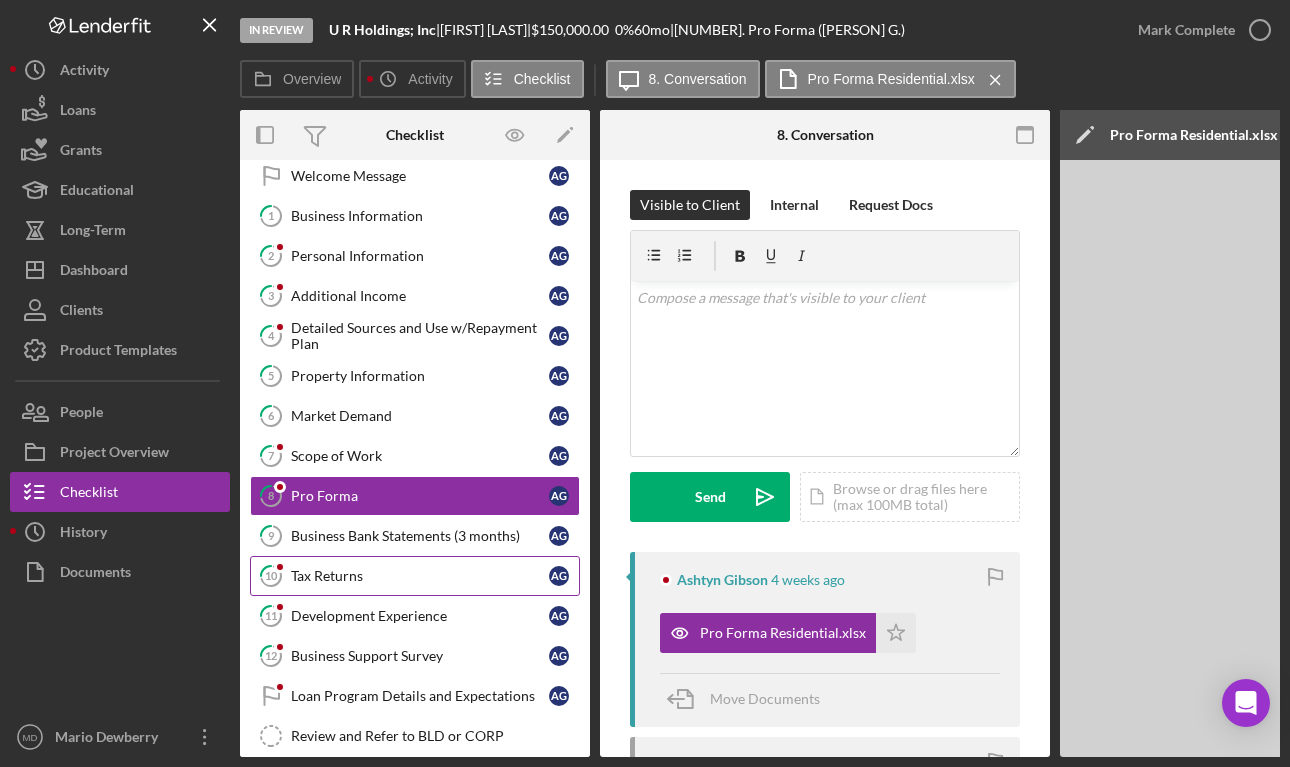 click on "[NUMBER] Tax Returns A G" at bounding box center (415, 576) 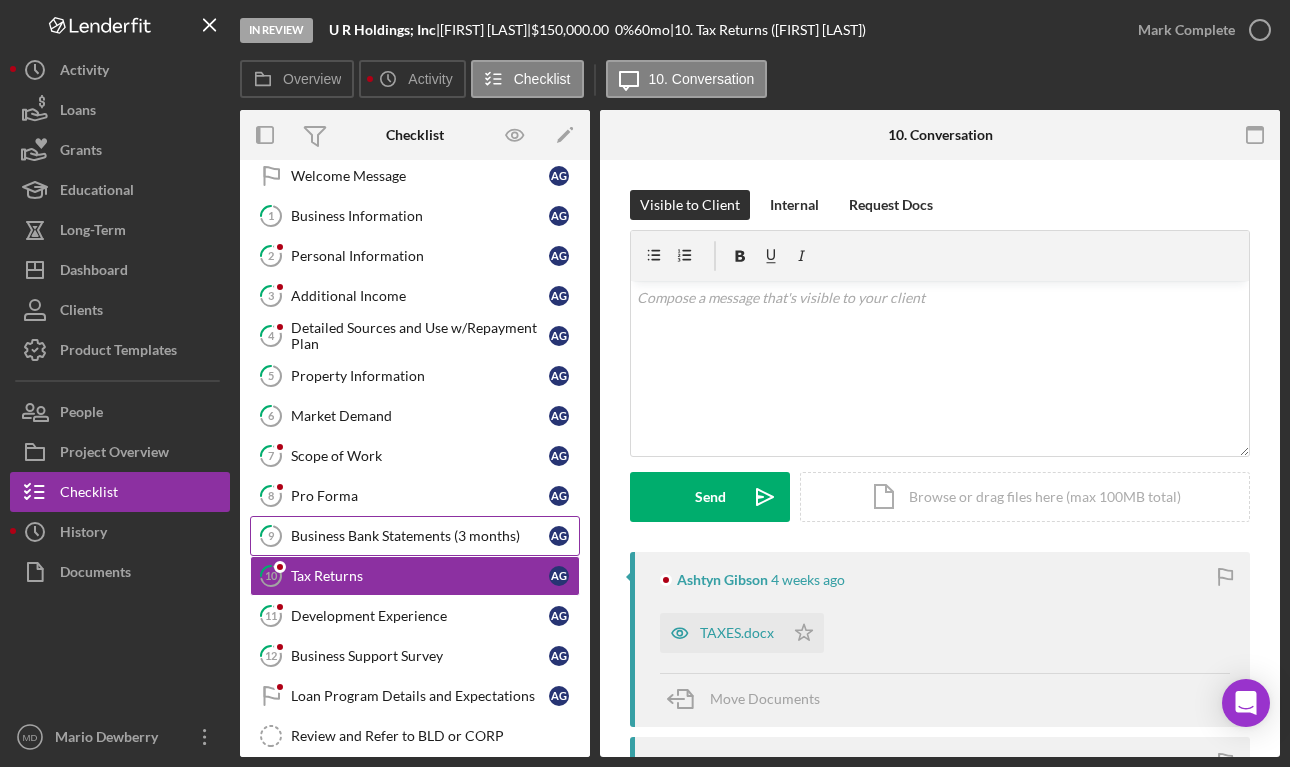 click on "Business Bank Statements (3 months)" at bounding box center (420, 536) 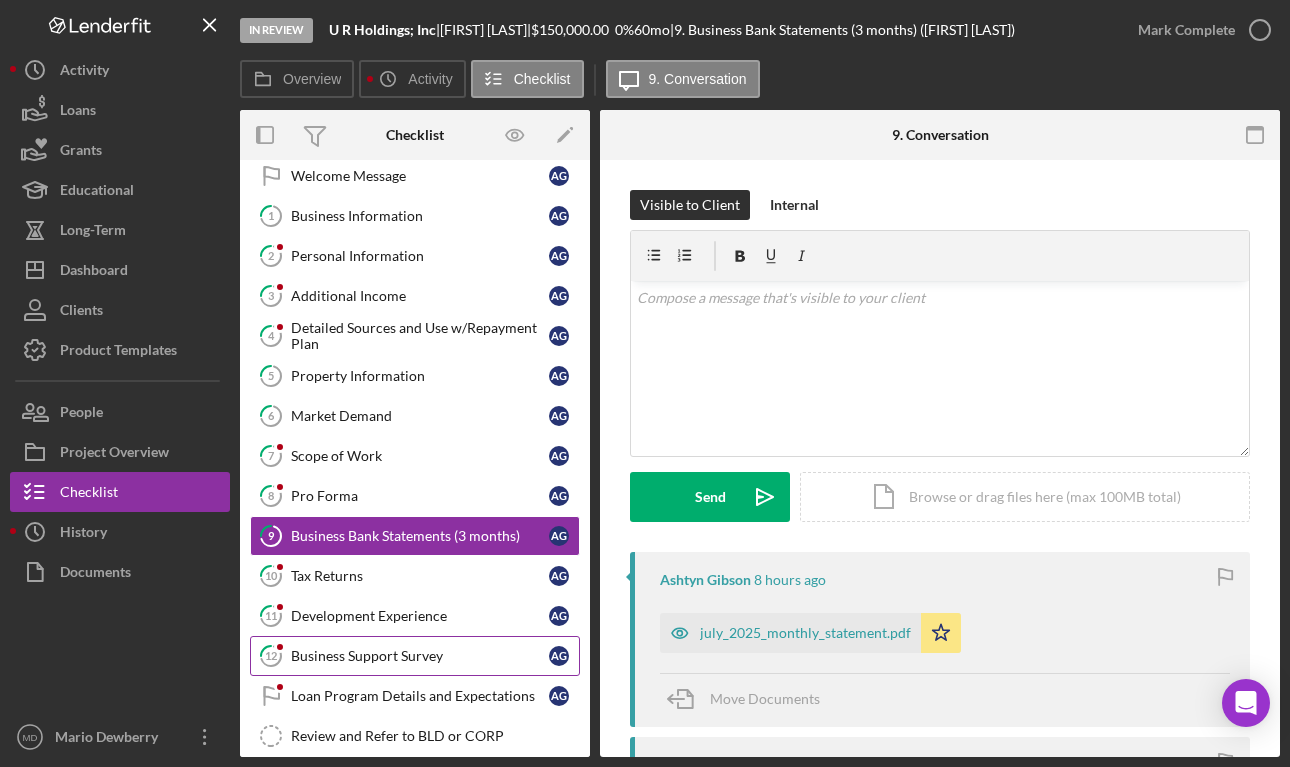 click on "Business Support Survey" at bounding box center [420, 656] 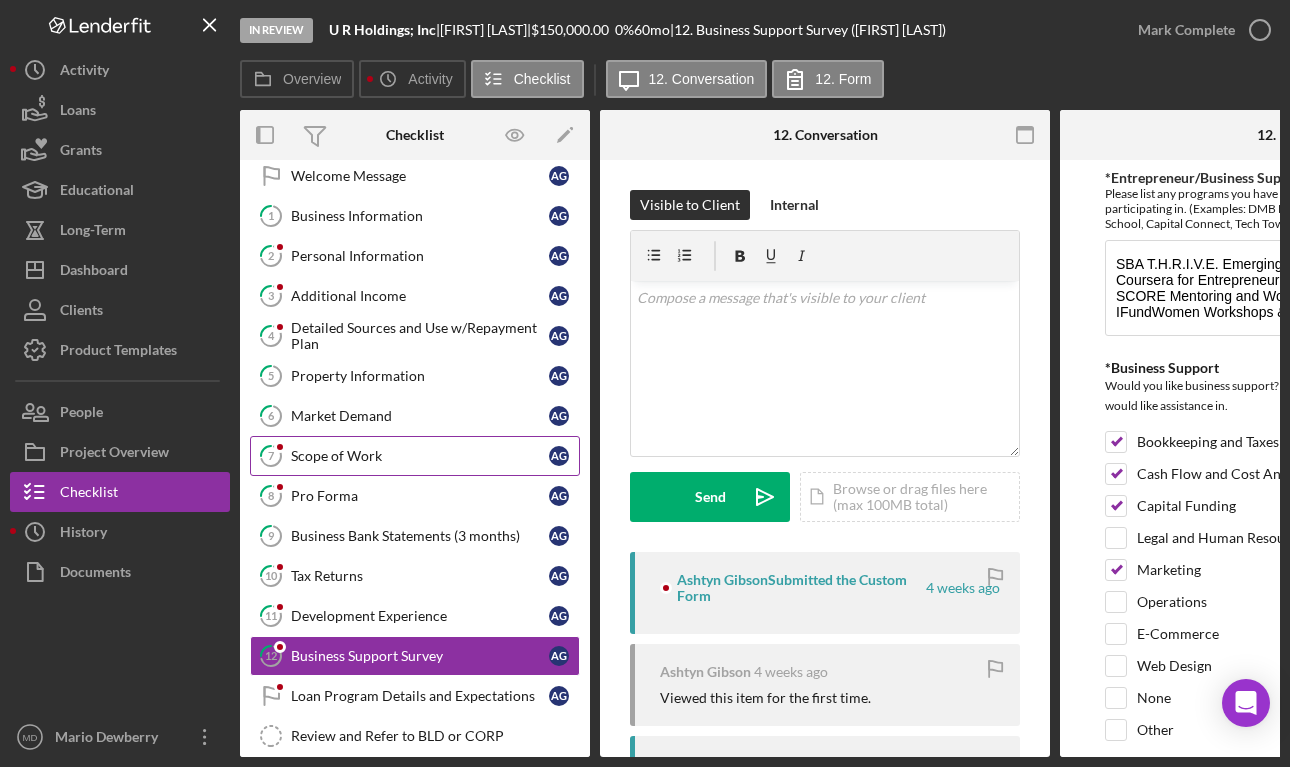 scroll, scrollTop: 0, scrollLeft: 0, axis: both 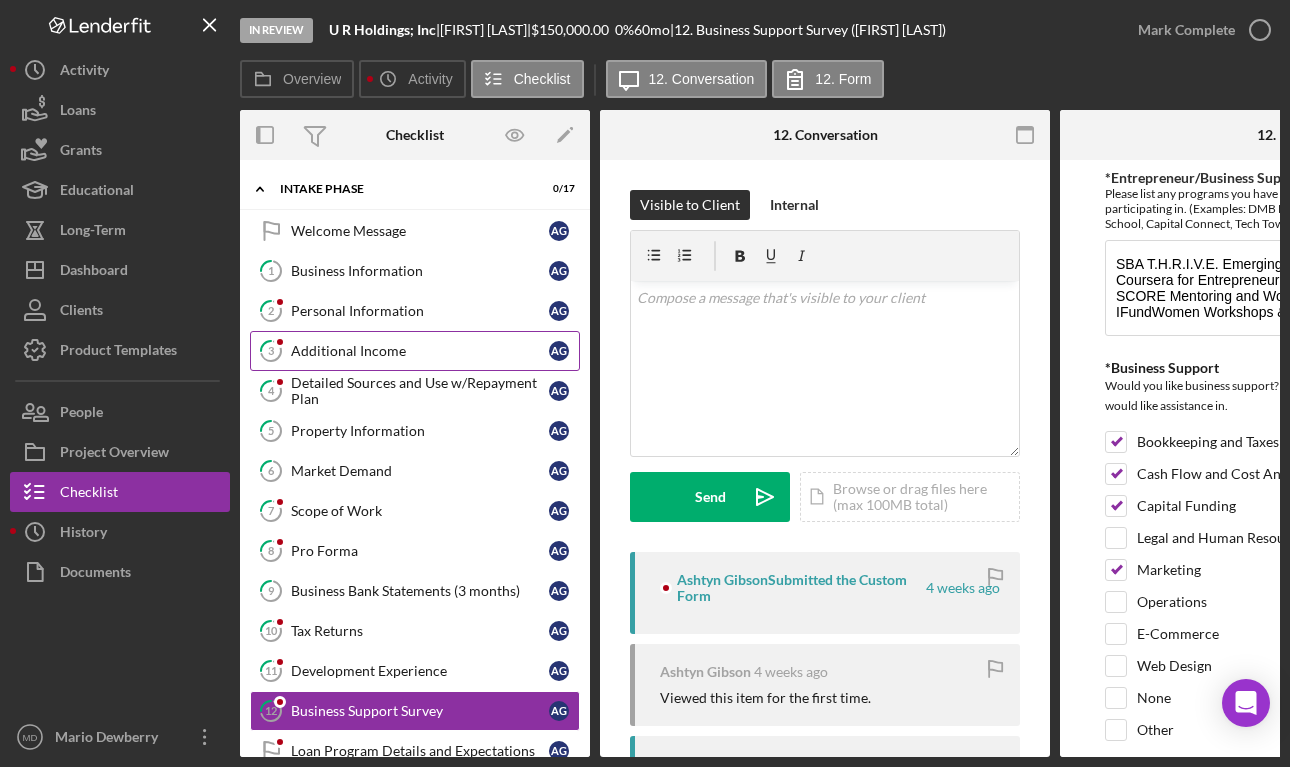 click on "Additional Income" at bounding box center [420, 351] 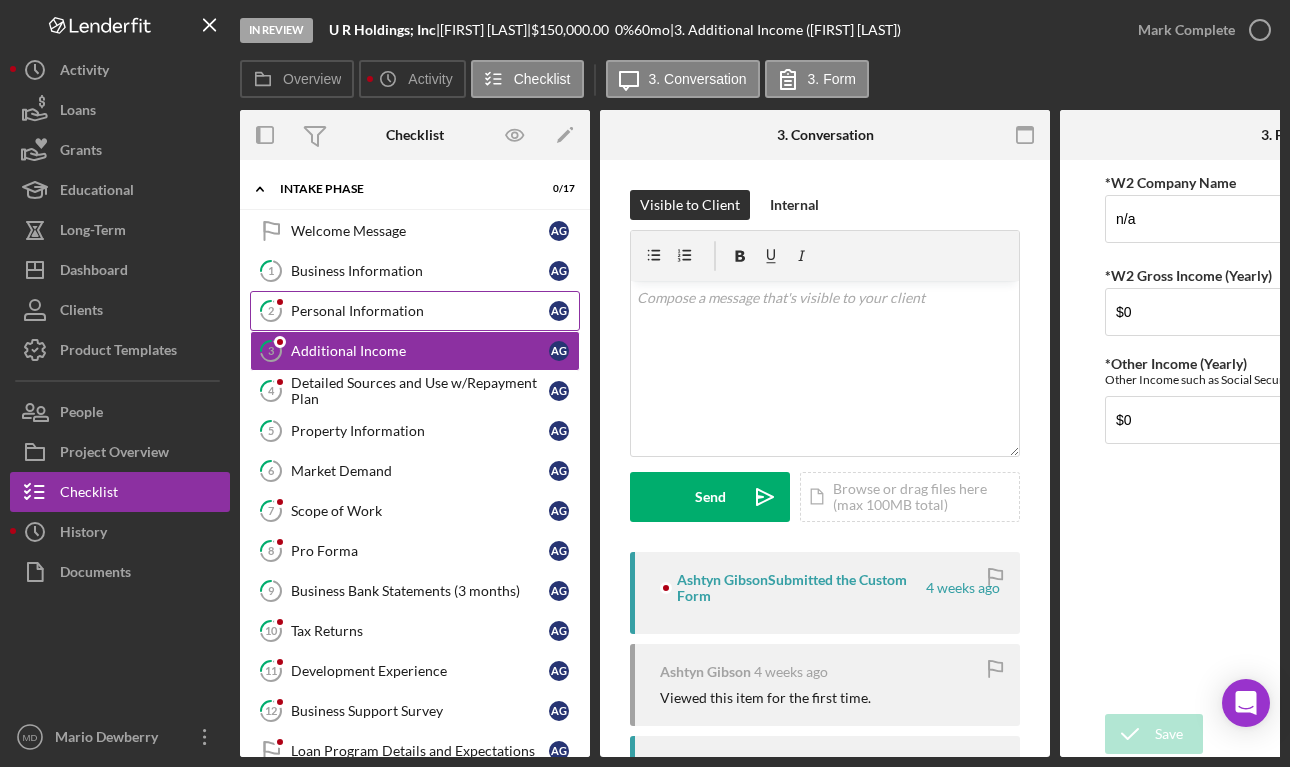 click on "Personal Information" at bounding box center (420, 311) 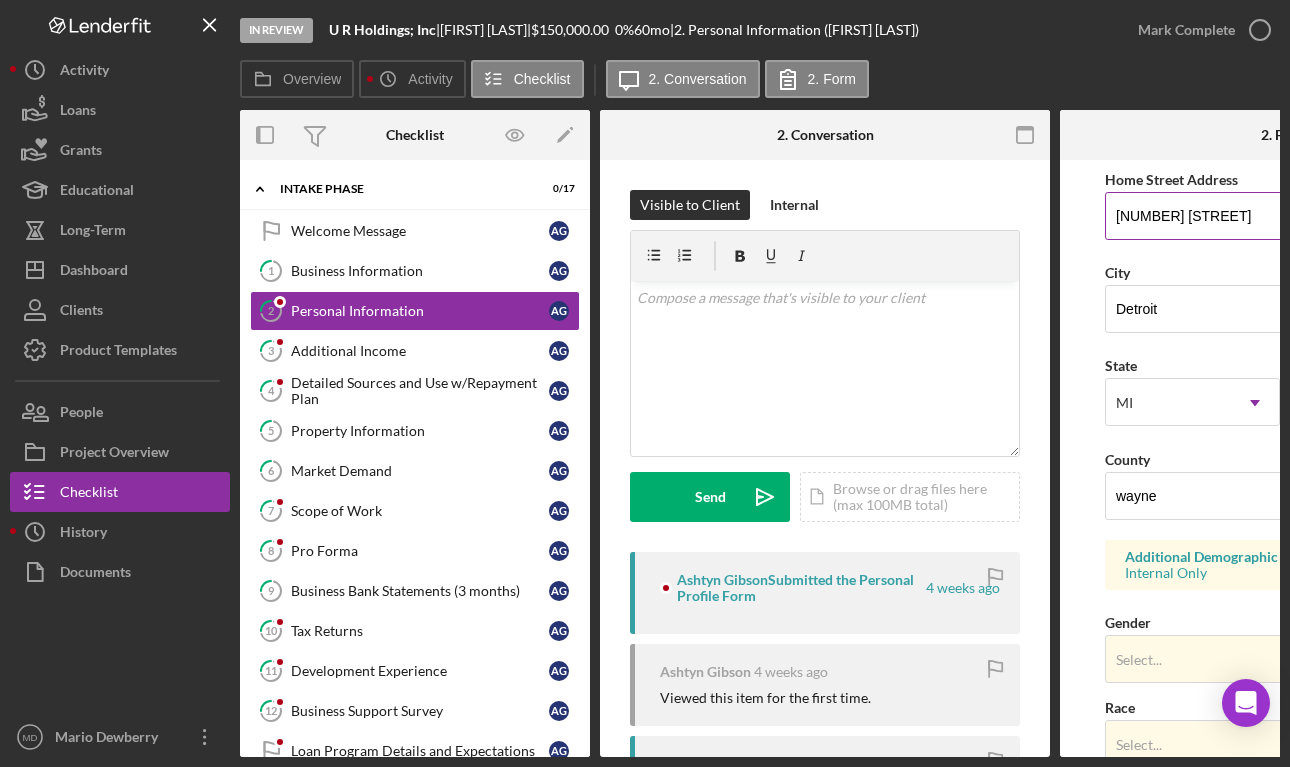 scroll, scrollTop: 385, scrollLeft: 0, axis: vertical 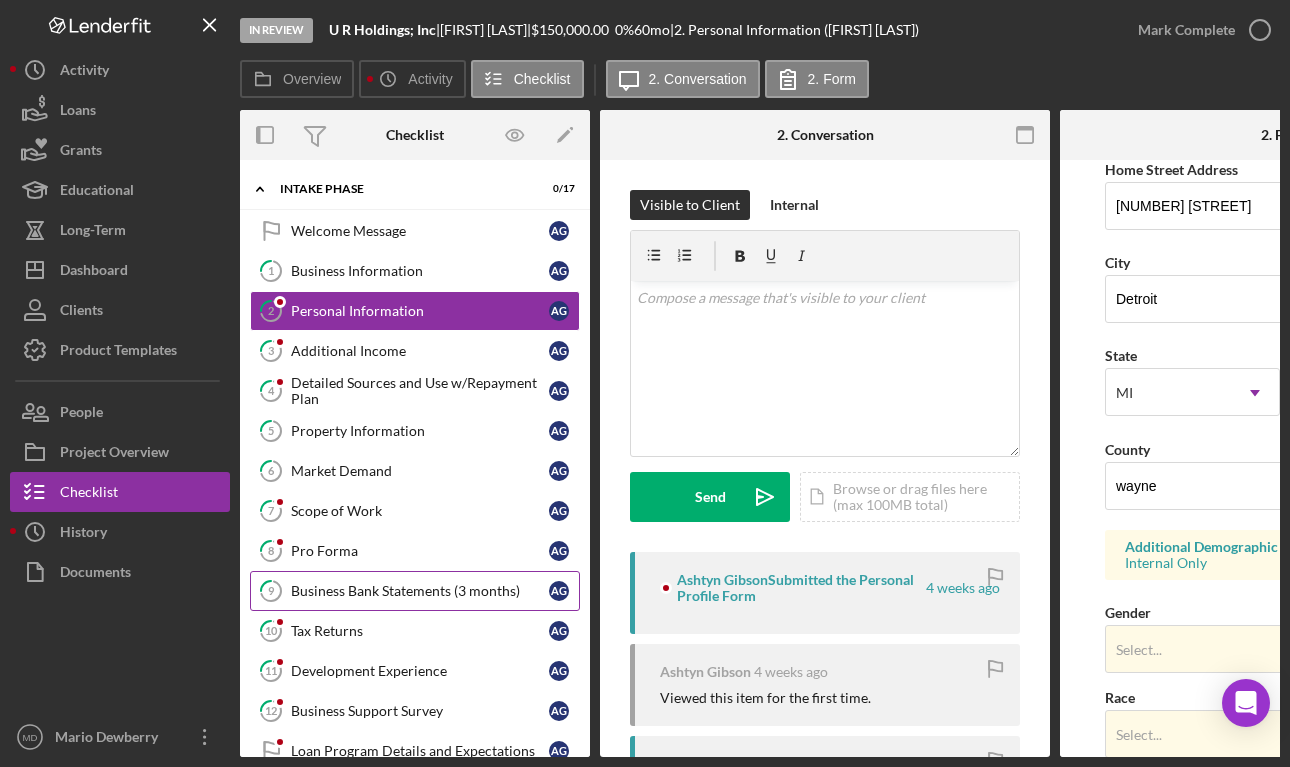 click on "9 Business Bank Statements (3 months) [FIRST] [LAST]" at bounding box center (415, 591) 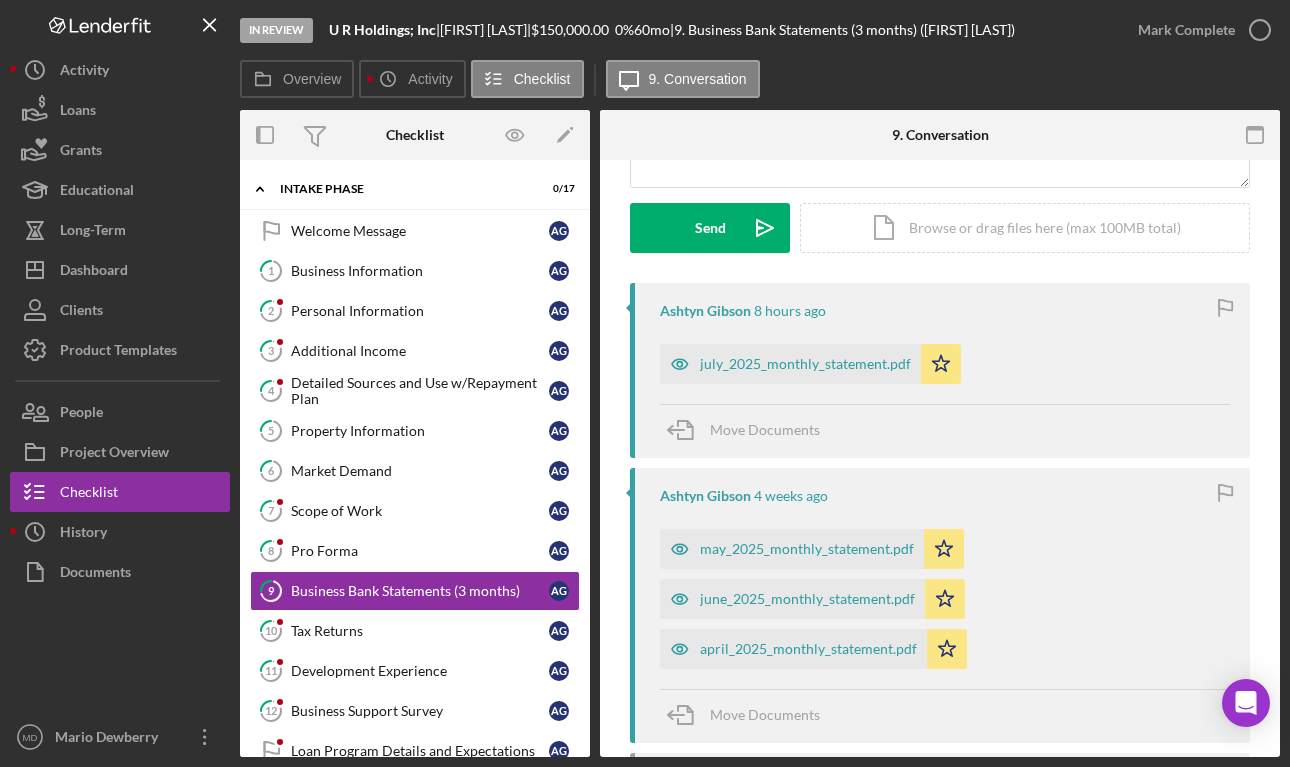 scroll, scrollTop: 272, scrollLeft: 0, axis: vertical 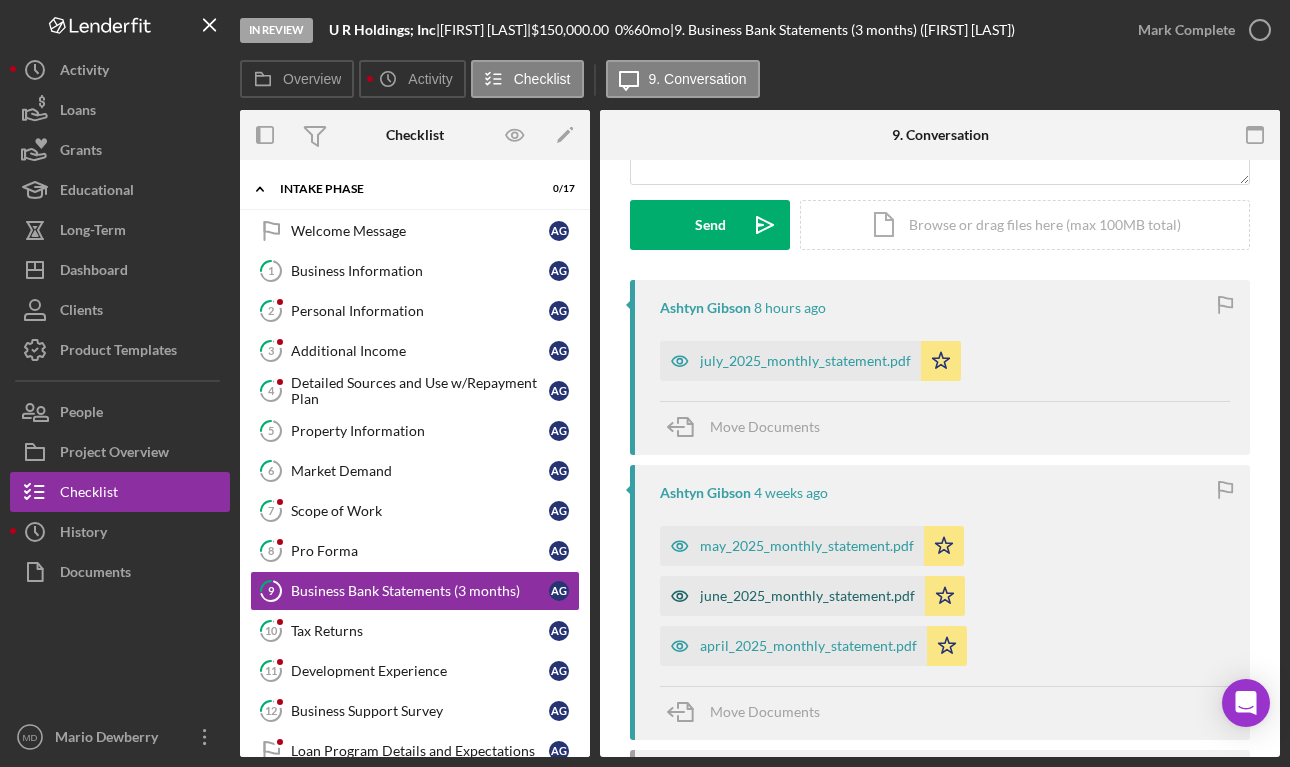 click on "june_2025_monthly_statement.pdf" at bounding box center (807, 596) 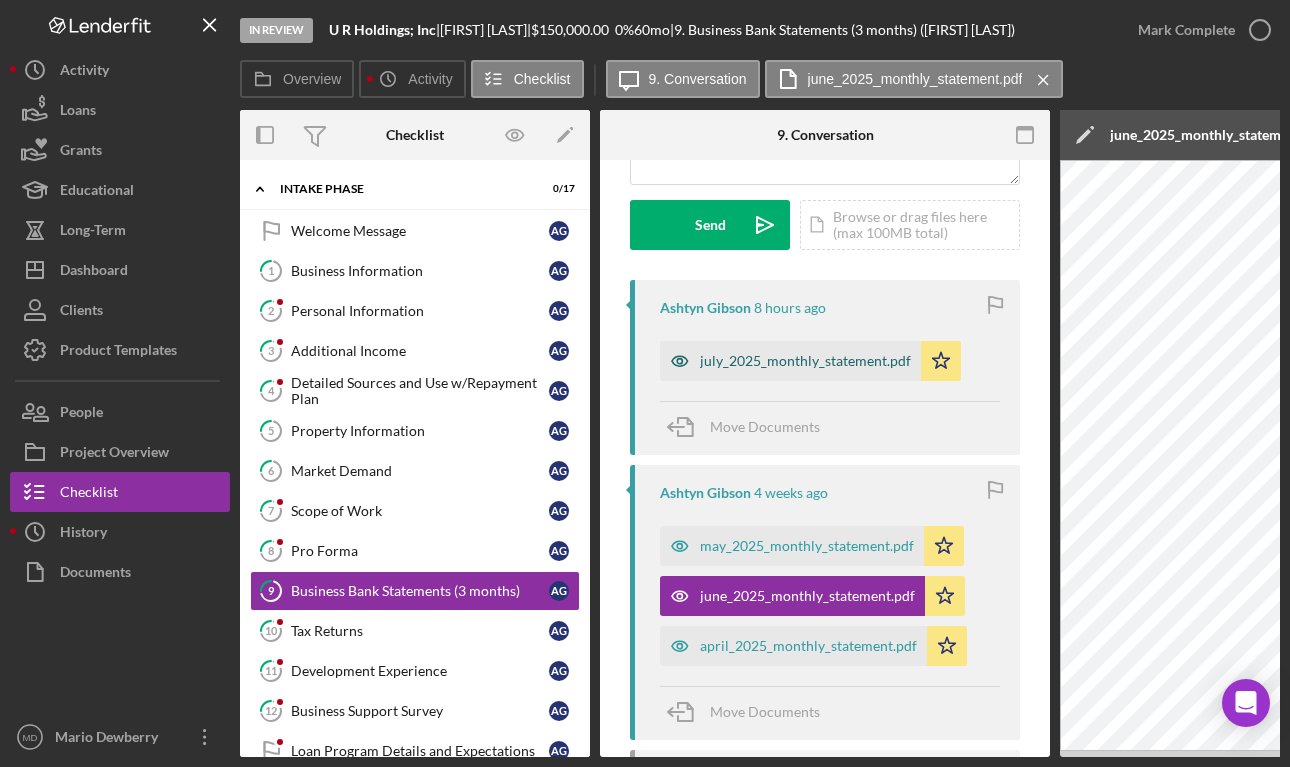 click on "july_2025_monthly_statement.pdf" at bounding box center [805, 361] 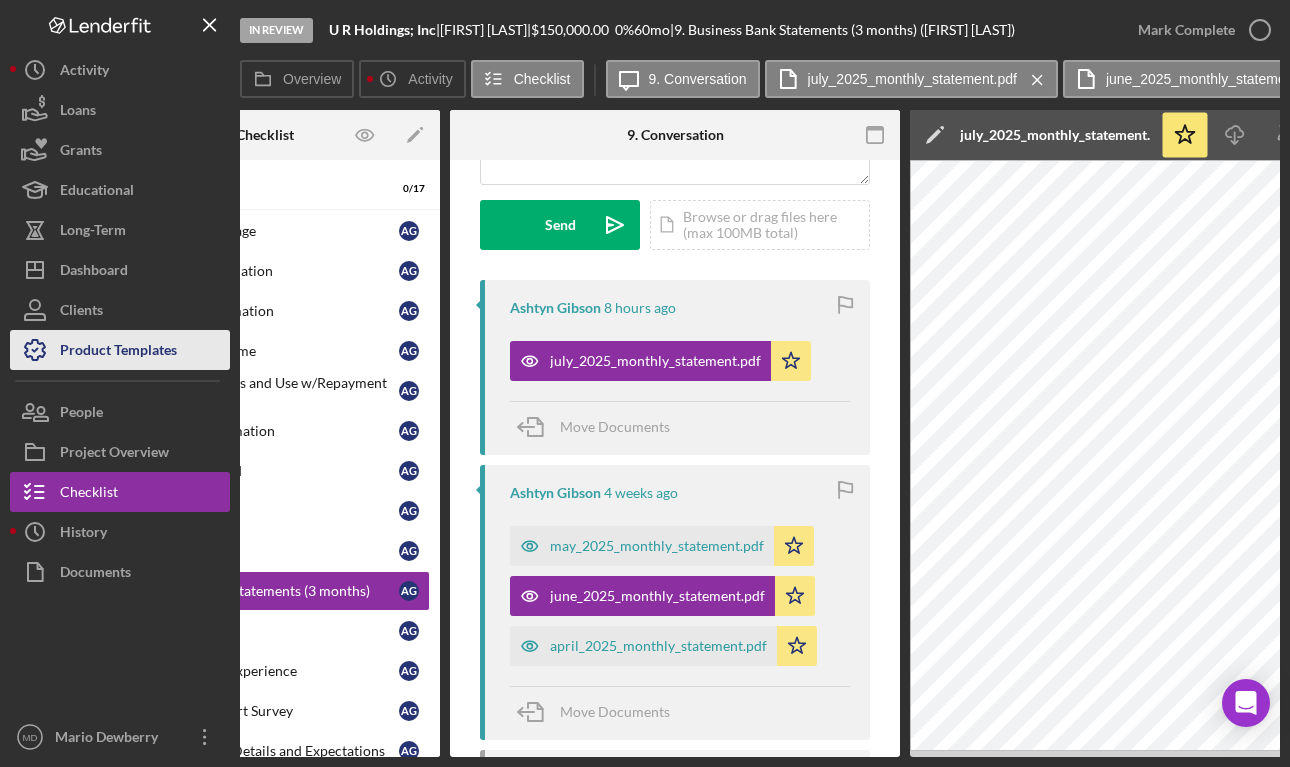 scroll, scrollTop: 0, scrollLeft: 0, axis: both 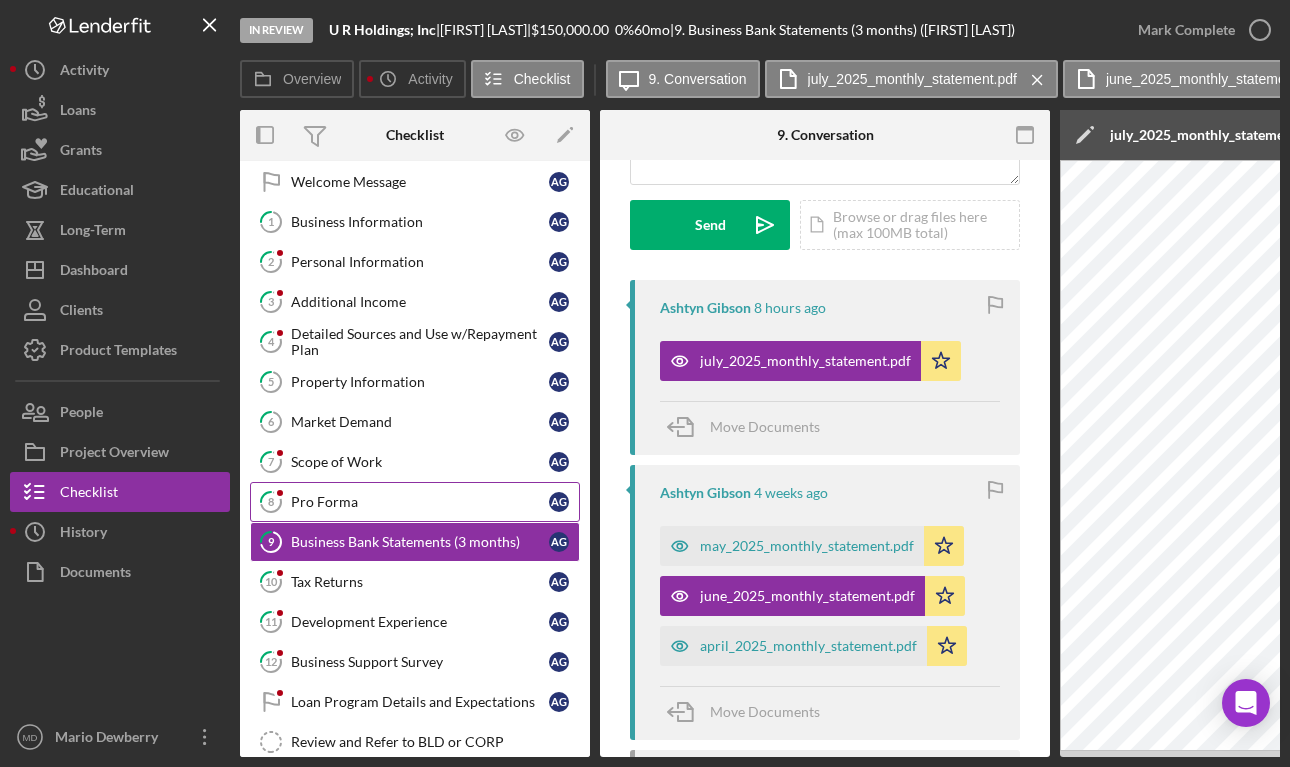 click on "Pro Forma" at bounding box center [420, 502] 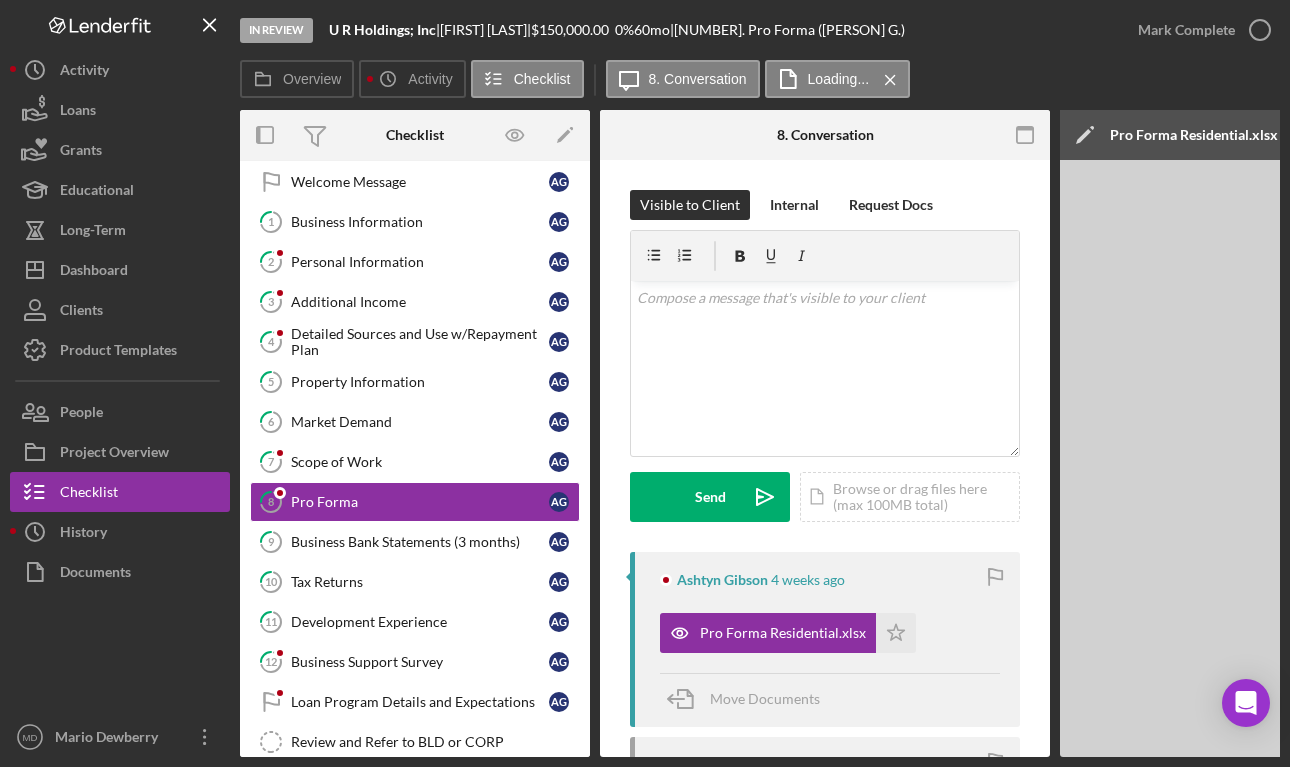 click on "Dashboard" at bounding box center [94, 272] 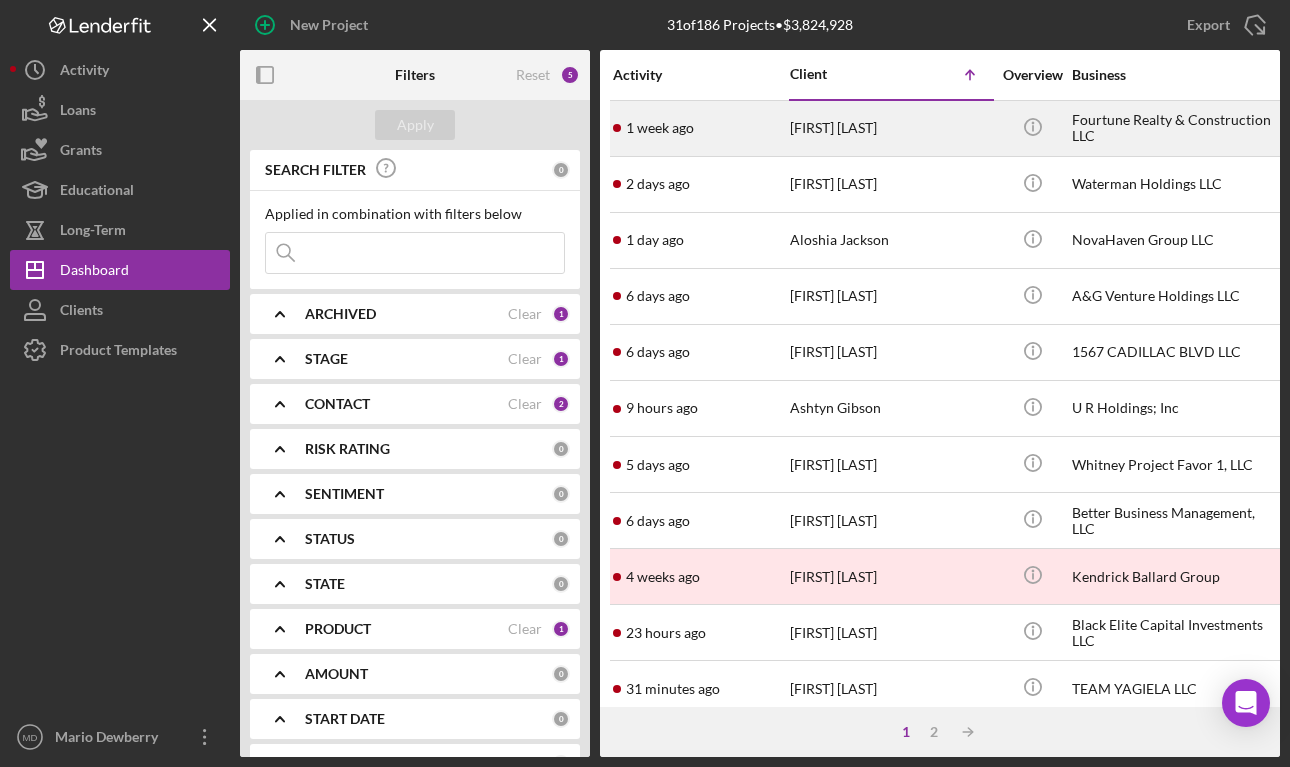 click on "[FIRST] [LAST]" at bounding box center (890, 128) 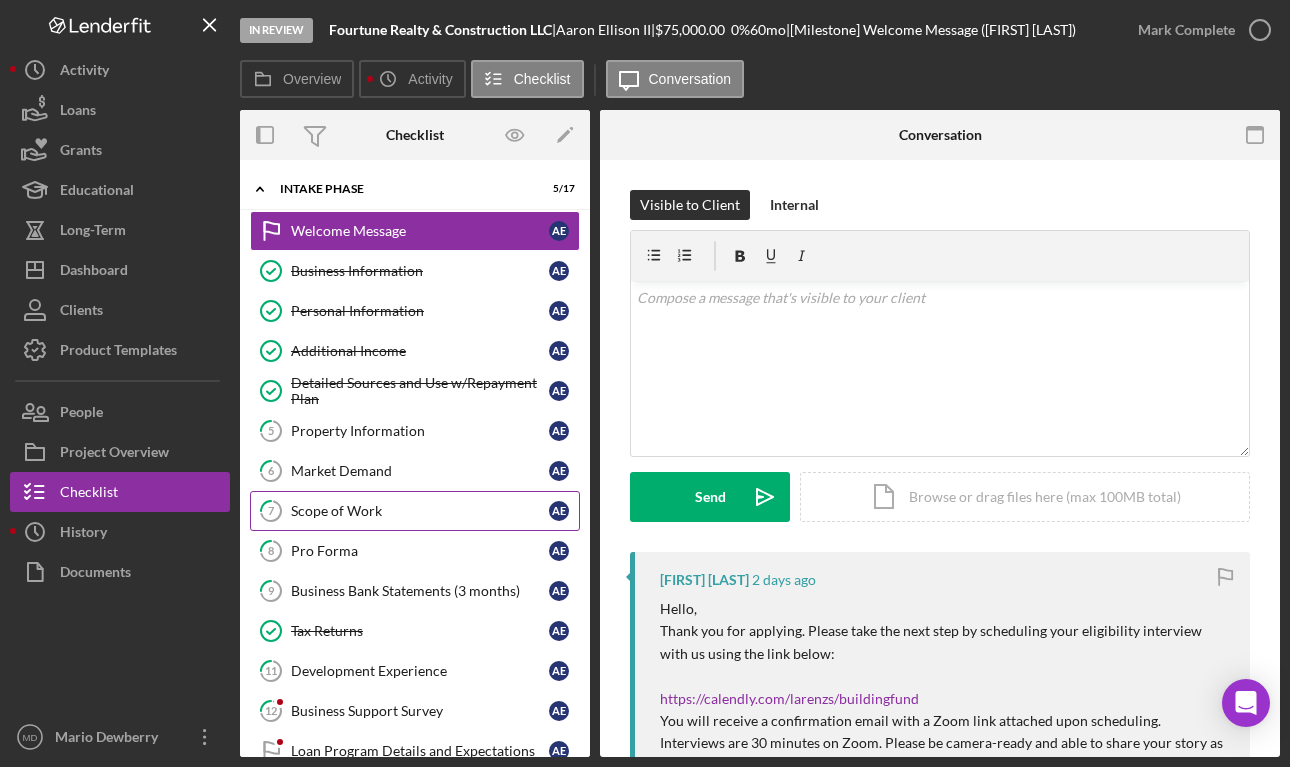 click on "Scope of Work" at bounding box center (420, 511) 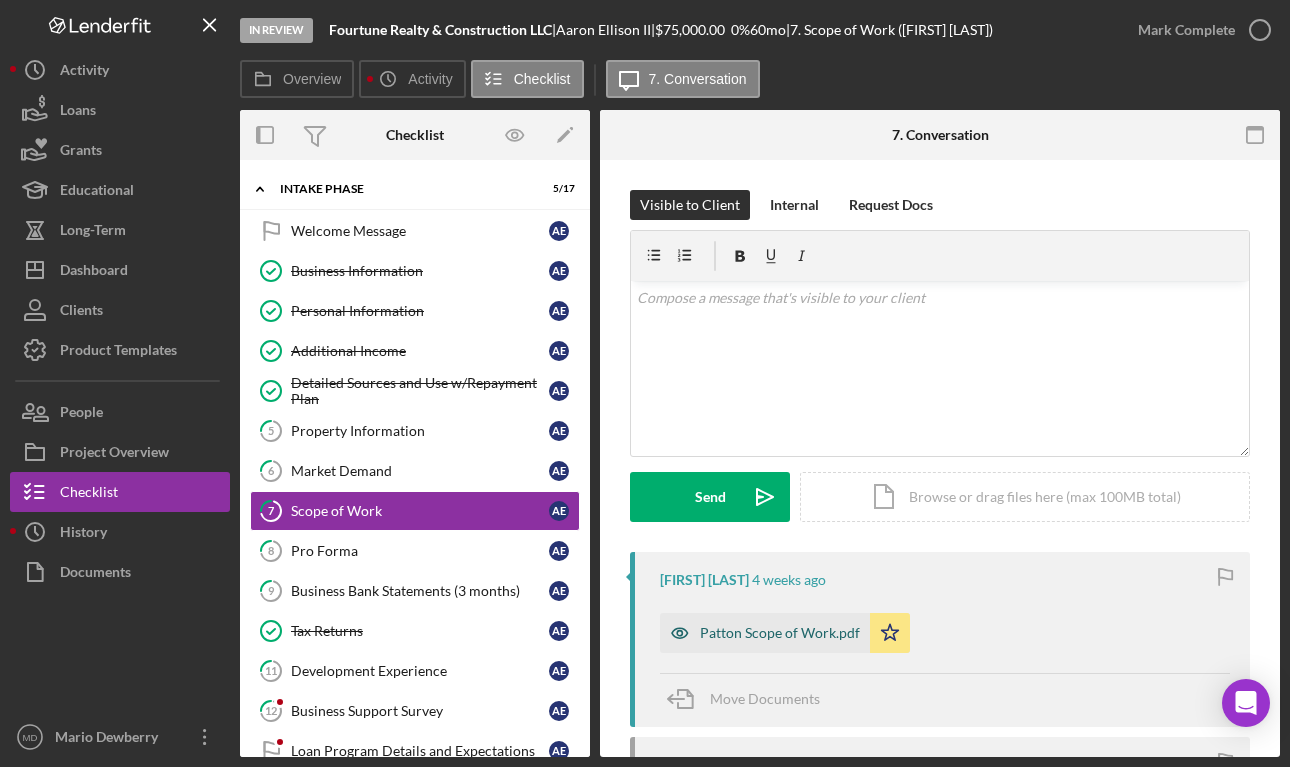 click on "Patton Scope of Work.pdf" at bounding box center [780, 633] 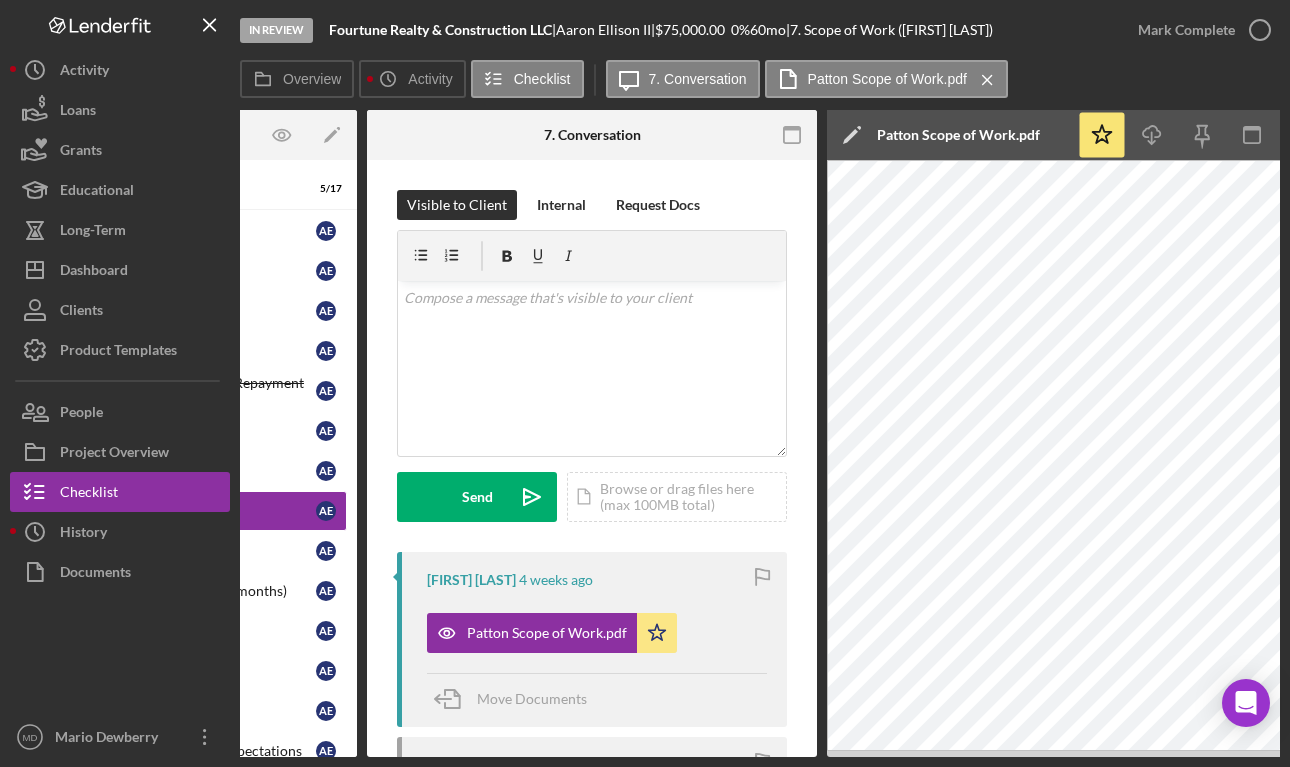 scroll, scrollTop: 0, scrollLeft: 238, axis: horizontal 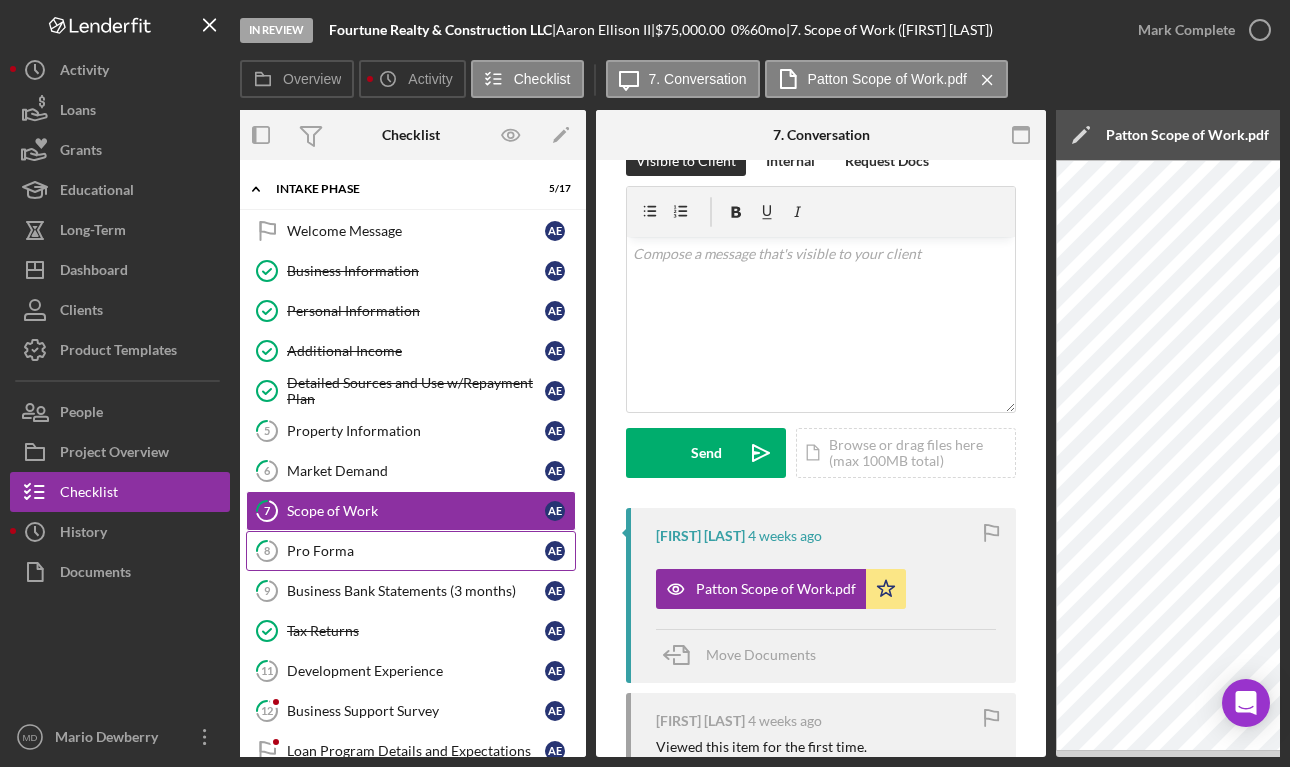 click on "Pro Forma" at bounding box center [416, 551] 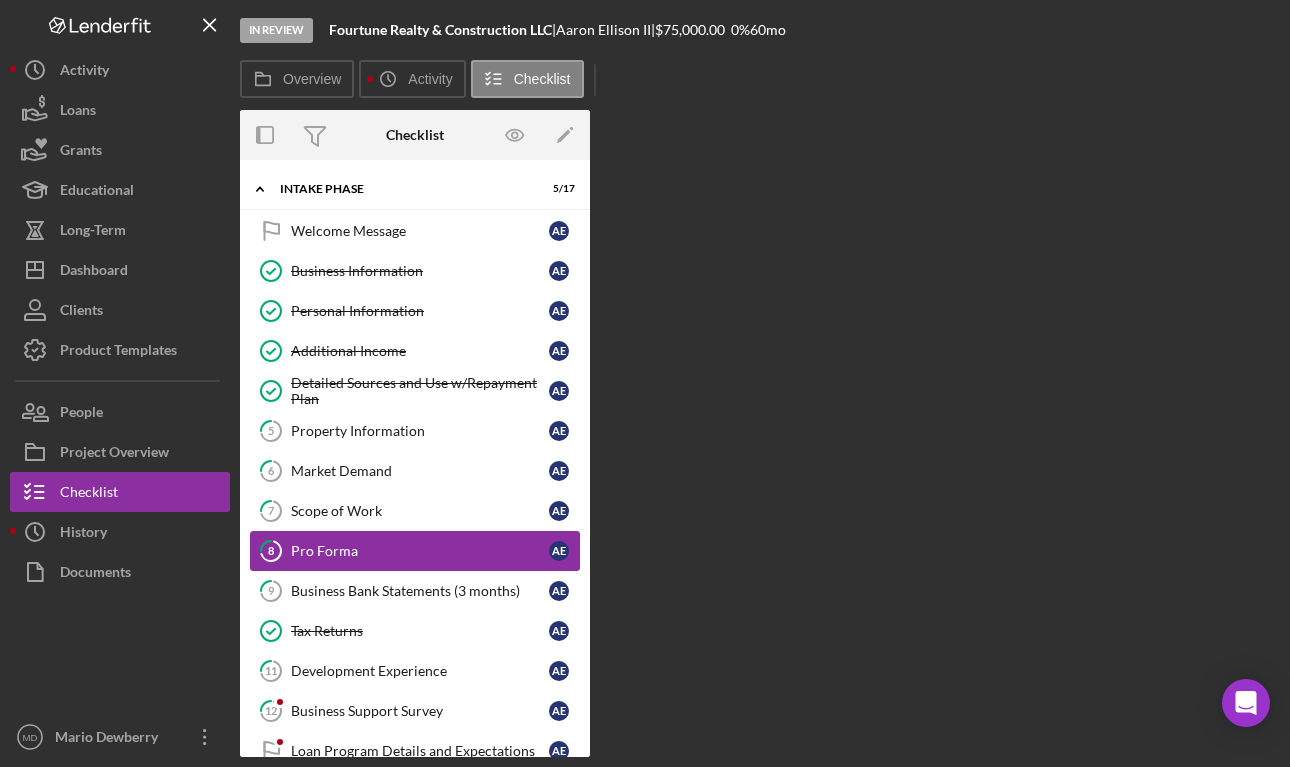 scroll, scrollTop: 0, scrollLeft: 0, axis: both 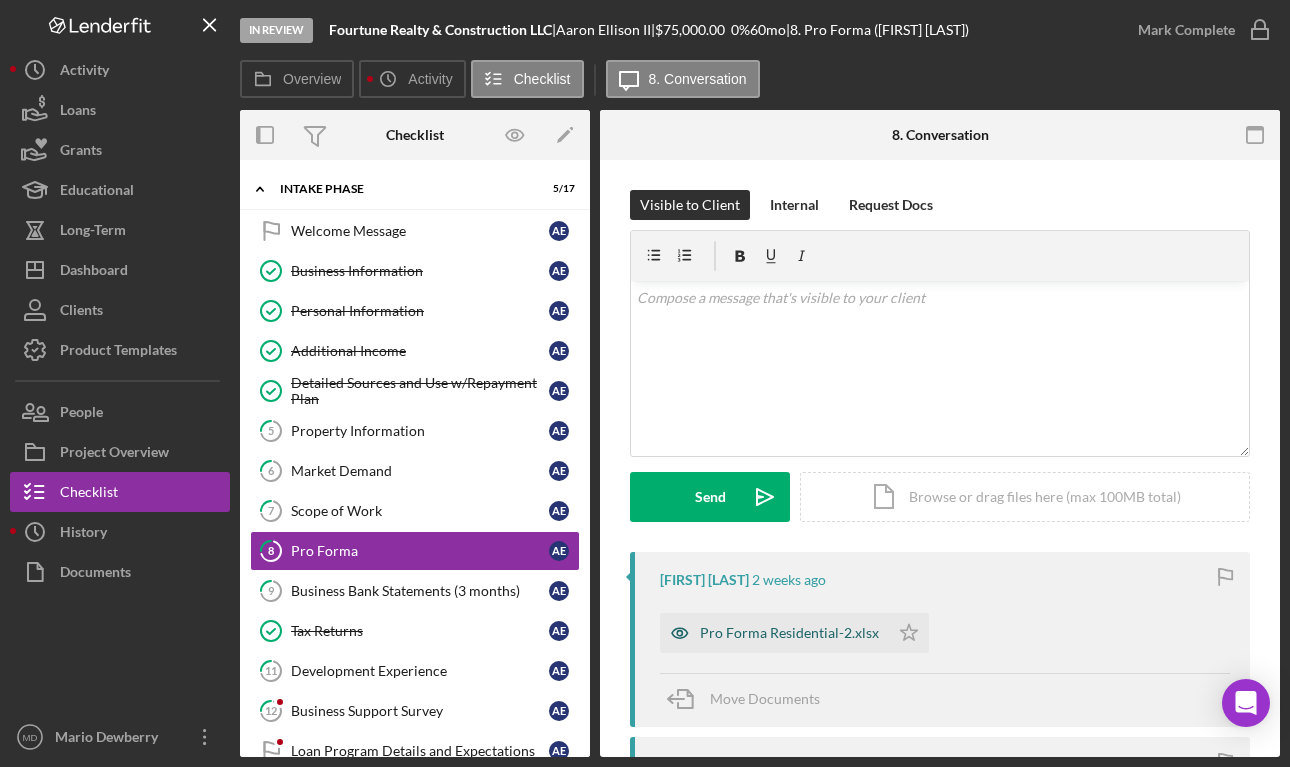 click on "Pro Forma Residential-2.xlsx" at bounding box center [789, 633] 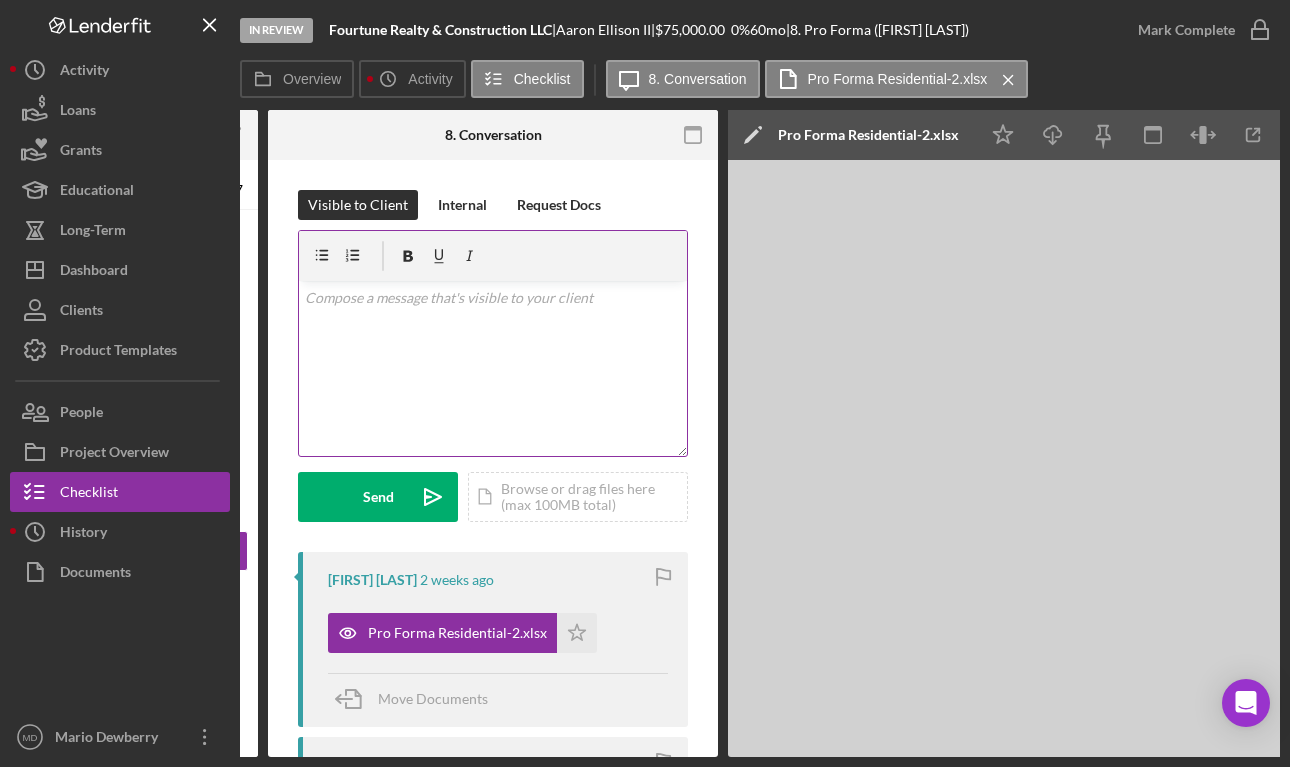scroll, scrollTop: 0, scrollLeft: 150, axis: horizontal 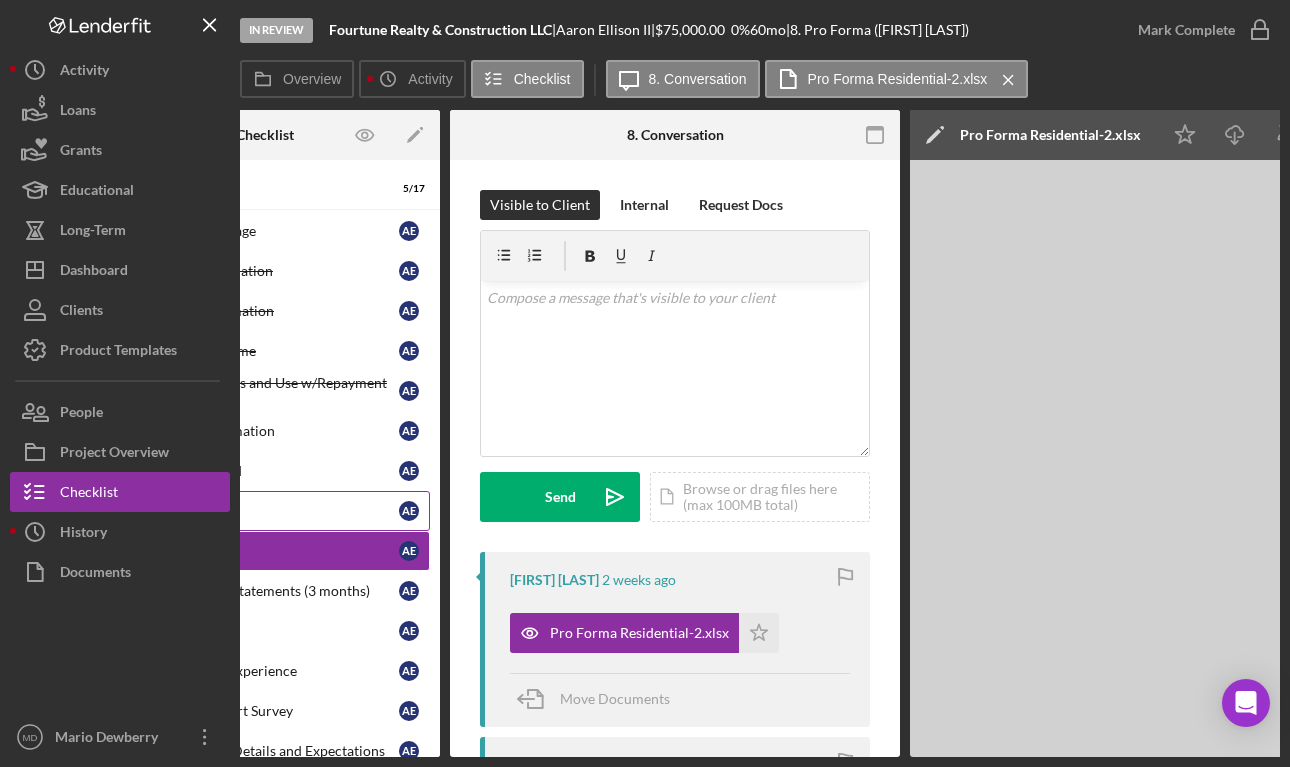 click on "Scope of Work" at bounding box center [270, 511] 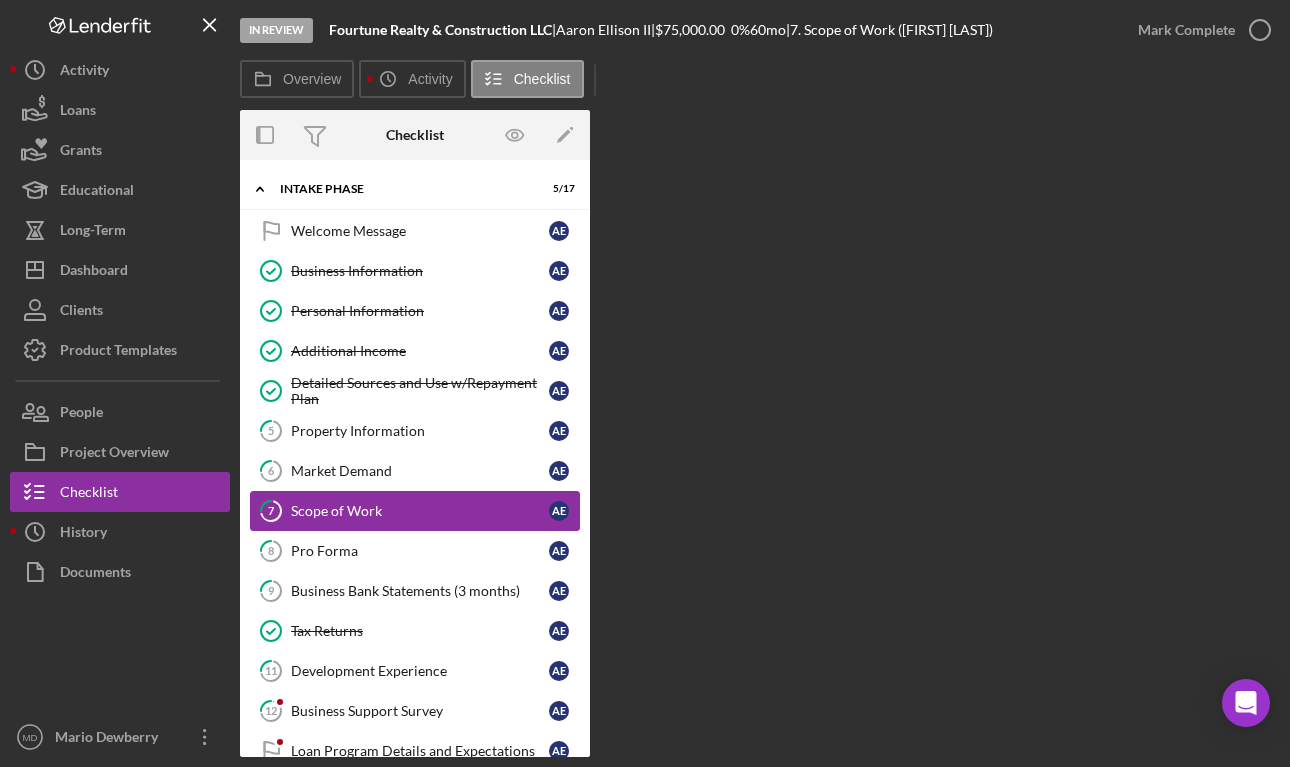 scroll, scrollTop: 0, scrollLeft: 0, axis: both 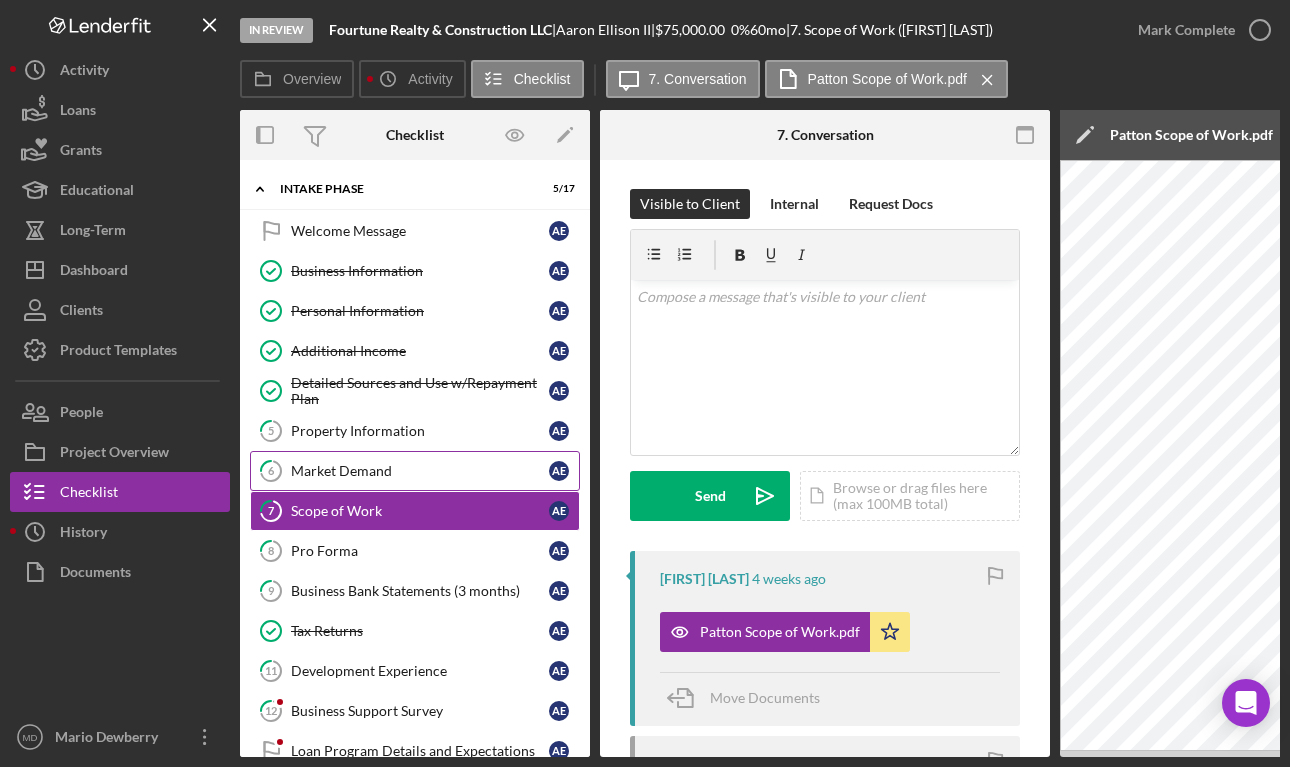 click on "Market Demand" at bounding box center (420, 471) 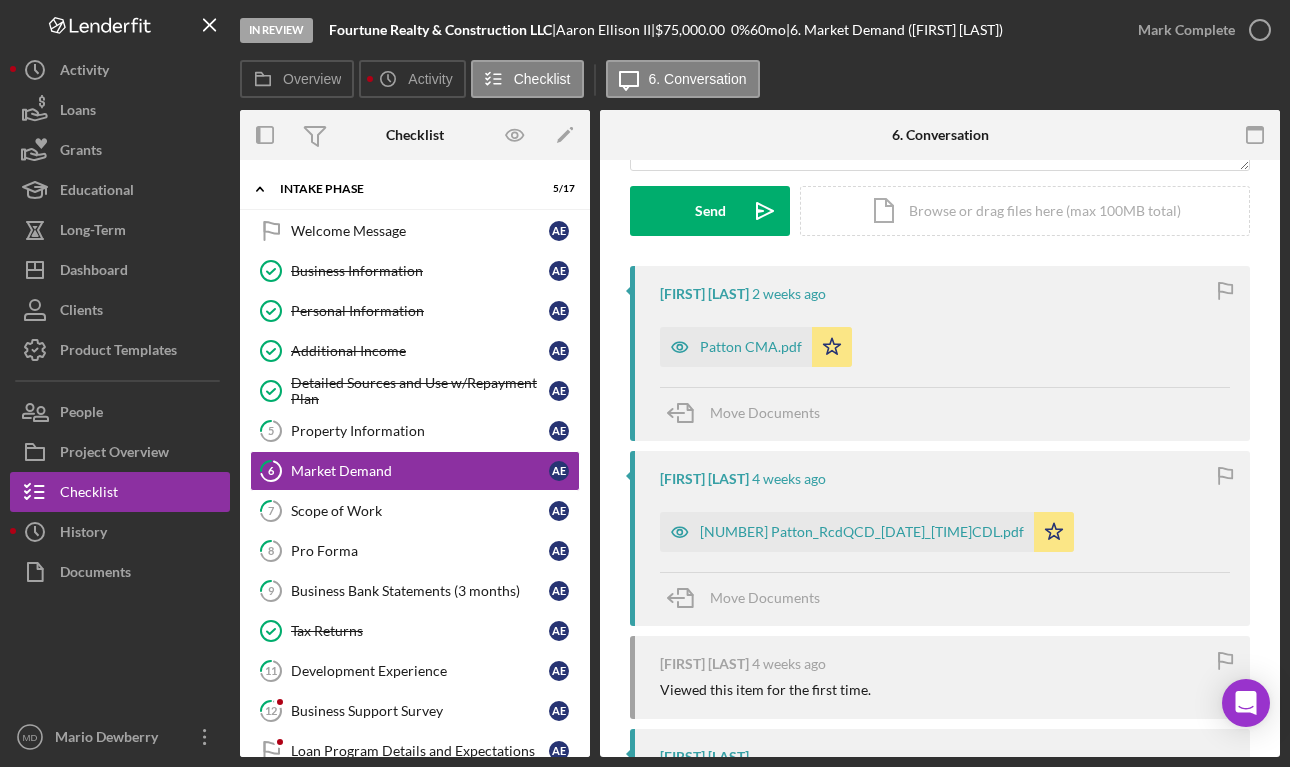 scroll, scrollTop: 289, scrollLeft: 0, axis: vertical 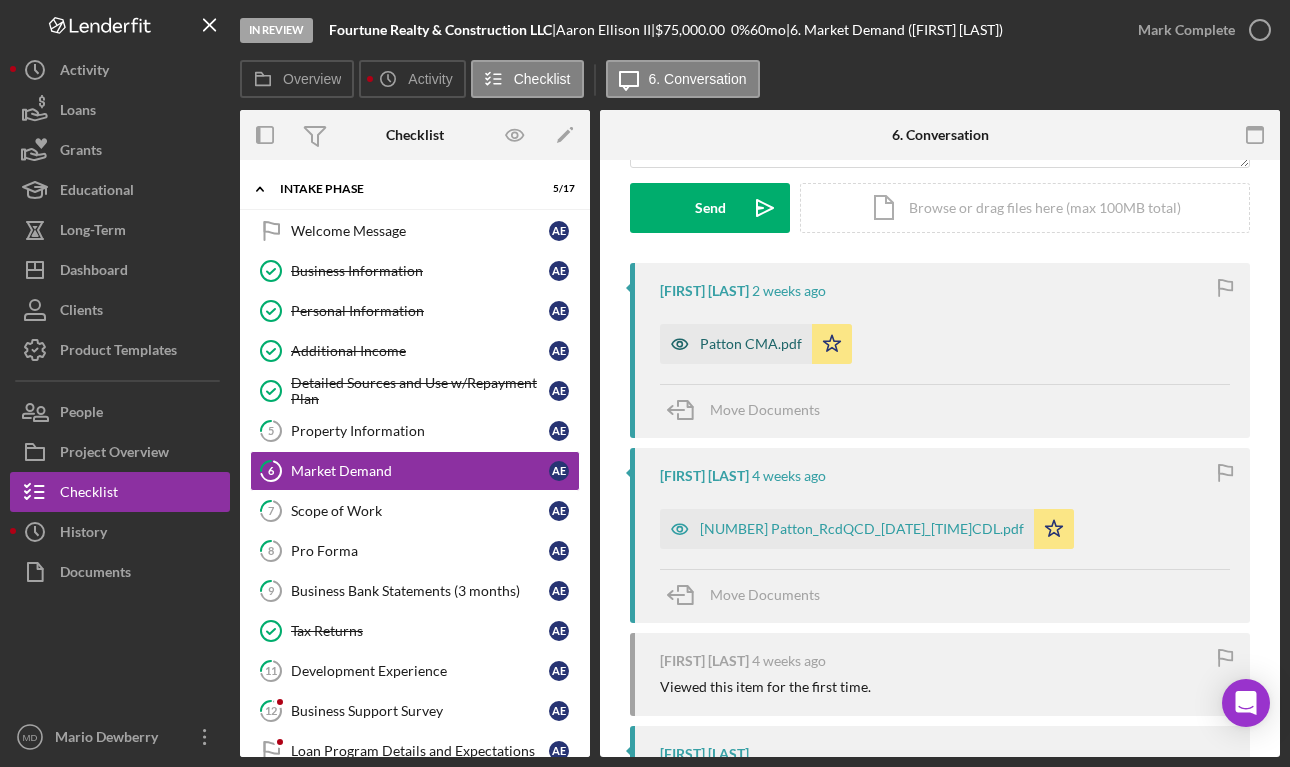 click on "Patton CMA.pdf" at bounding box center [751, 344] 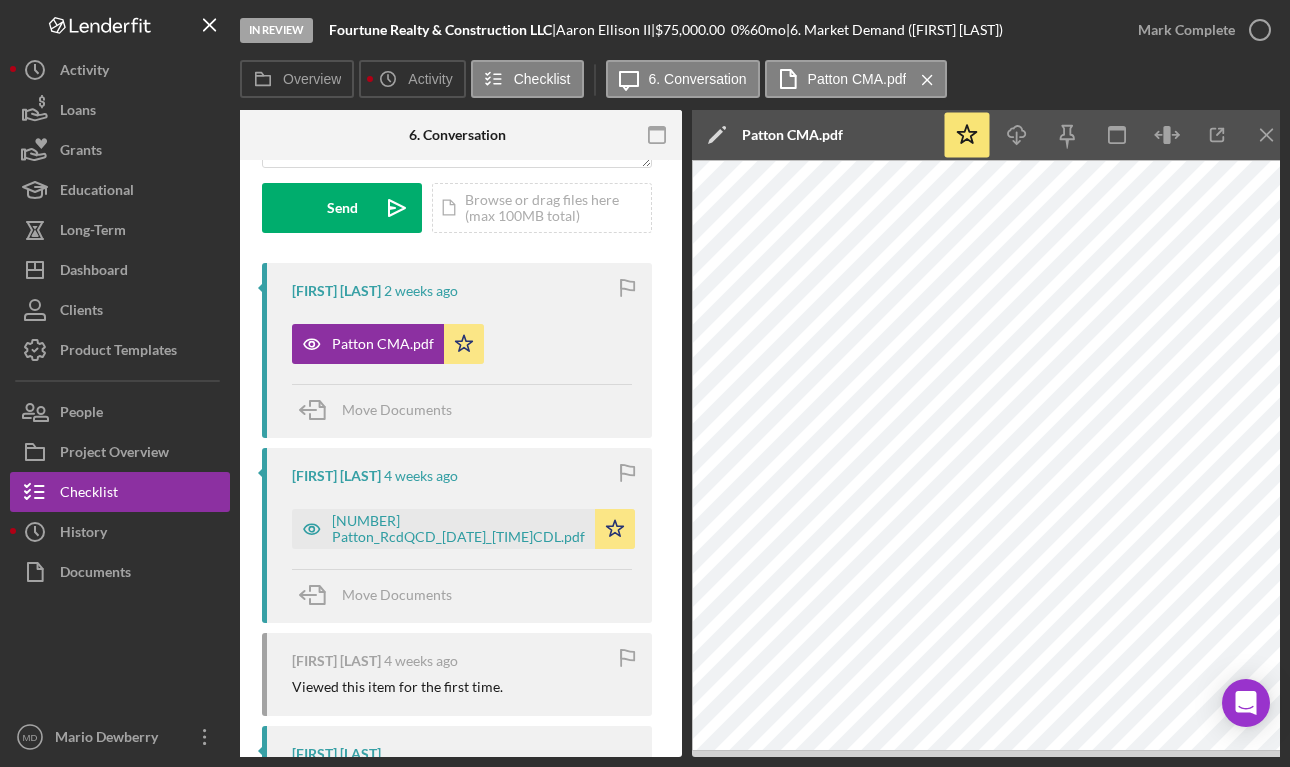 scroll, scrollTop: 0, scrollLeft: 380, axis: horizontal 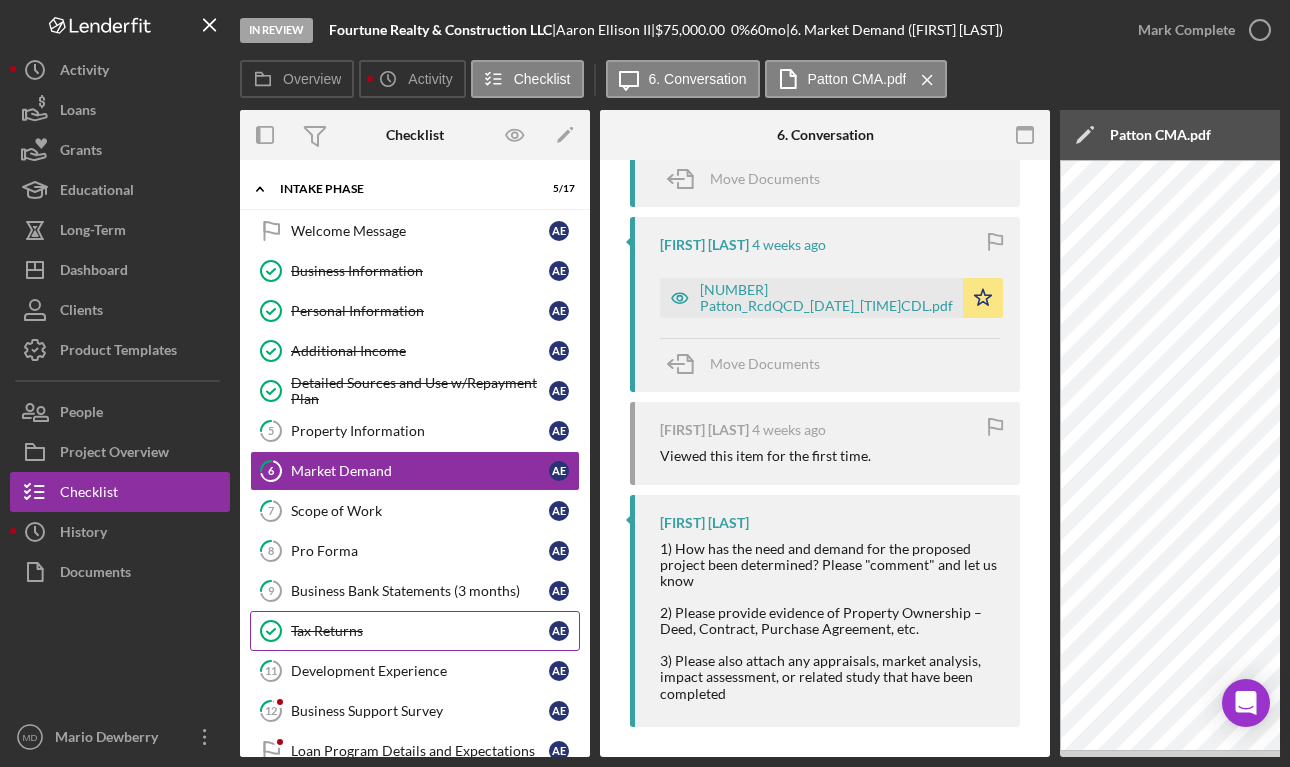 click on "Tax Returns" at bounding box center [420, 631] 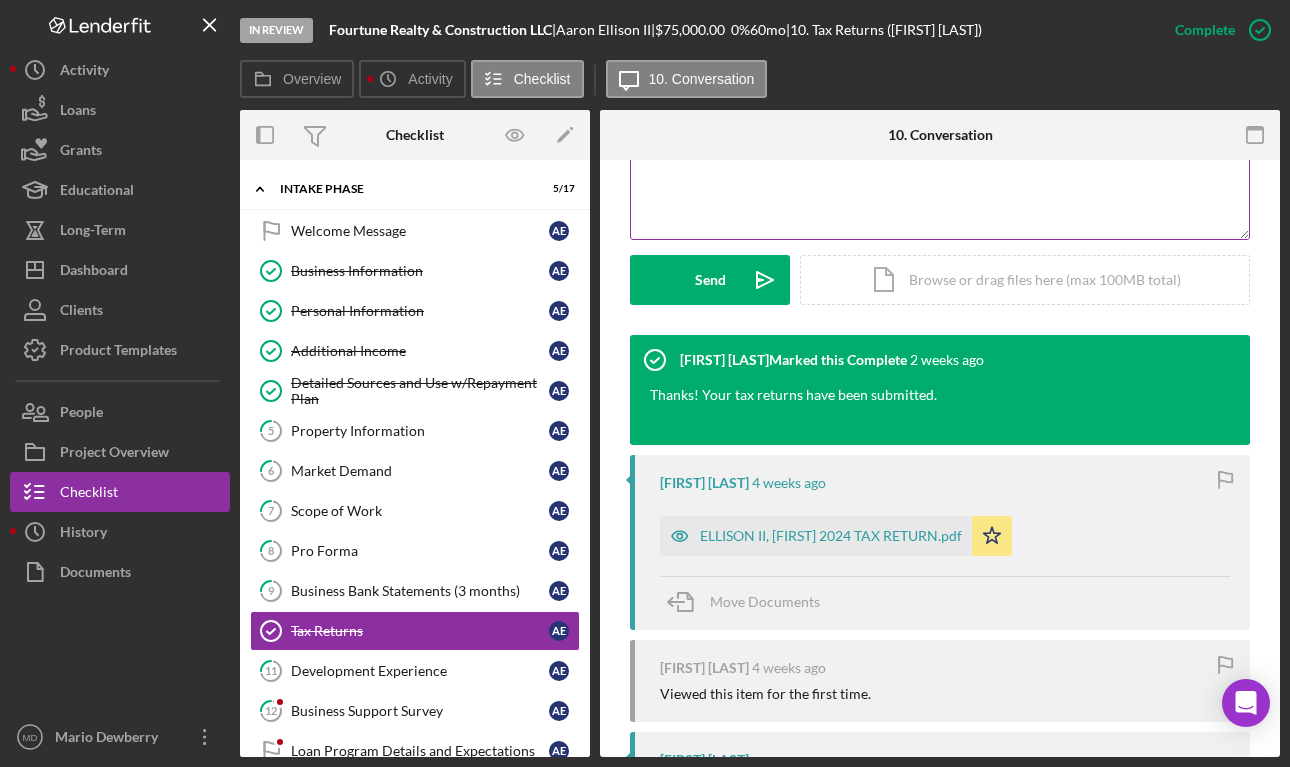 scroll, scrollTop: 503, scrollLeft: 0, axis: vertical 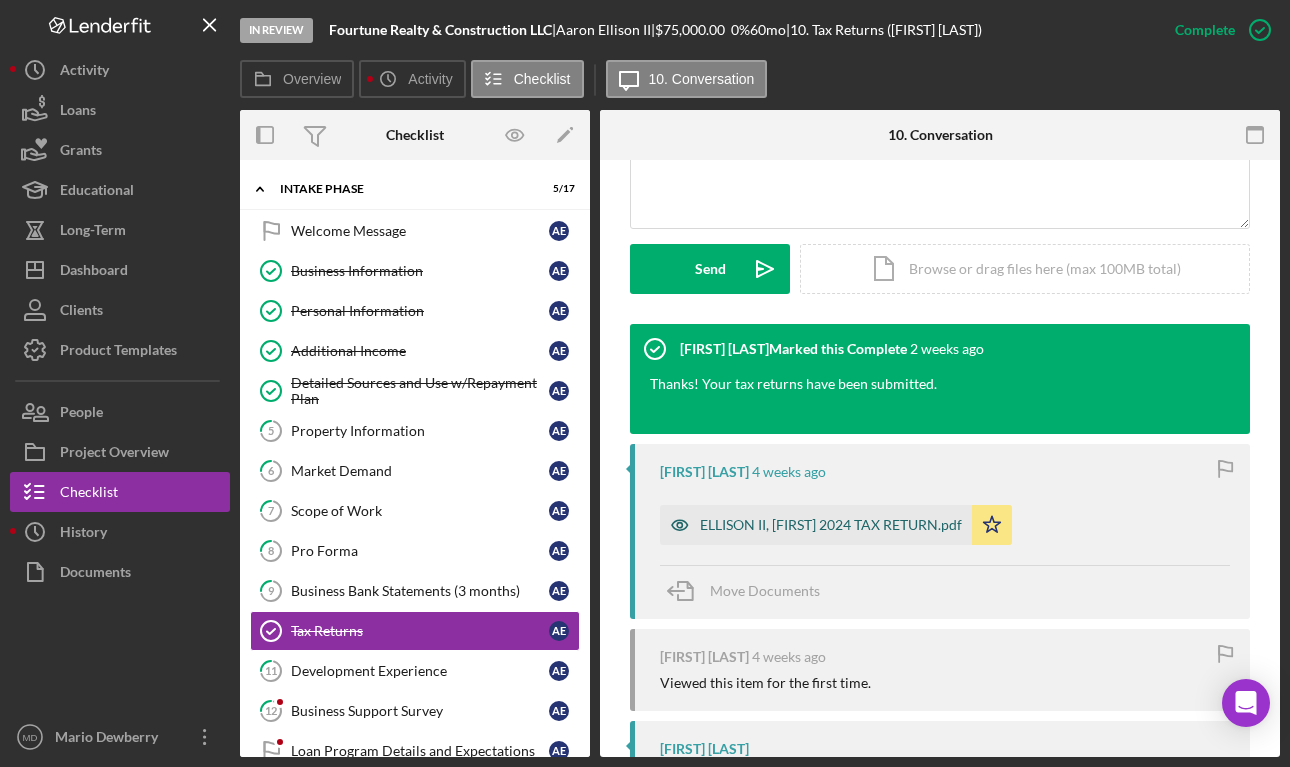 click on "ELLISON II, [FIRST] 2024 TAX RETURN.pdf" at bounding box center (831, 525) 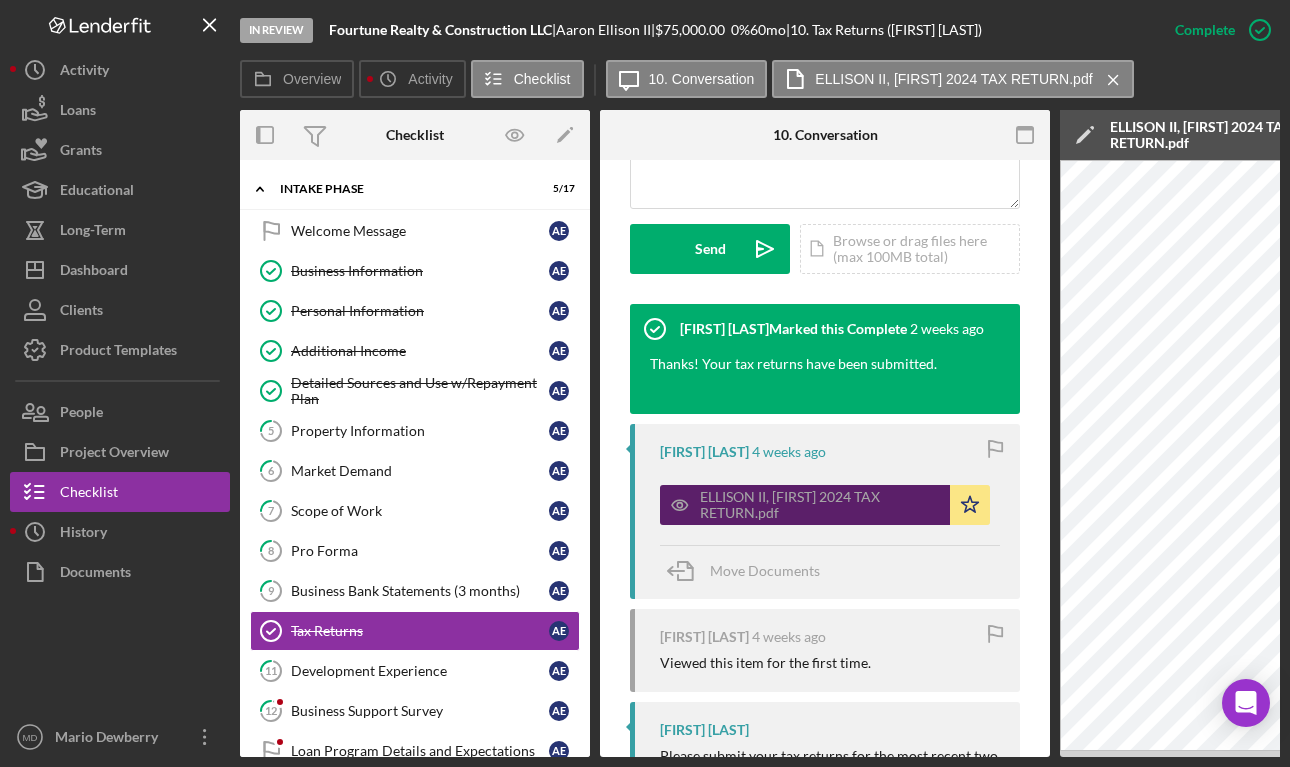 scroll, scrollTop: 566, scrollLeft: 0, axis: vertical 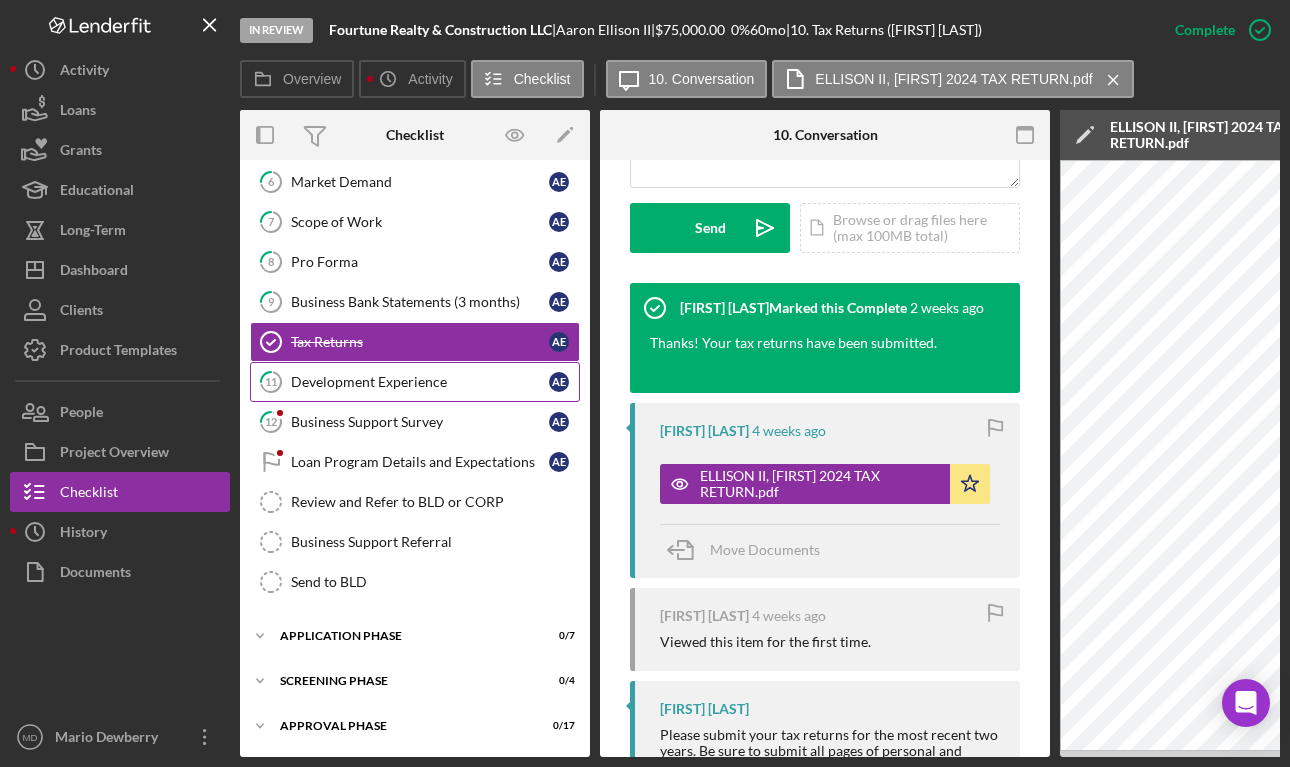 click on "Development Experience" at bounding box center (420, 382) 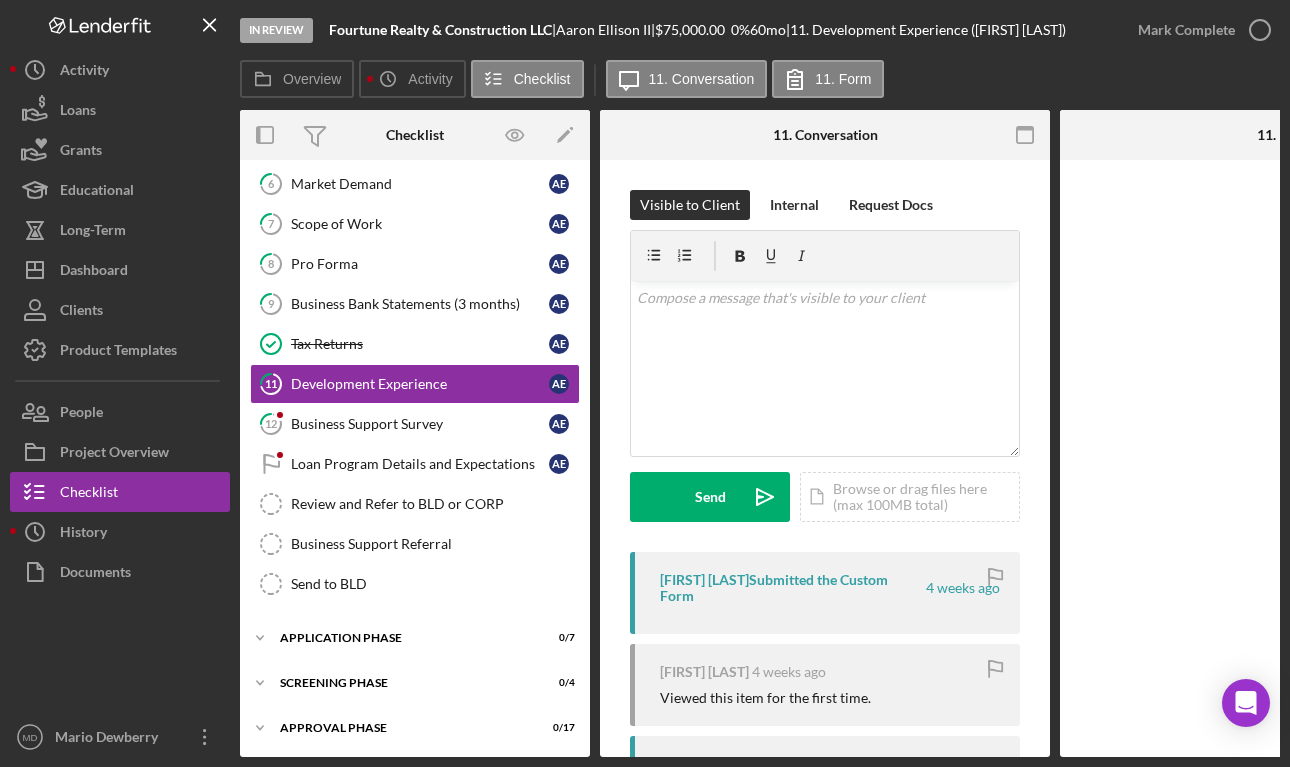 scroll, scrollTop: 295, scrollLeft: 0, axis: vertical 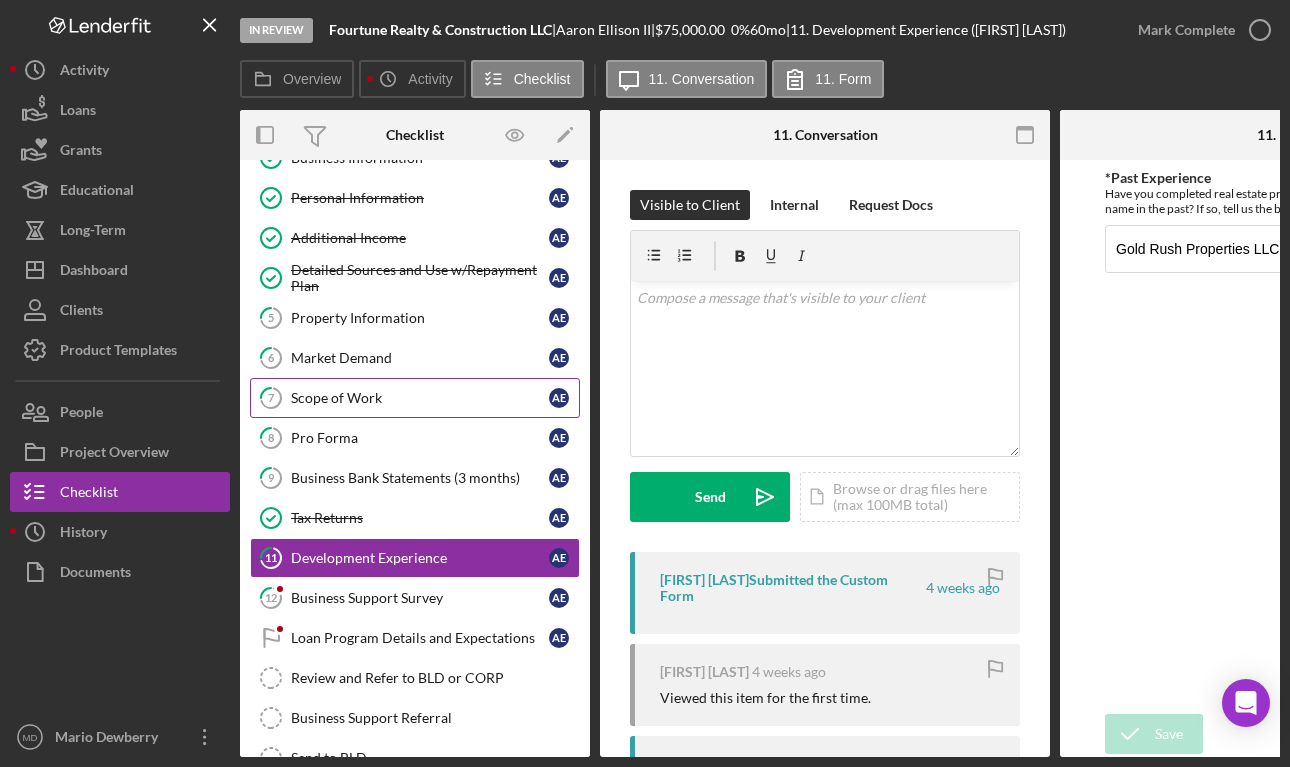 click on "Scope of Work" at bounding box center [420, 398] 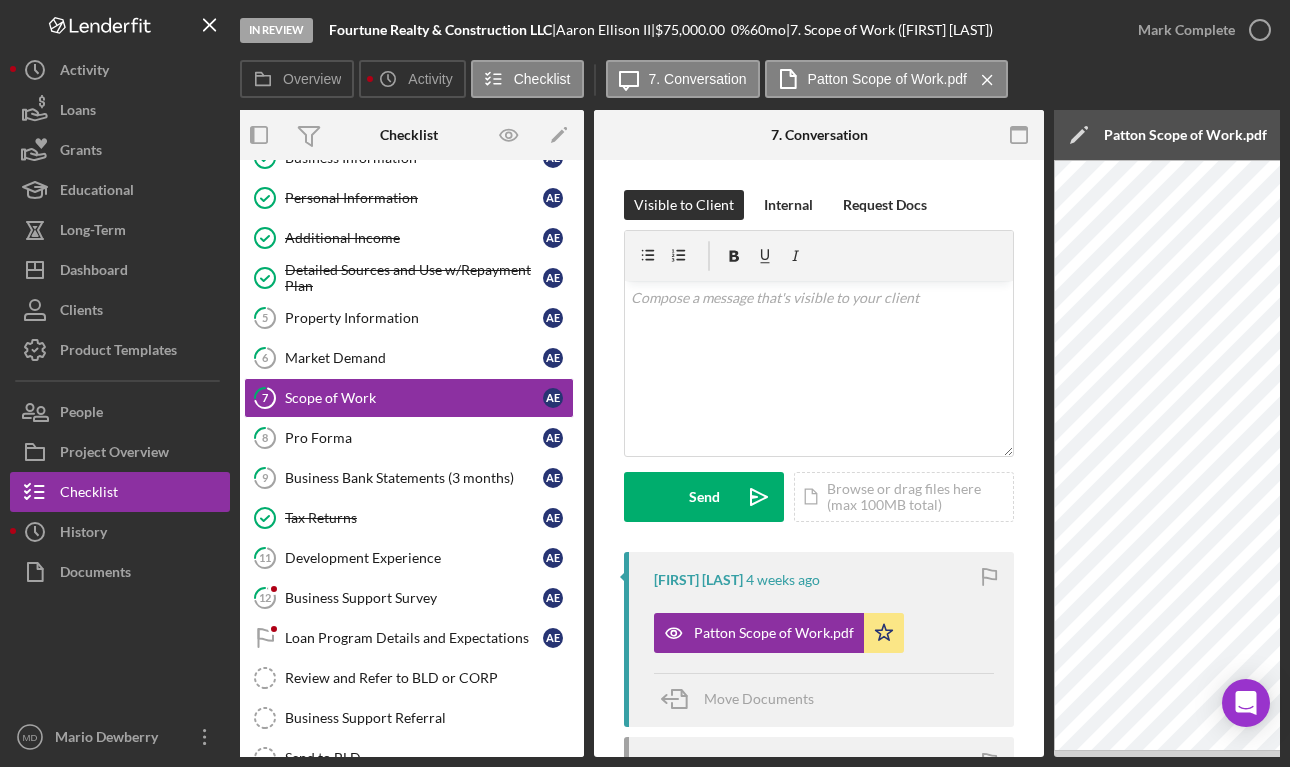scroll, scrollTop: 0, scrollLeft: 0, axis: both 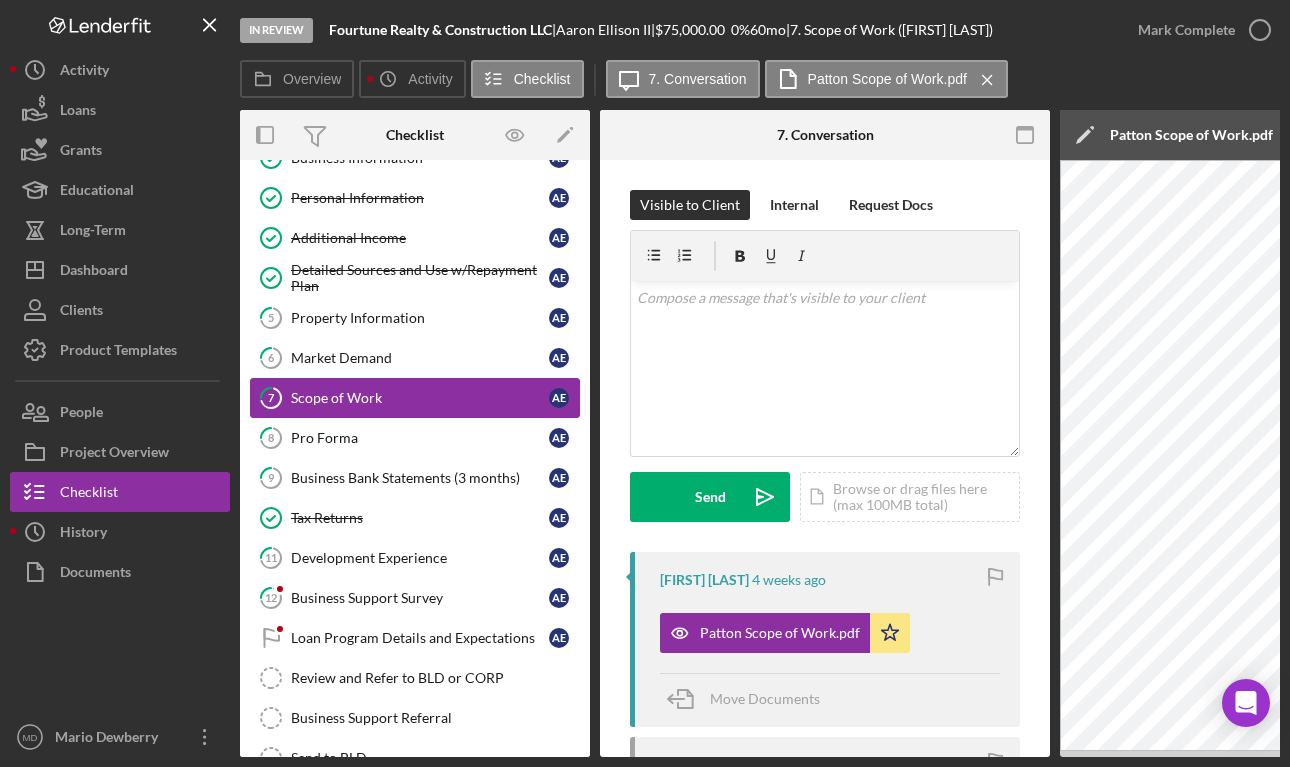click on "Scope of Work" at bounding box center (420, 398) 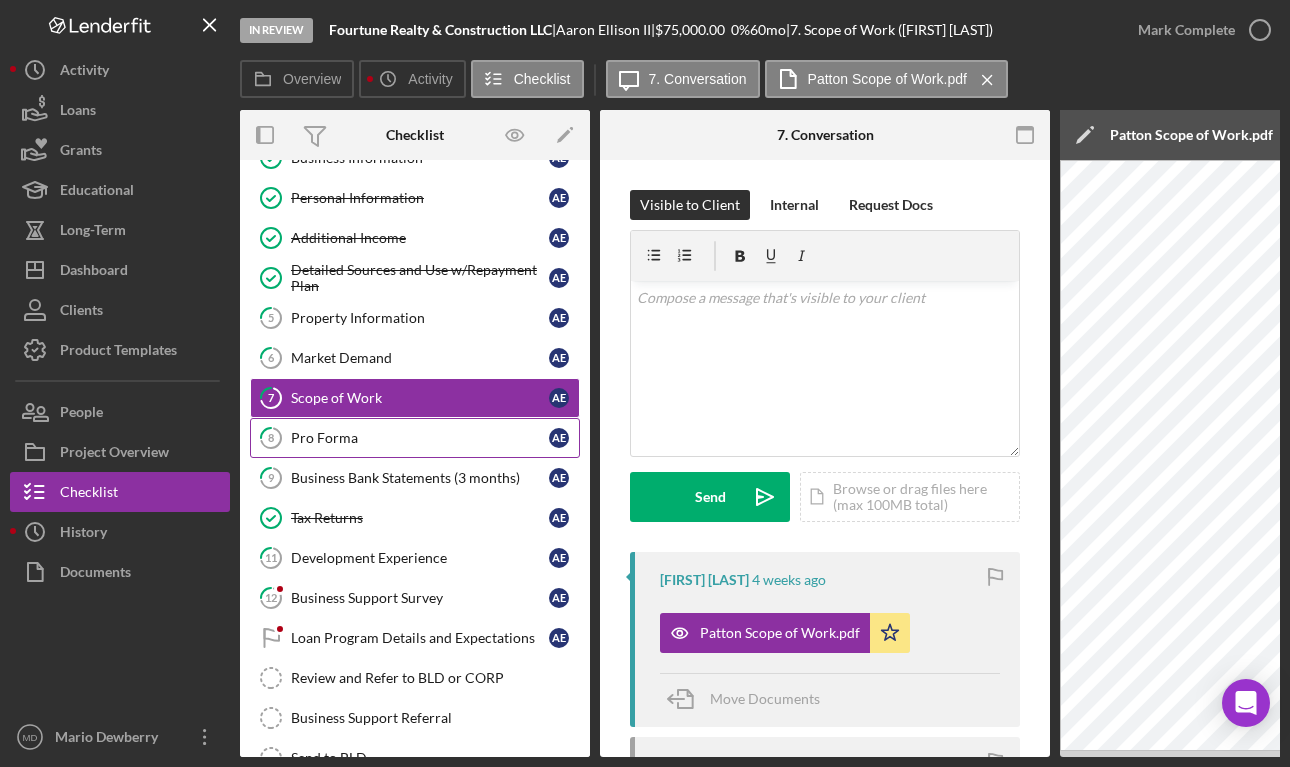 click on "Pro Forma" at bounding box center [420, 438] 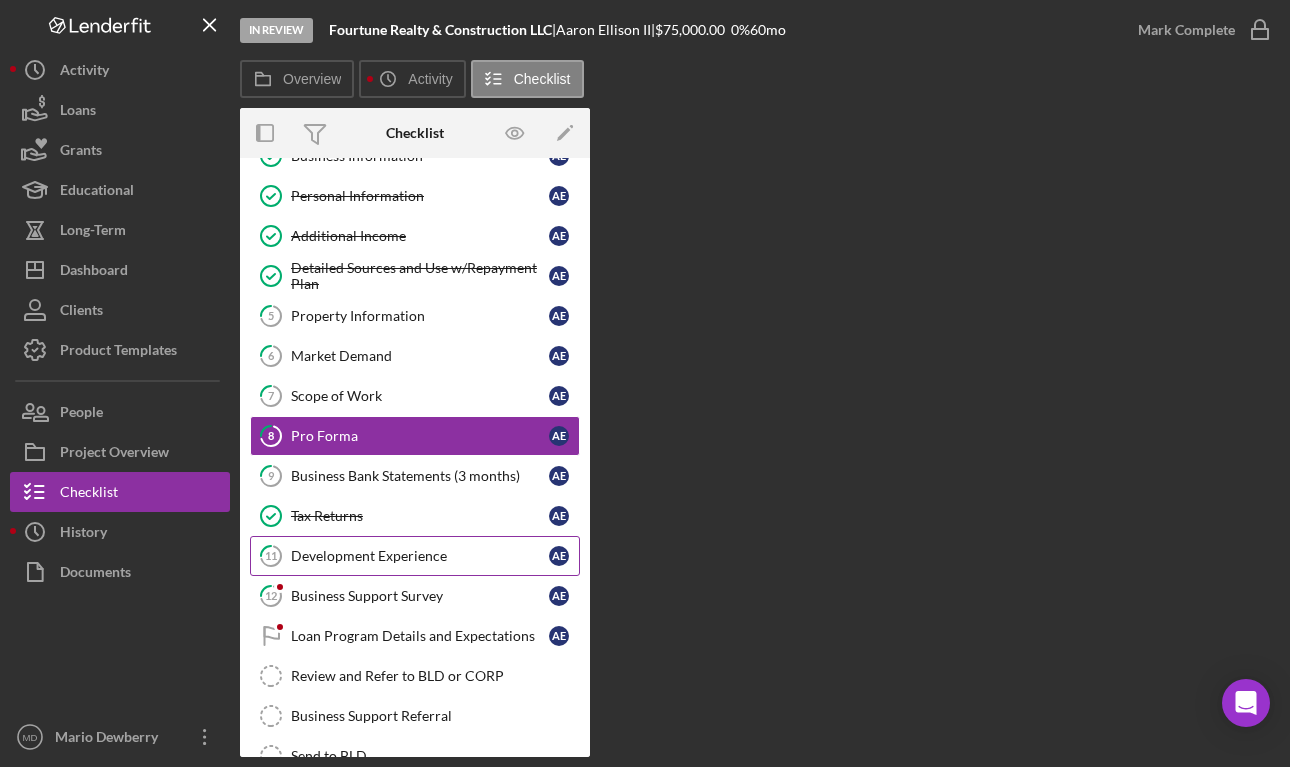 scroll, scrollTop: 116, scrollLeft: 0, axis: vertical 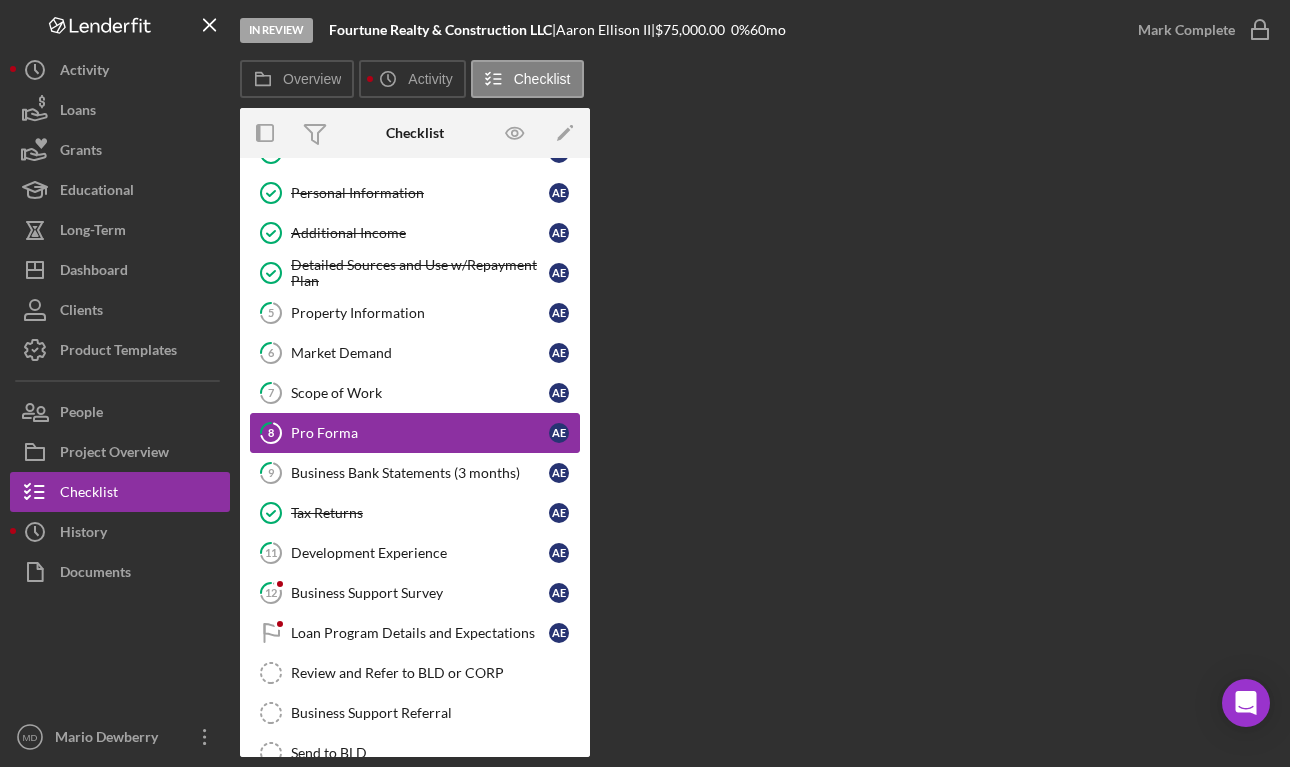 click on "Pro Forma" at bounding box center [420, 433] 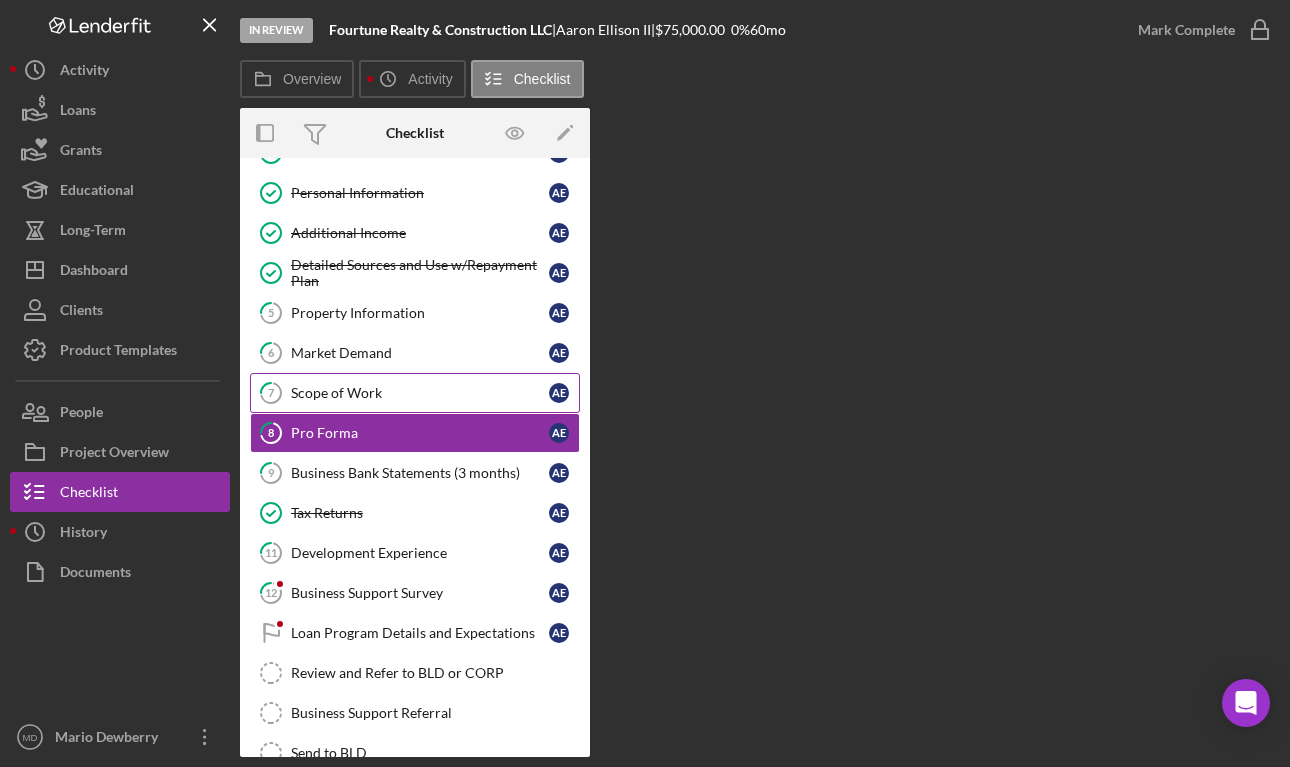 click on "Scope of Work" at bounding box center [420, 393] 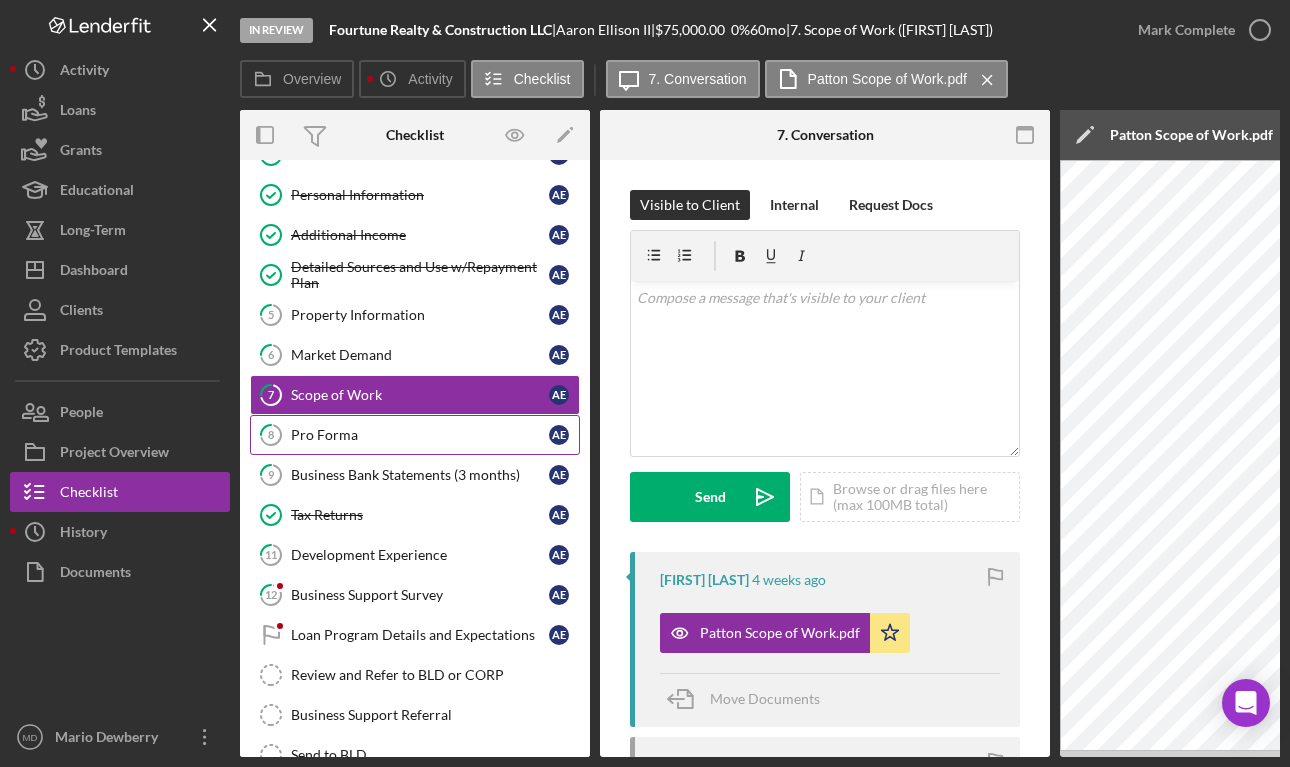 click on "Pro Forma" at bounding box center (420, 435) 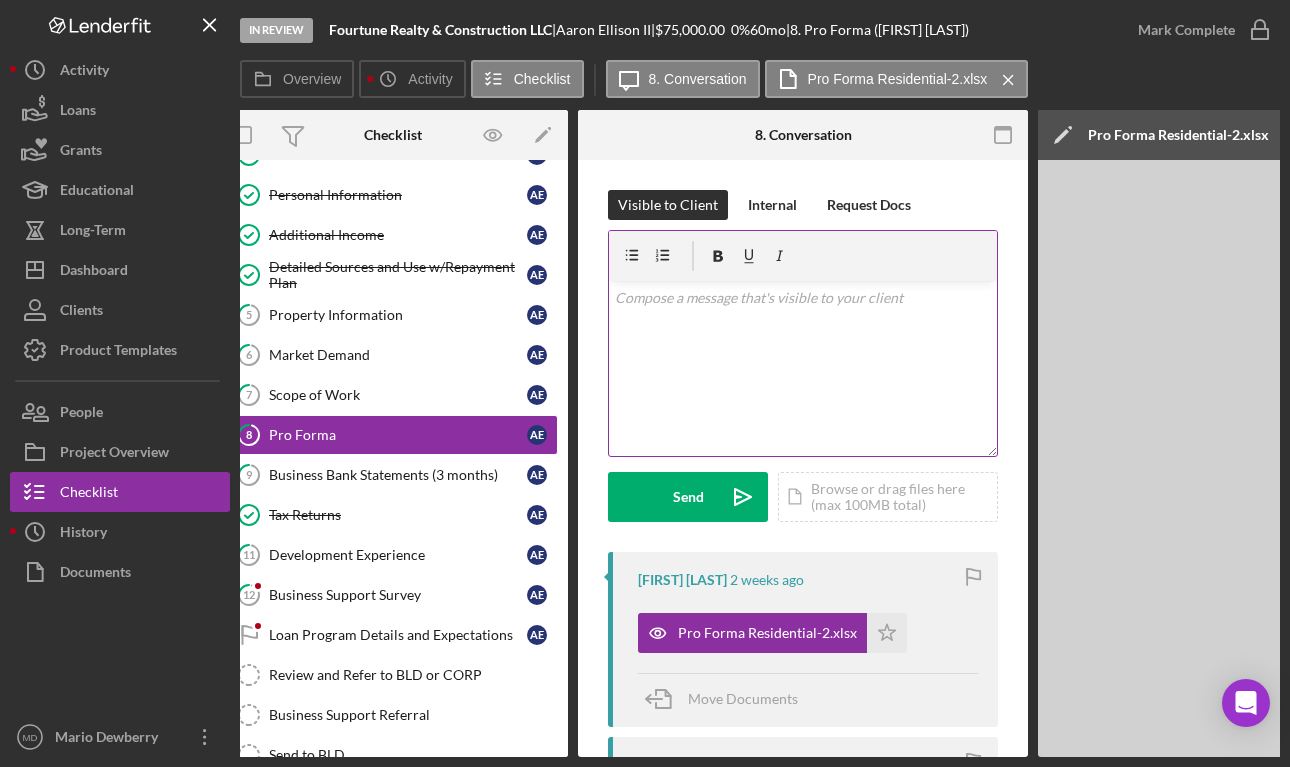 scroll, scrollTop: 0, scrollLeft: 0, axis: both 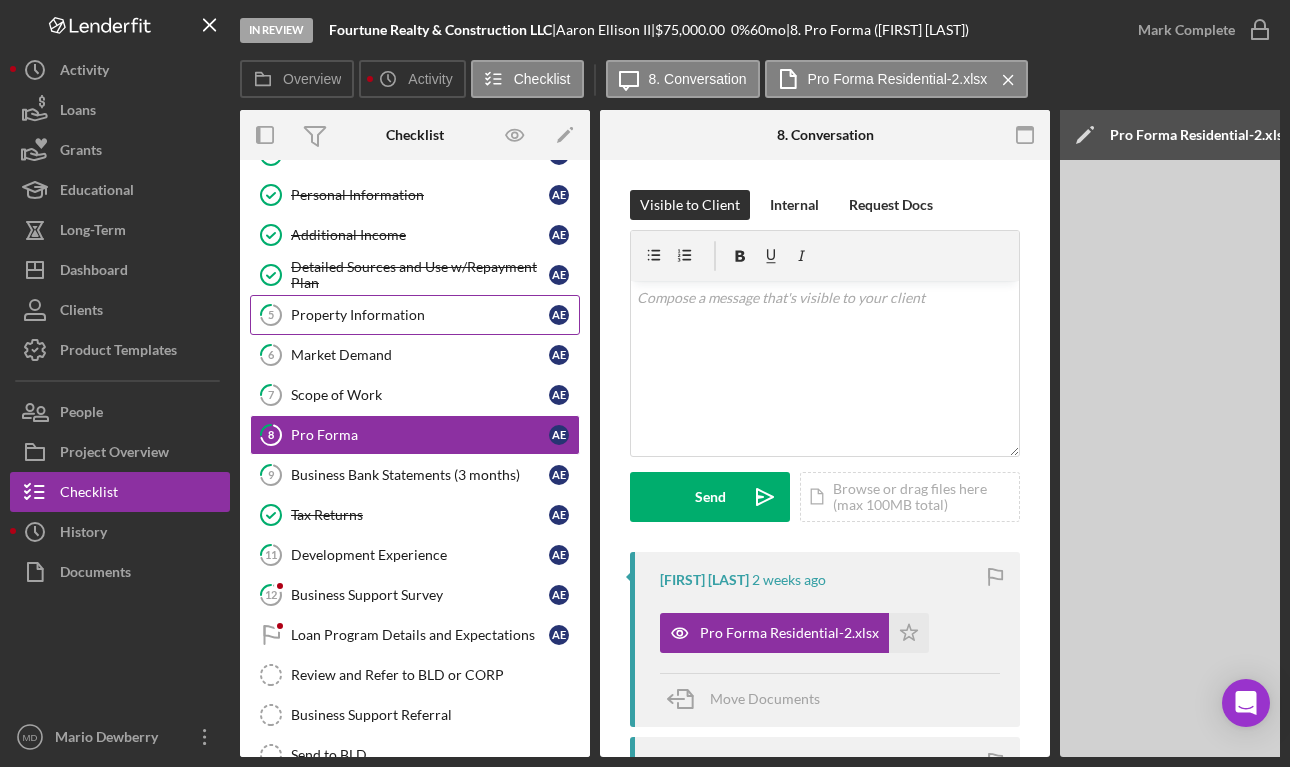 click on "5 Property Information [FIRST] [LAST]" at bounding box center (415, 315) 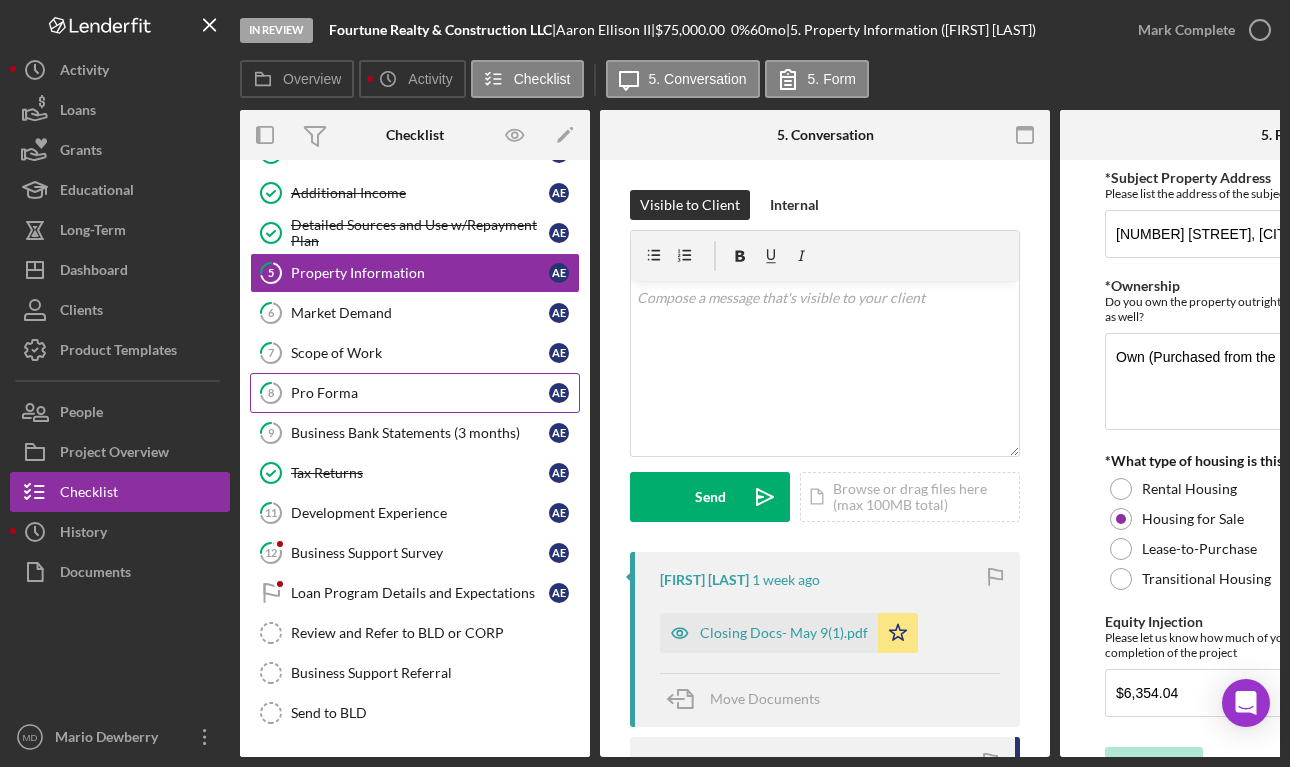 scroll, scrollTop: 162, scrollLeft: 0, axis: vertical 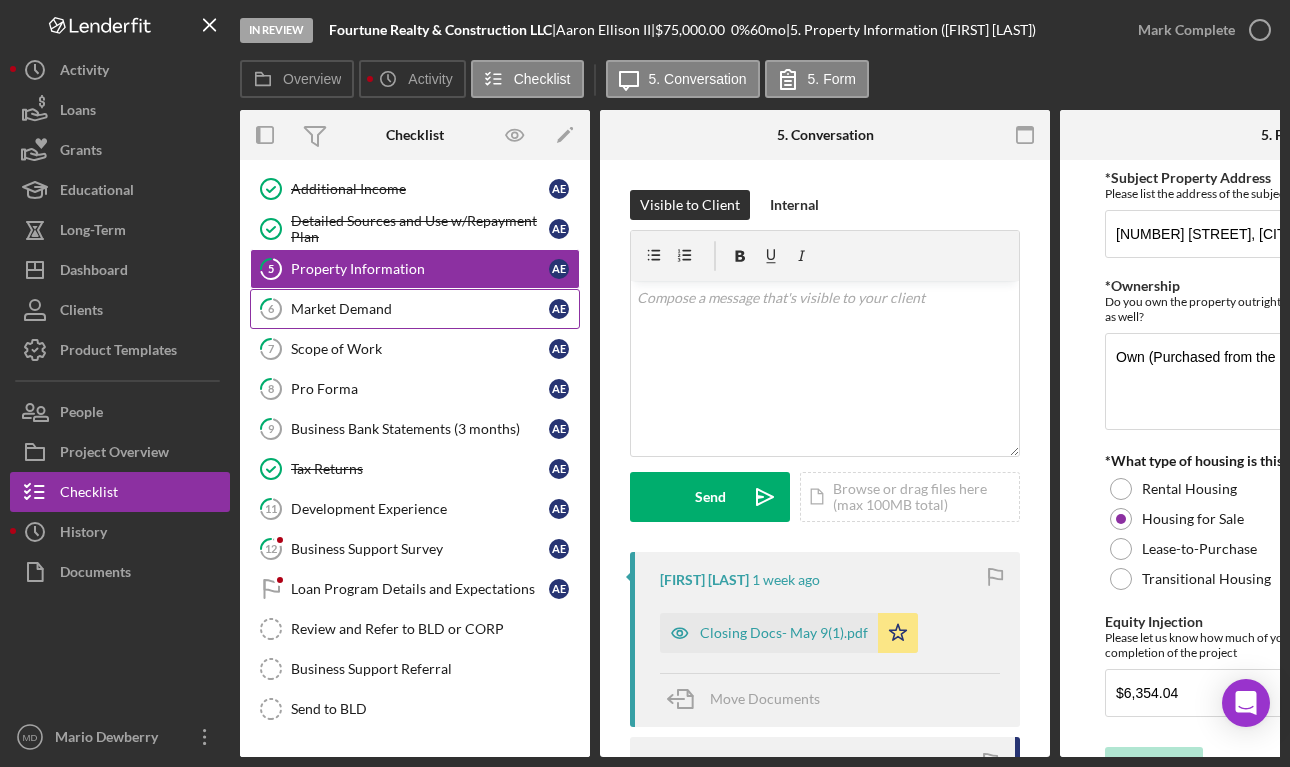 click on "6 Market Demand A E" at bounding box center [415, 309] 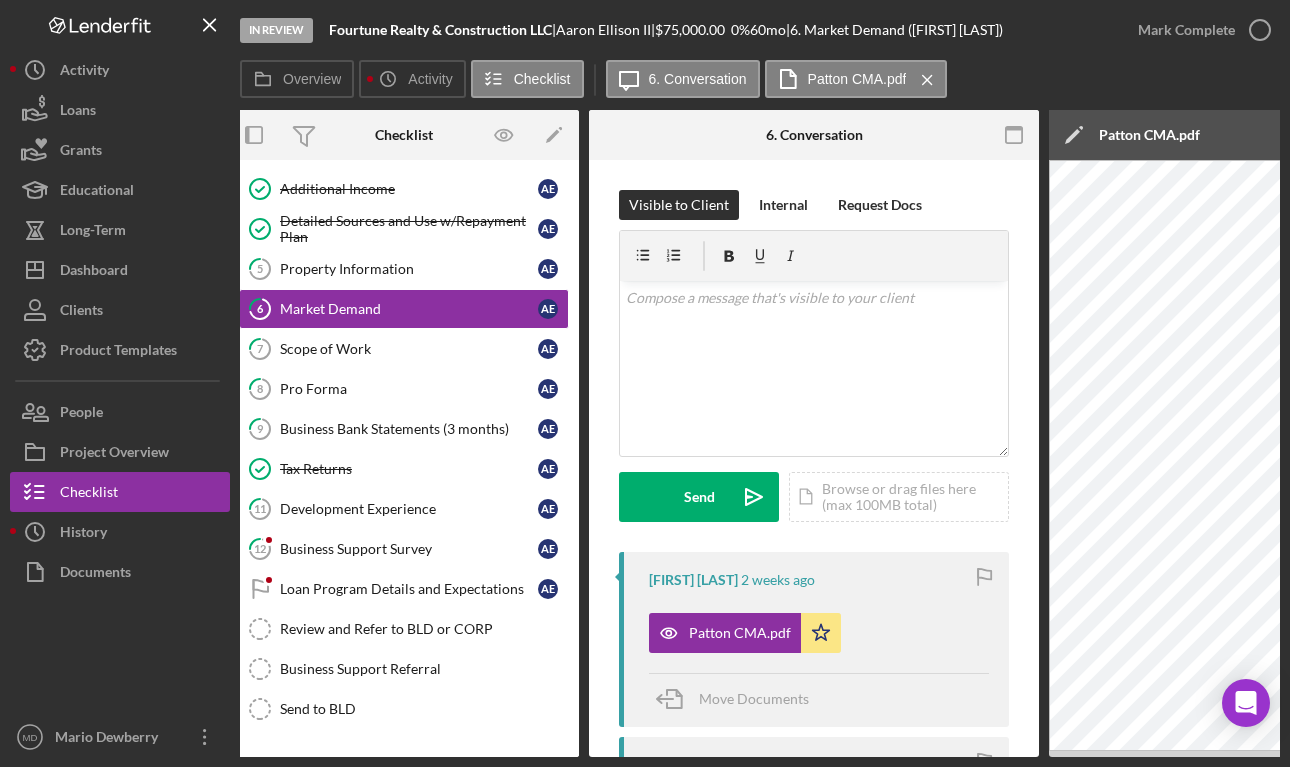 scroll, scrollTop: 0, scrollLeft: 9, axis: horizontal 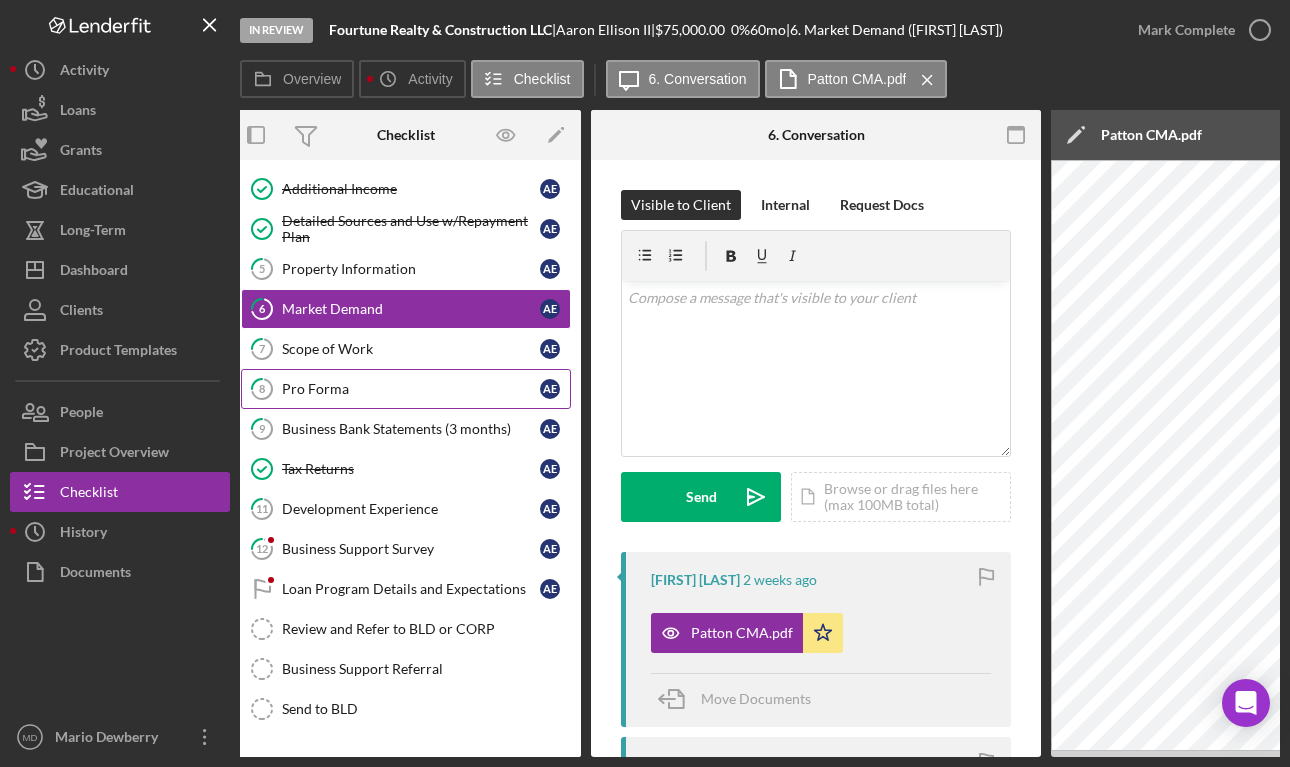 click on "8 Pro Forma [FIRST] [LAST]" at bounding box center (406, 389) 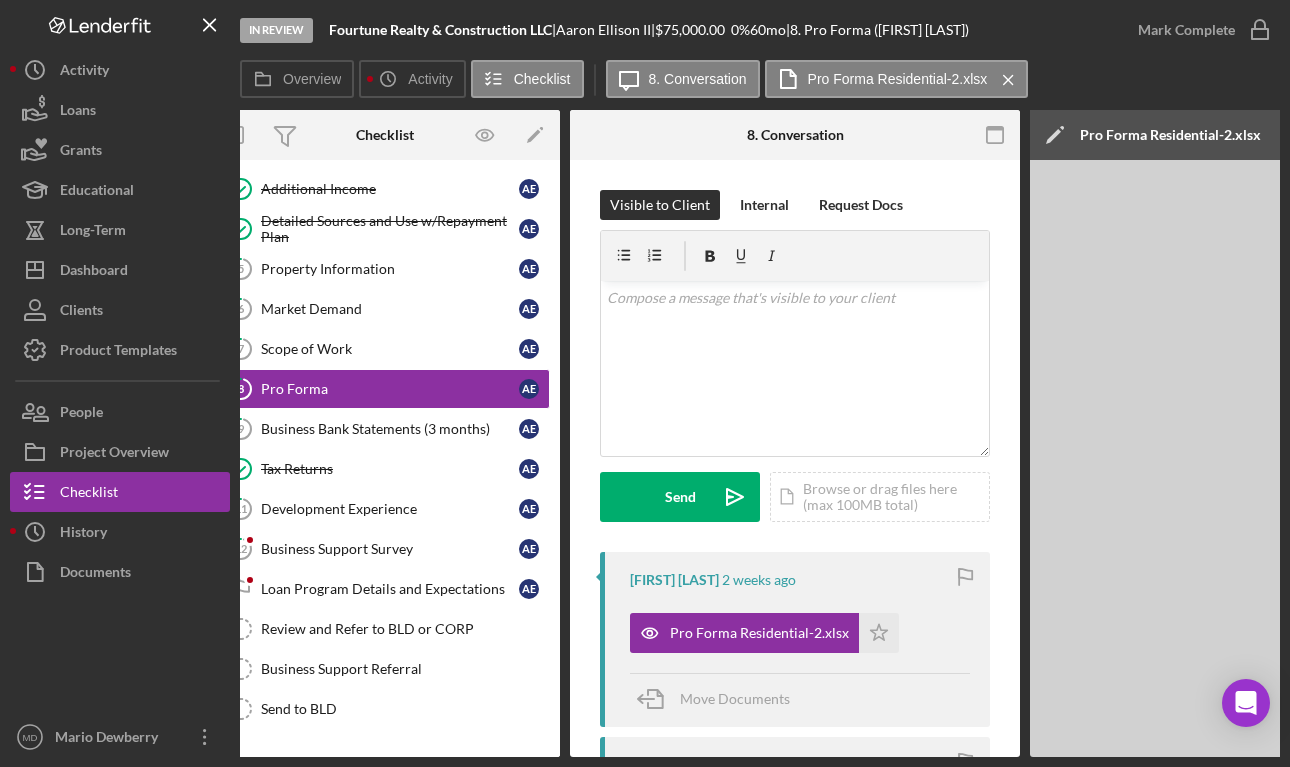 scroll, scrollTop: 0, scrollLeft: 0, axis: both 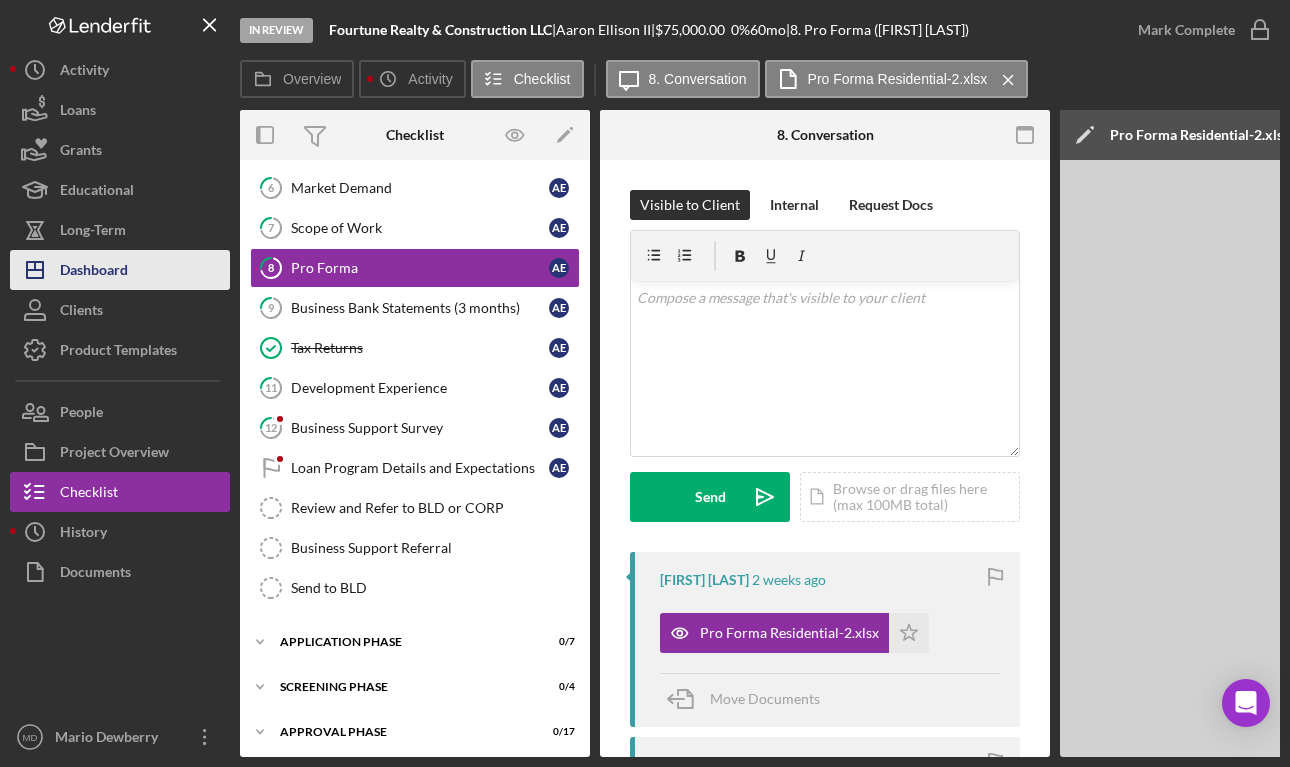 click on "Icon/Dashboard Dashboard" at bounding box center (120, 270) 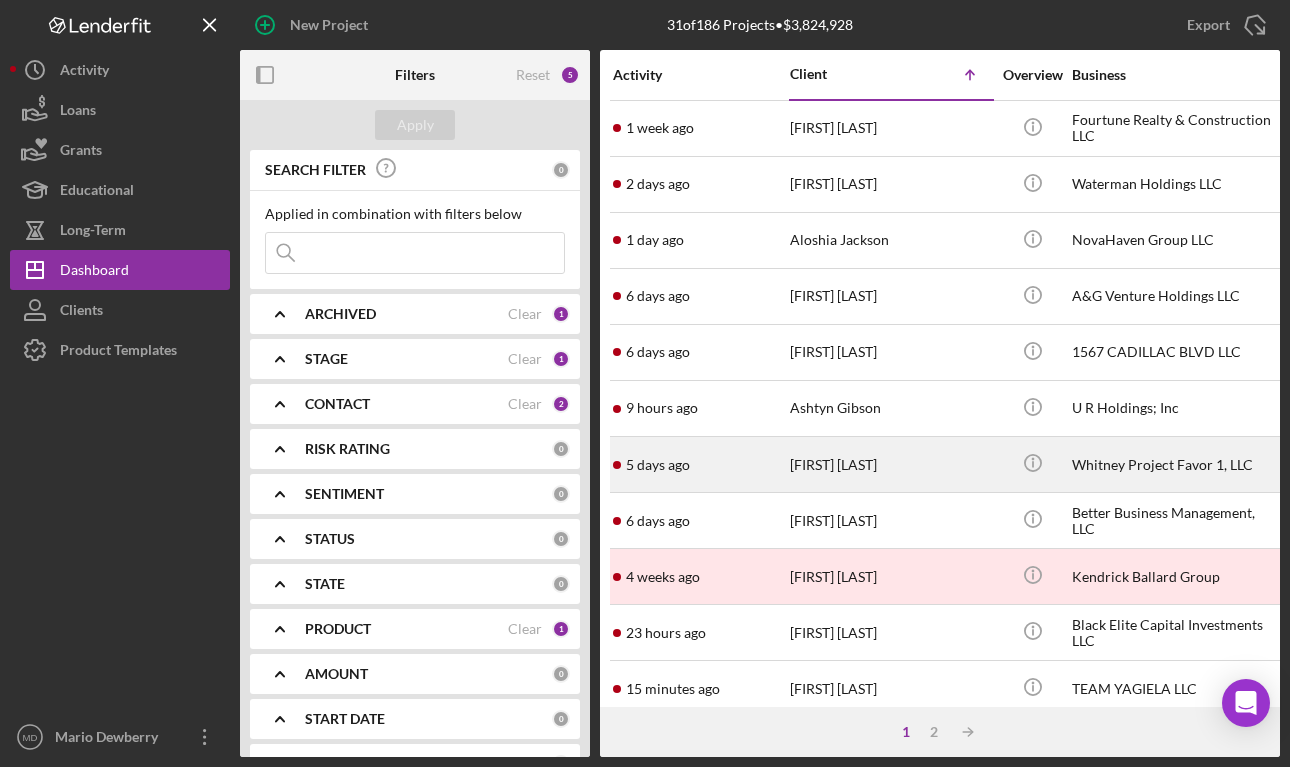 click on "[FIRST] [LAST]" at bounding box center (890, 464) 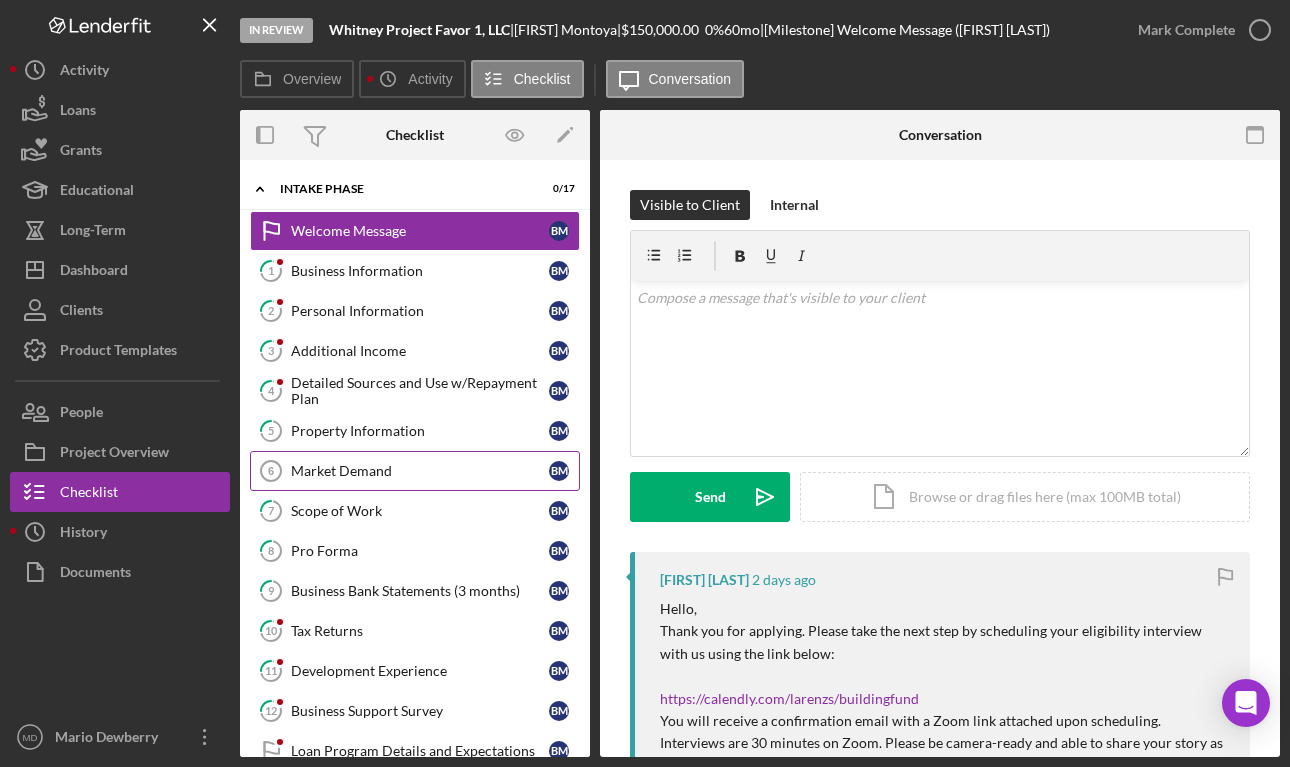 click on "Market Demand" at bounding box center [420, 471] 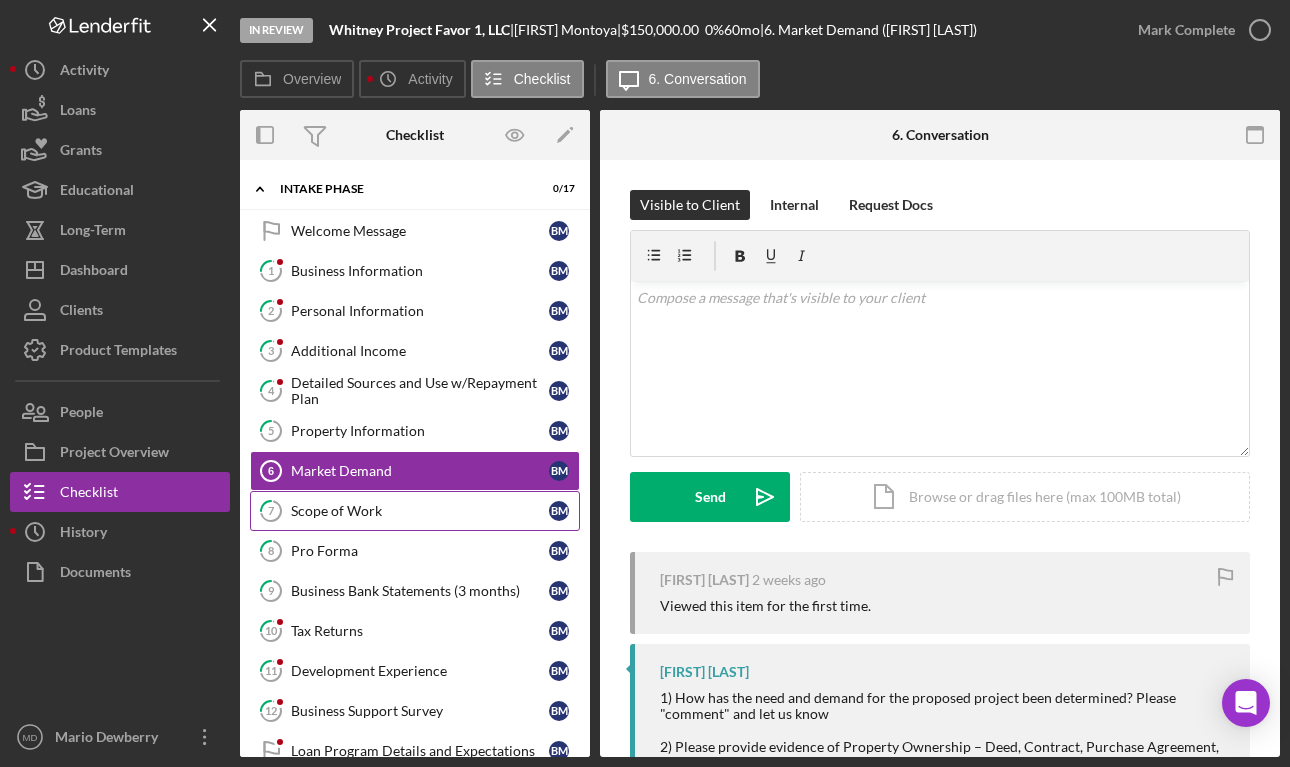 click on "Scope of Work" at bounding box center (420, 511) 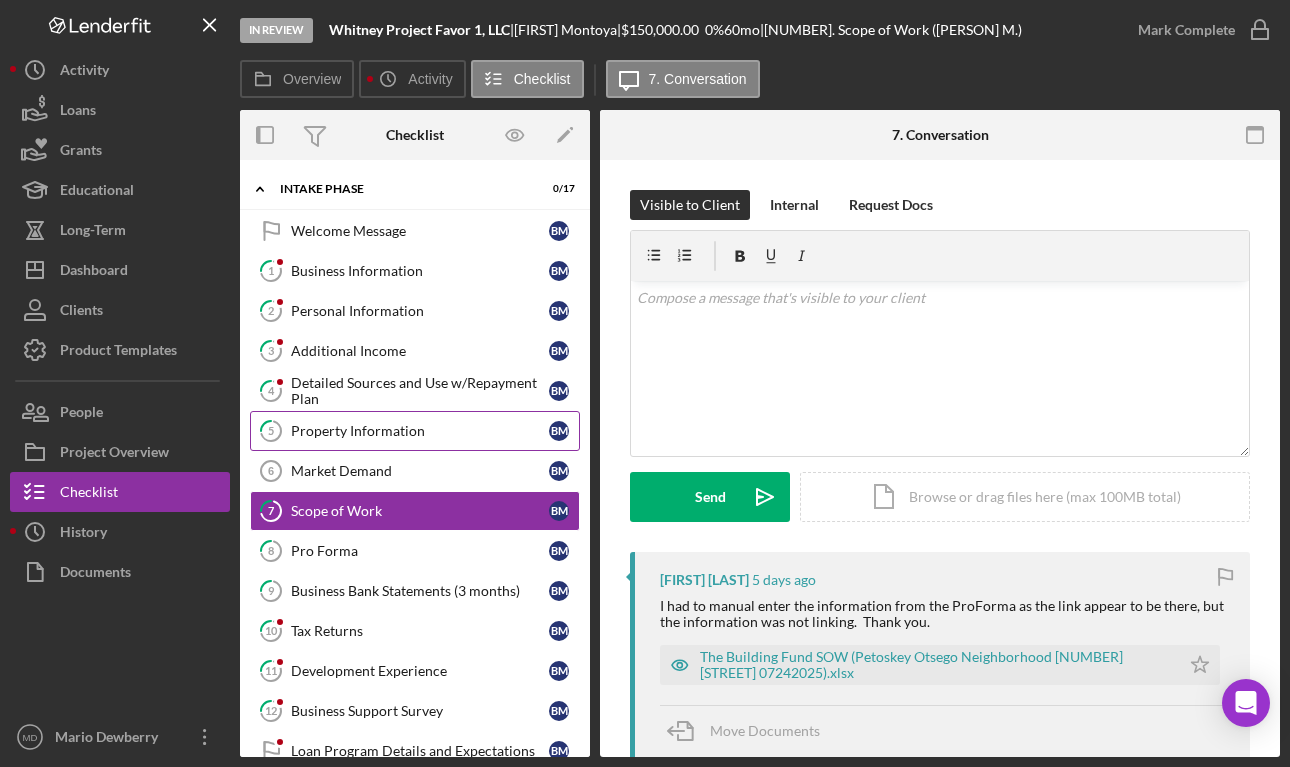 click on "Property Information" at bounding box center [420, 431] 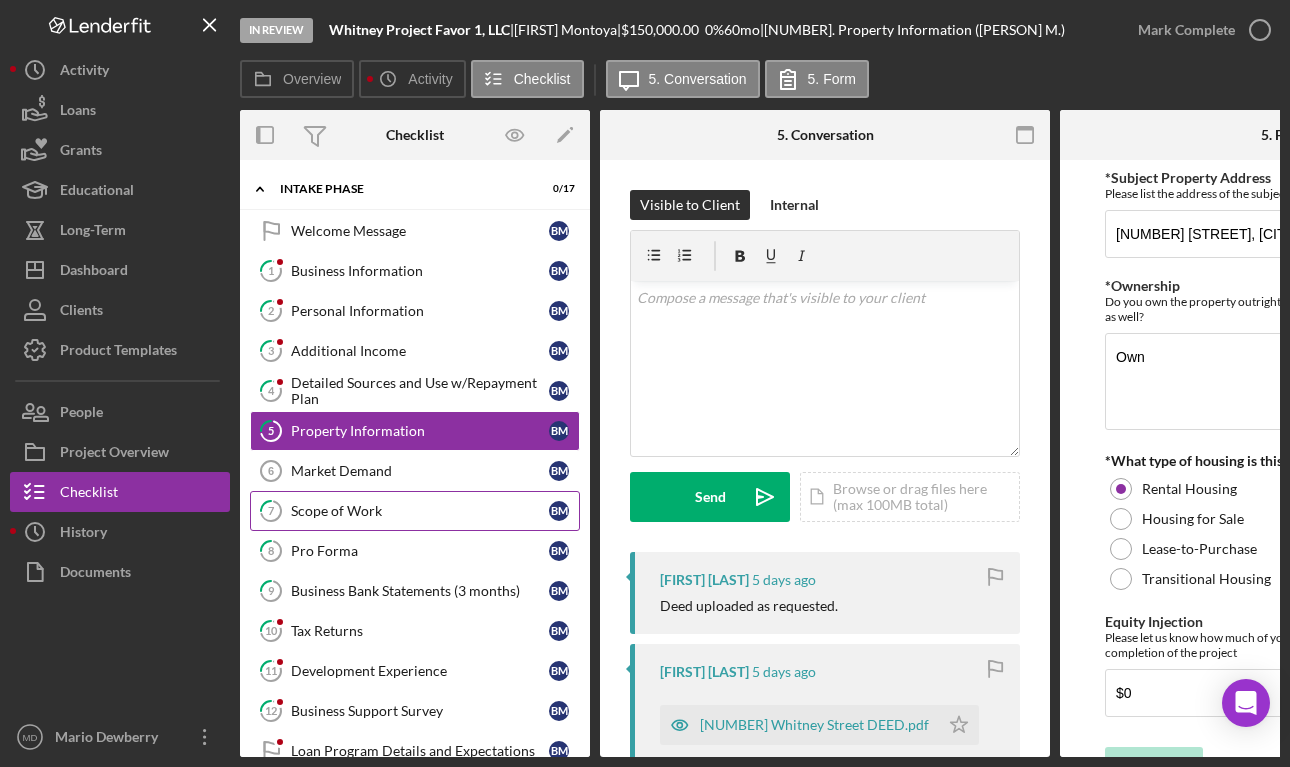 click on "Scope of Work" at bounding box center (420, 511) 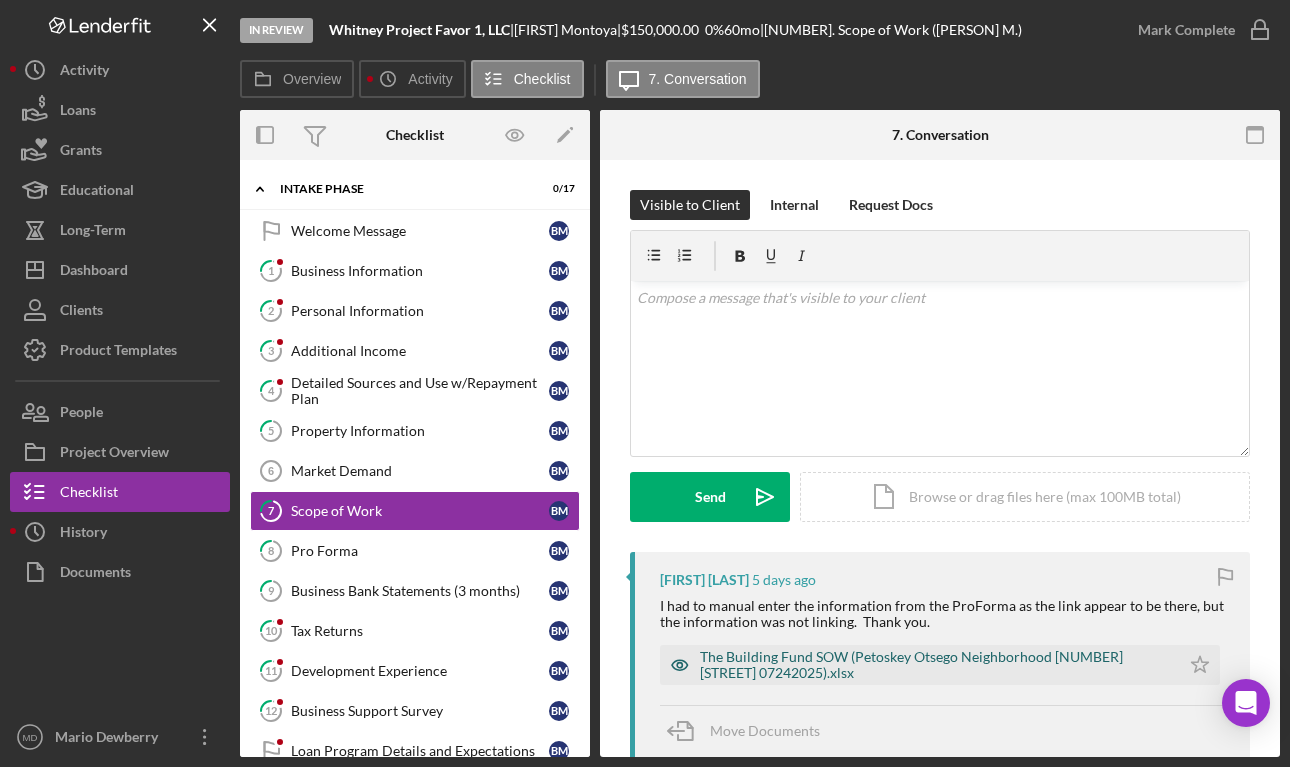 click on "The Building Fund SOW  (Petoskey Otsego Neighborhood [NUMBER] [STREET] 07242025).xlsx" at bounding box center [935, 665] 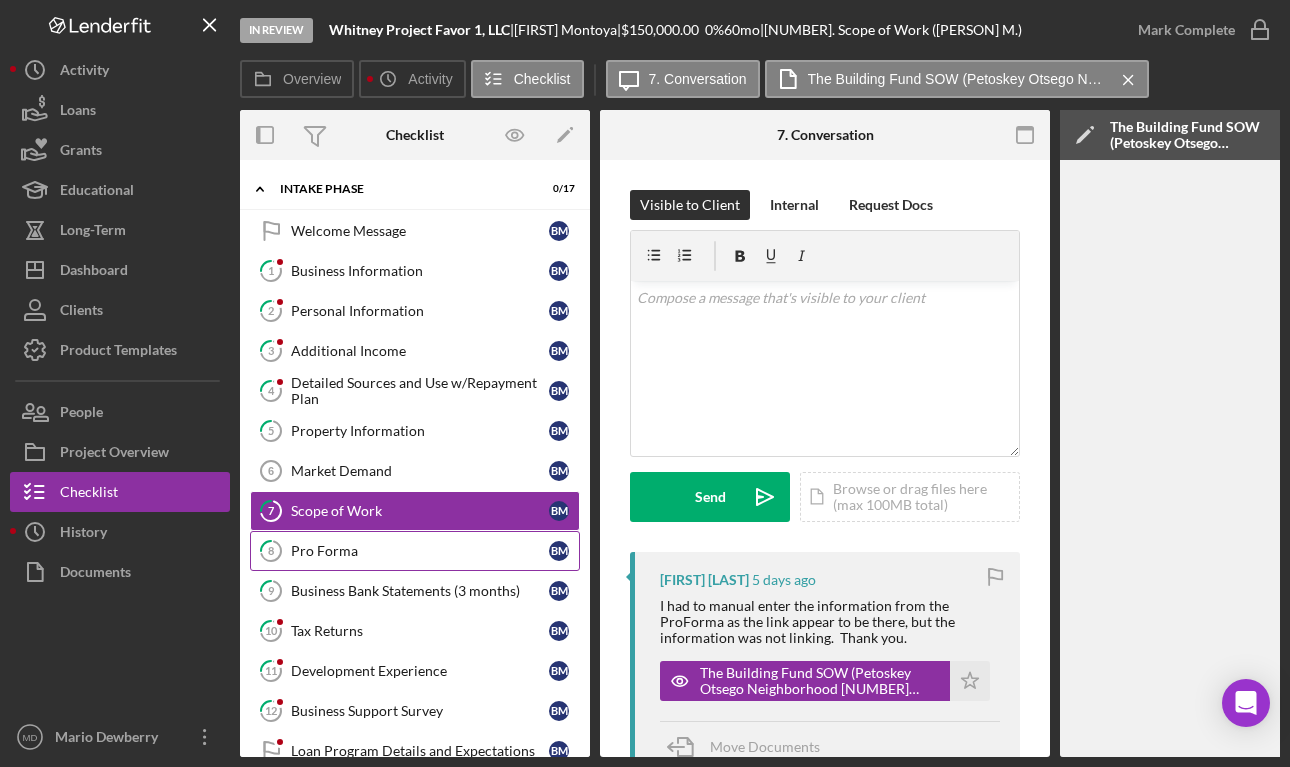 click on "Pro Forma" at bounding box center [420, 551] 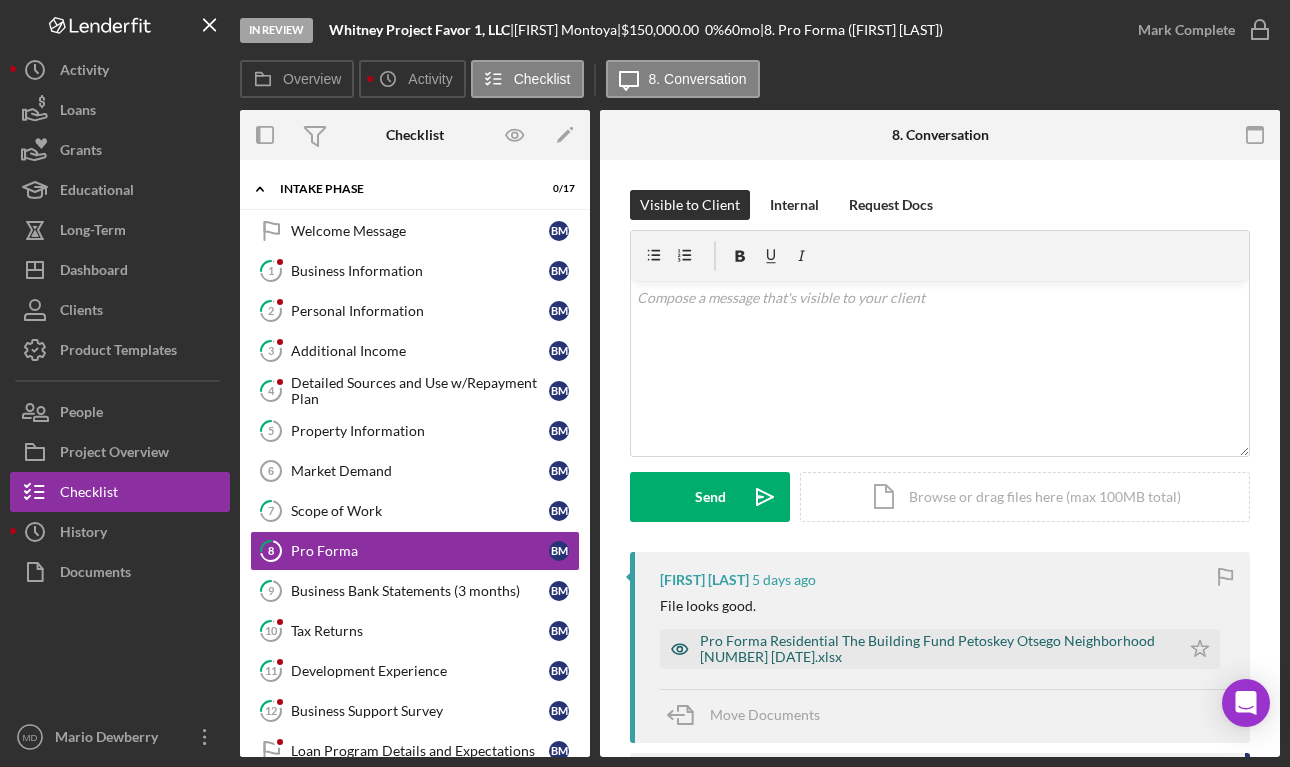 click on "Pro Forma Residential The Building Fund Petoskey Otsego Neighborhood [NUMBER] [DATE].xlsx" at bounding box center [935, 649] 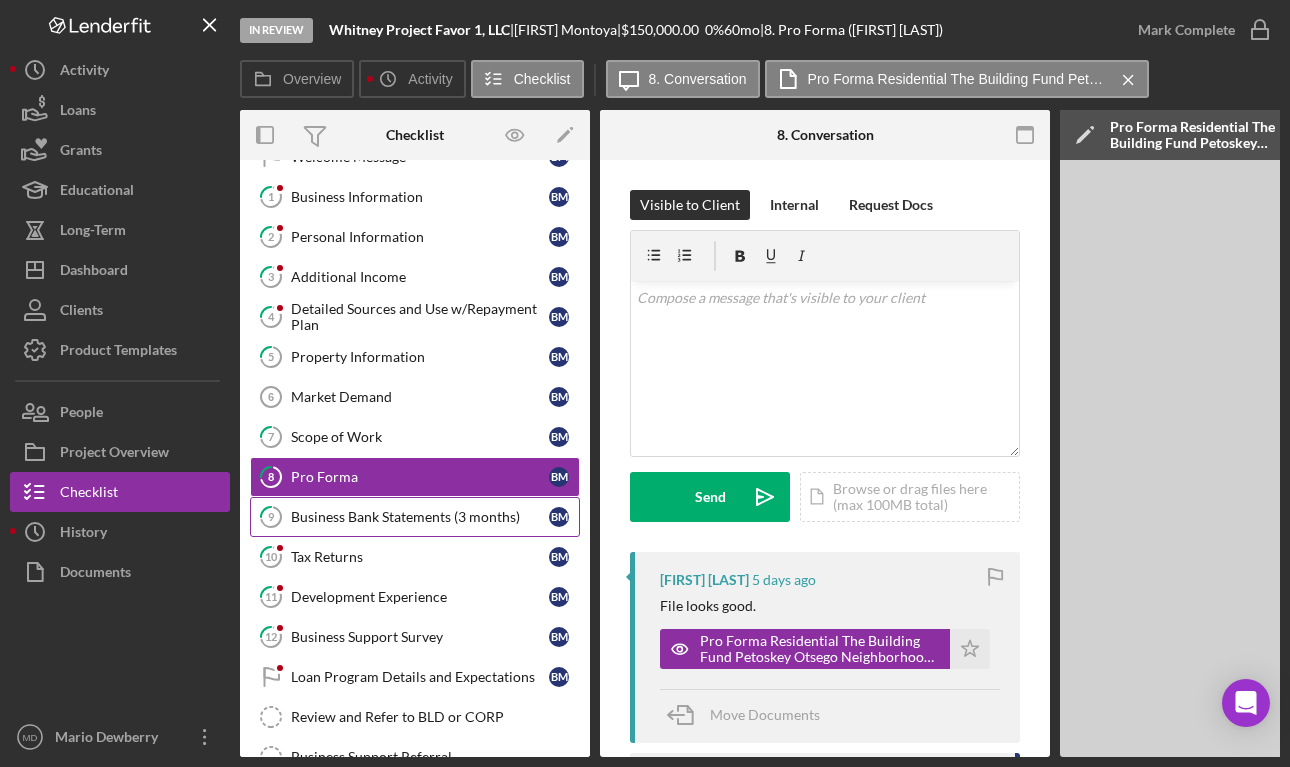 scroll, scrollTop: 82, scrollLeft: 0, axis: vertical 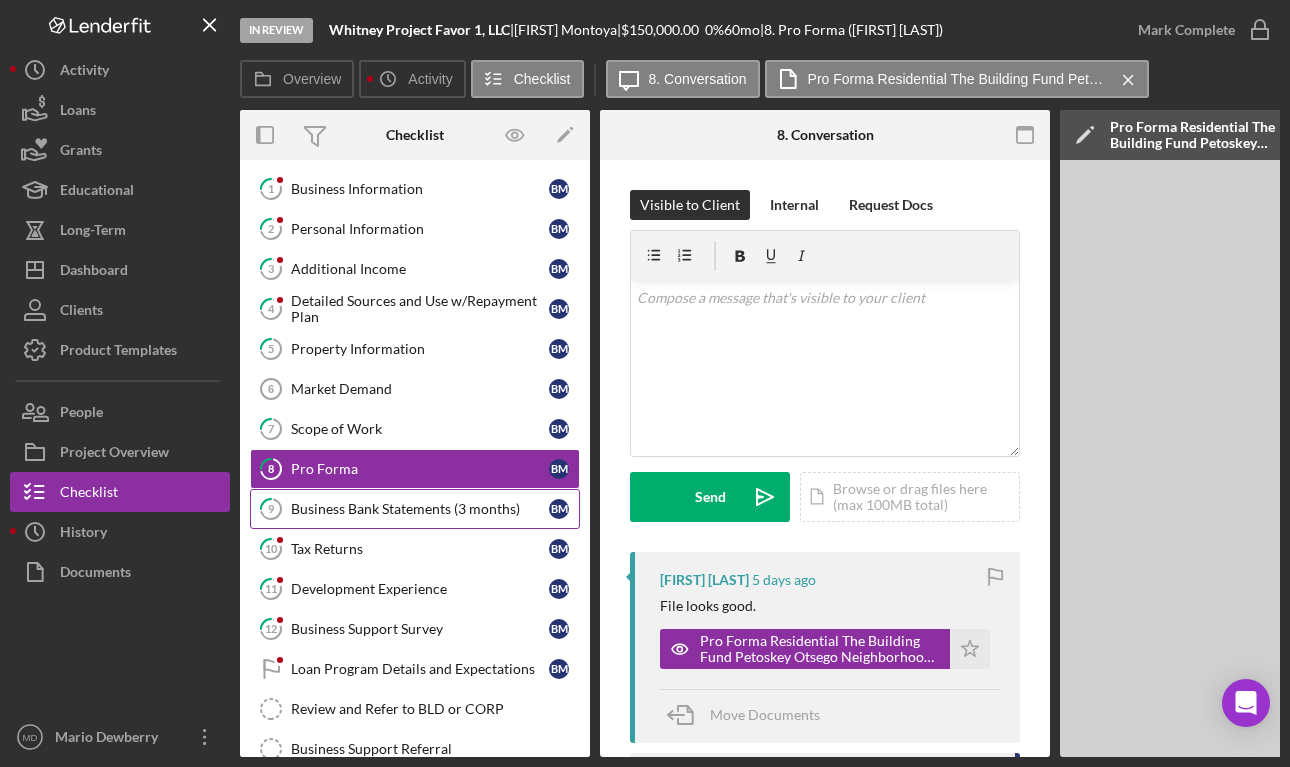 click on "Business Bank Statements (3 months)" at bounding box center [420, 509] 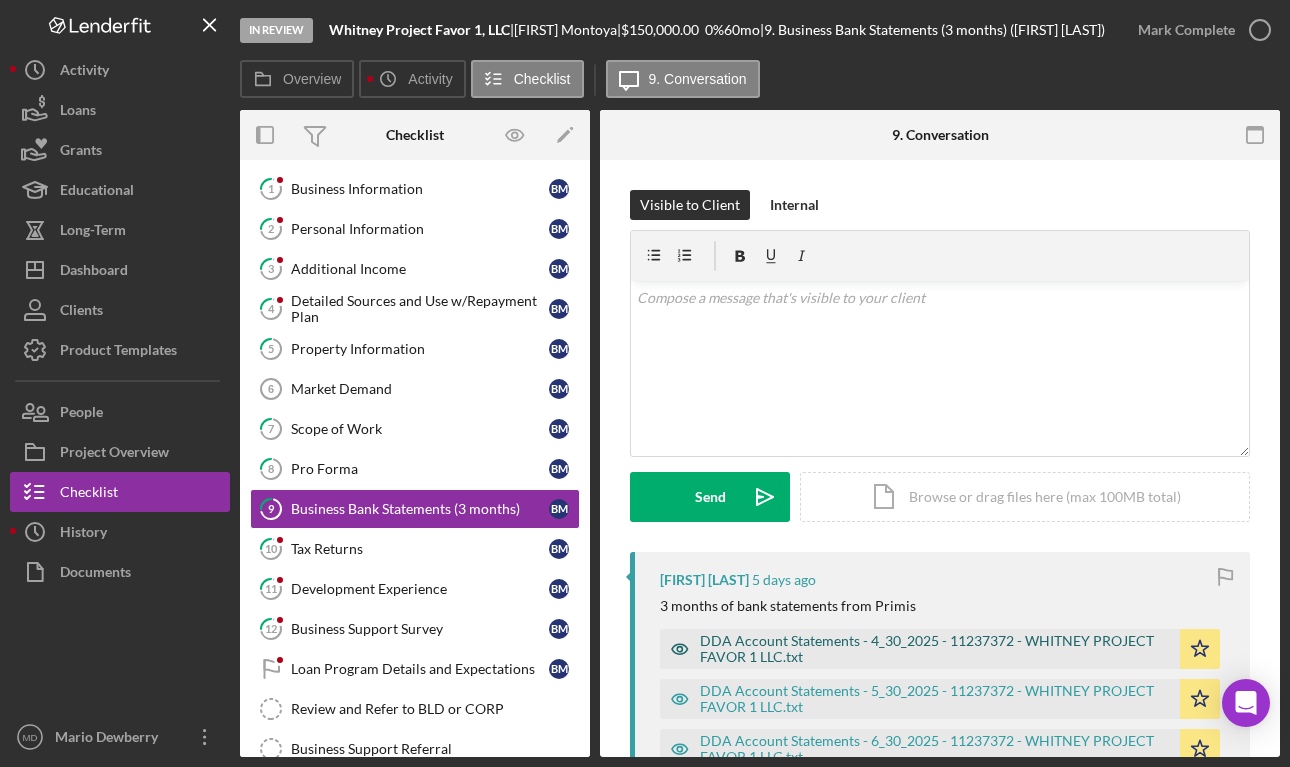 click on "DDA Account Statements - 4_30_2025 - 11237372 - WHITNEY PROJECT FAVOR 1 LLC.txt" at bounding box center (935, 649) 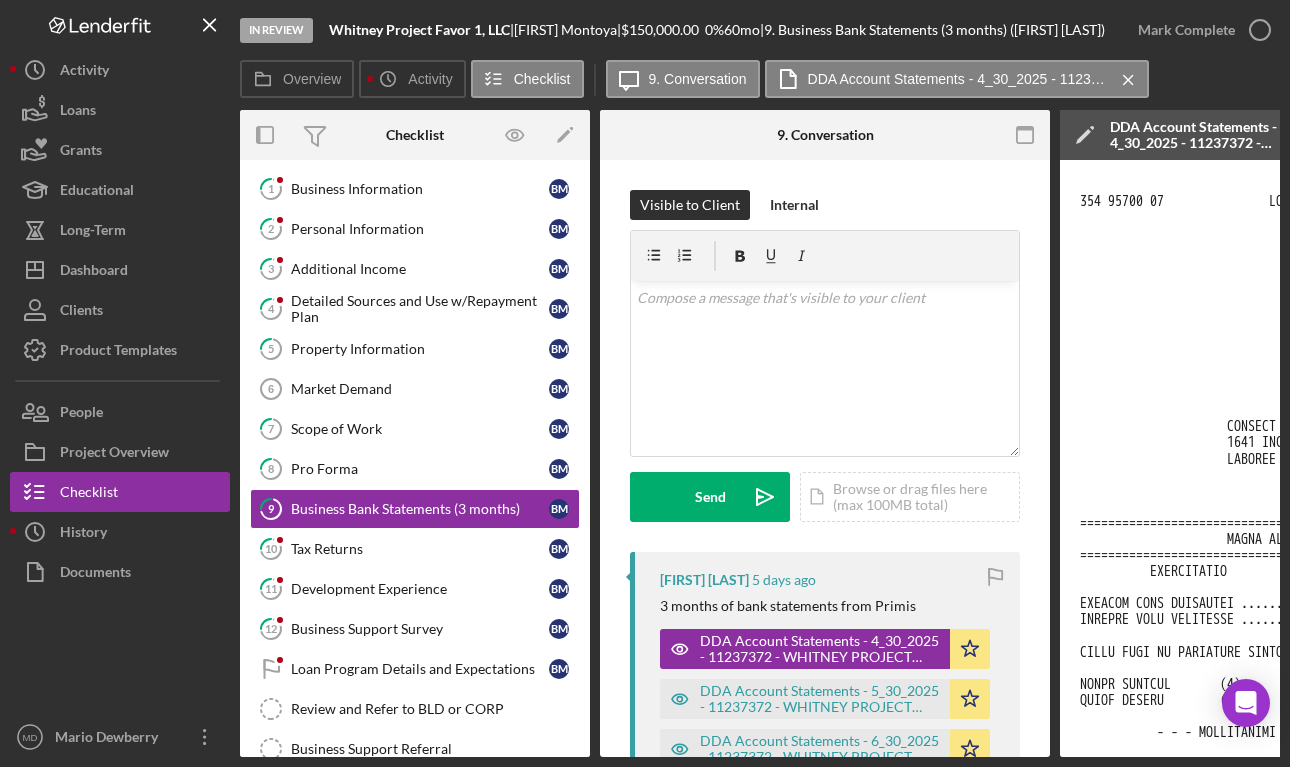 scroll, scrollTop: 0, scrollLeft: 114, axis: horizontal 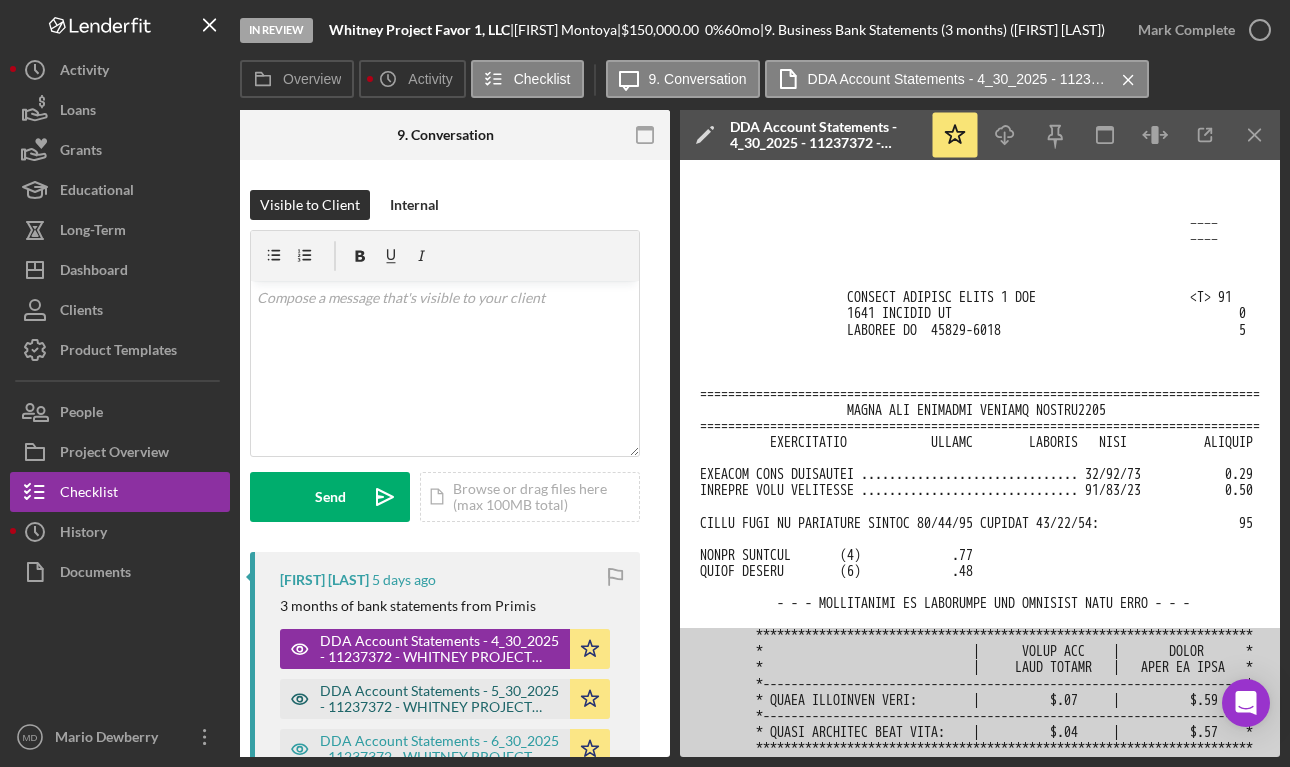click on "DDA Account Statements - 5_30_2025 - 11237372 - WHITNEY PROJECT FAVOR 1 LLC.txt" at bounding box center [440, 699] 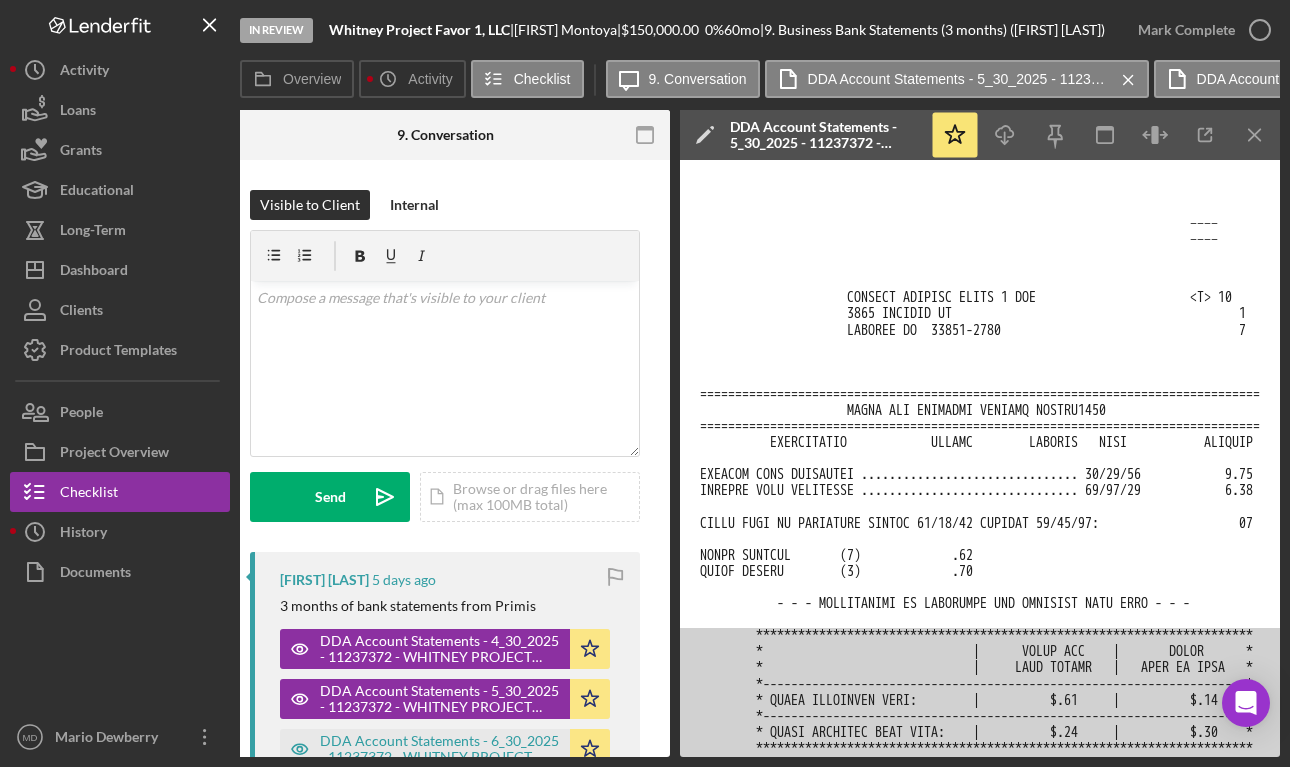scroll, scrollTop: 199, scrollLeft: 114, axis: both 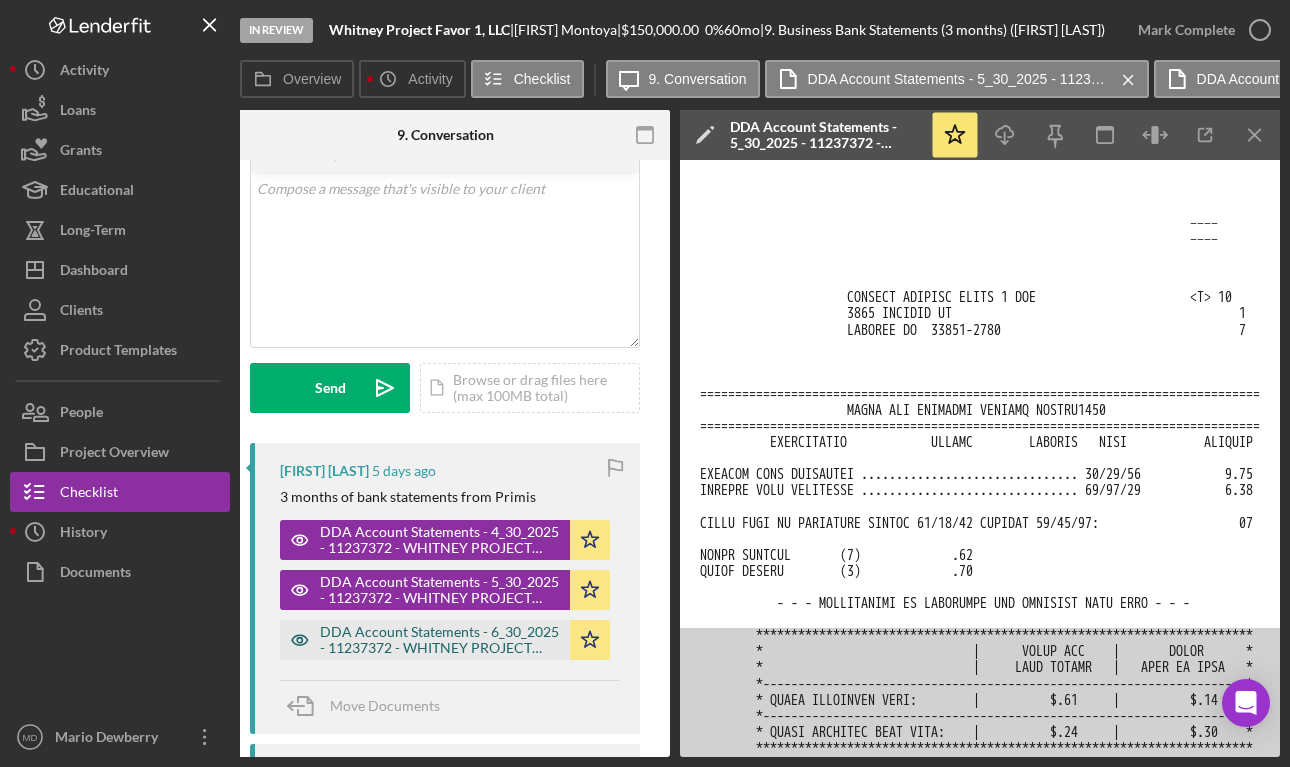 click on "DDA Account Statements - 6_30_2025 - 11237372 - WHITNEY PROJECT FAVOR 1 LLC.txt" at bounding box center (440, 640) 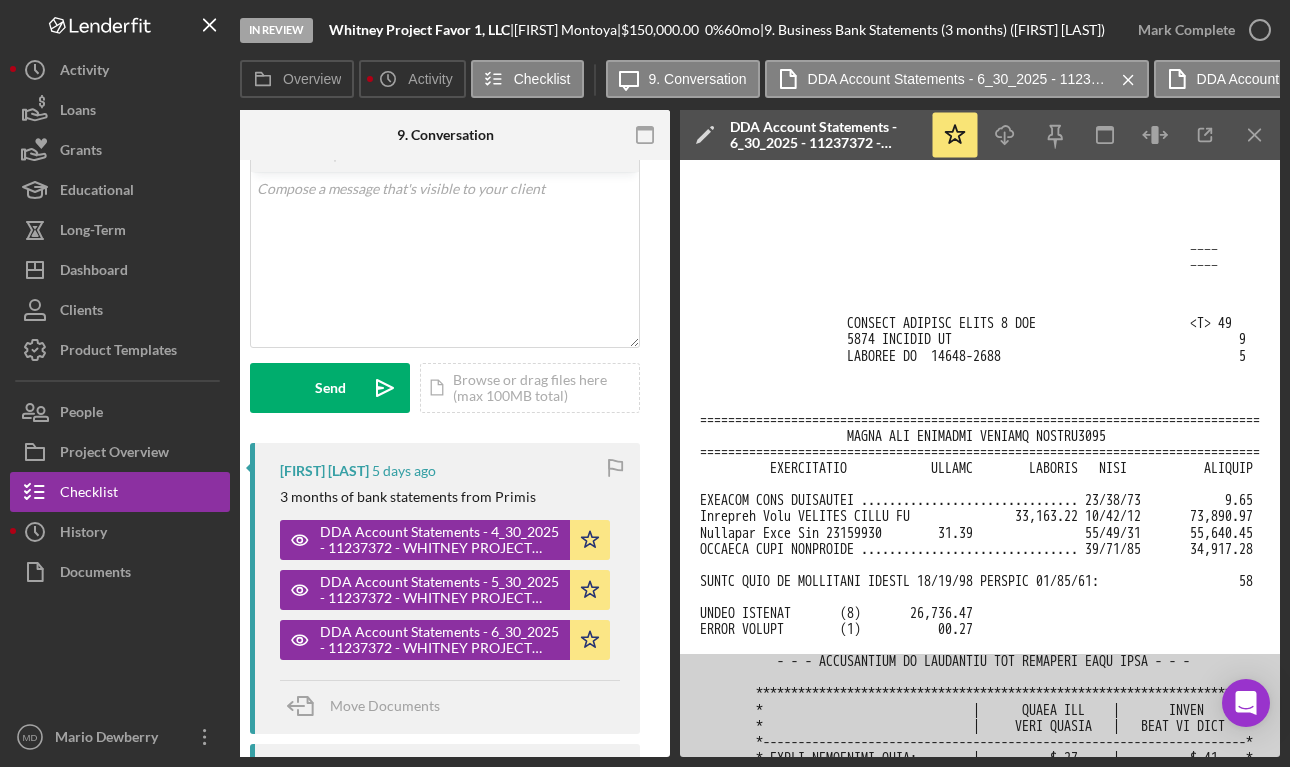 scroll, scrollTop: 103, scrollLeft: 114, axis: both 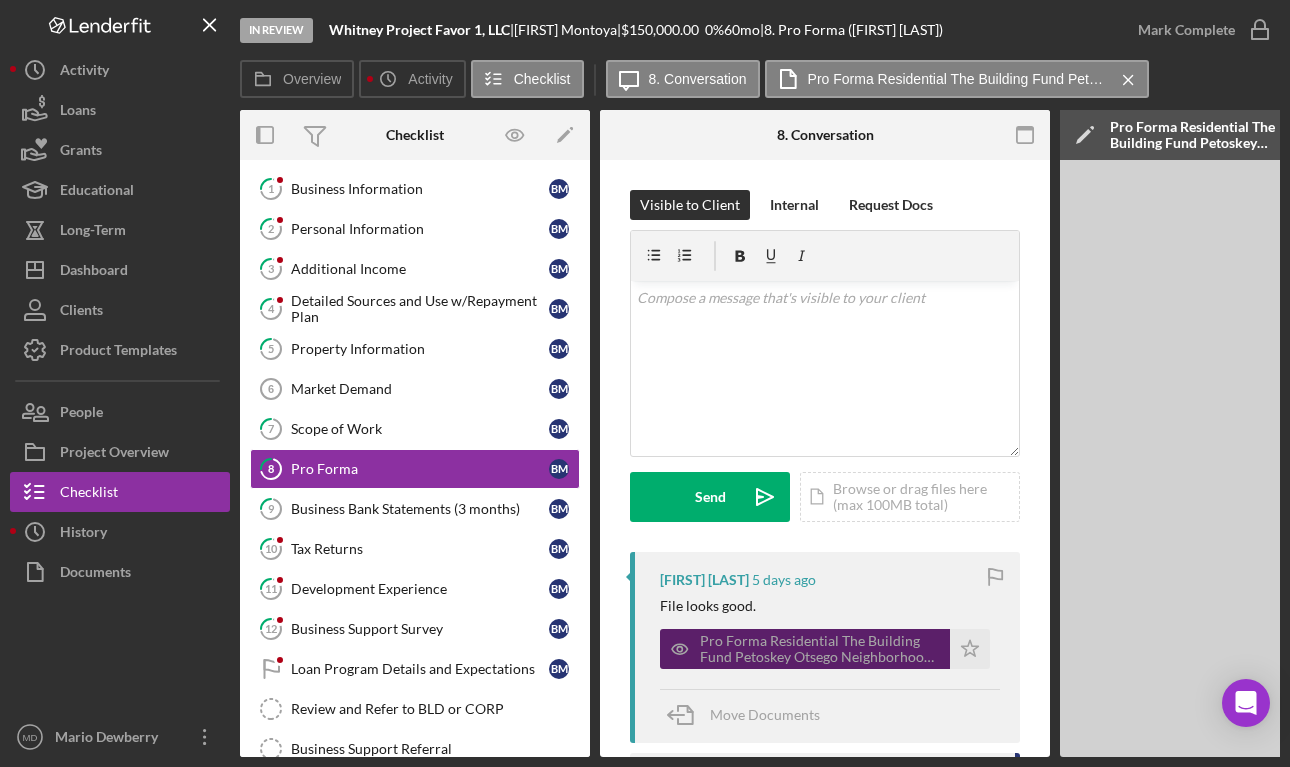 click on "Pro Forma Residential The Building Fund Petoskey Otsego Neighborhood [NUMBER] [DATE].xlsx" at bounding box center (820, 649) 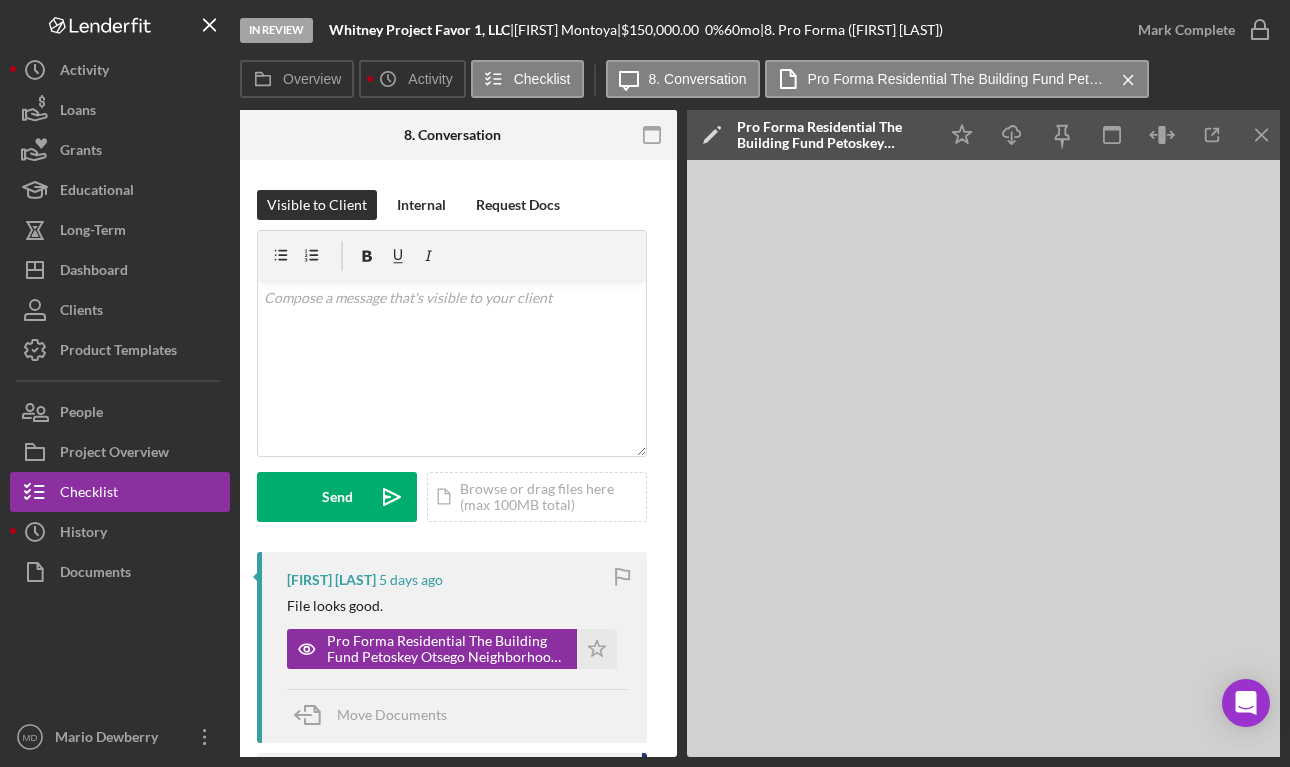 scroll, scrollTop: 0, scrollLeft: 380, axis: horizontal 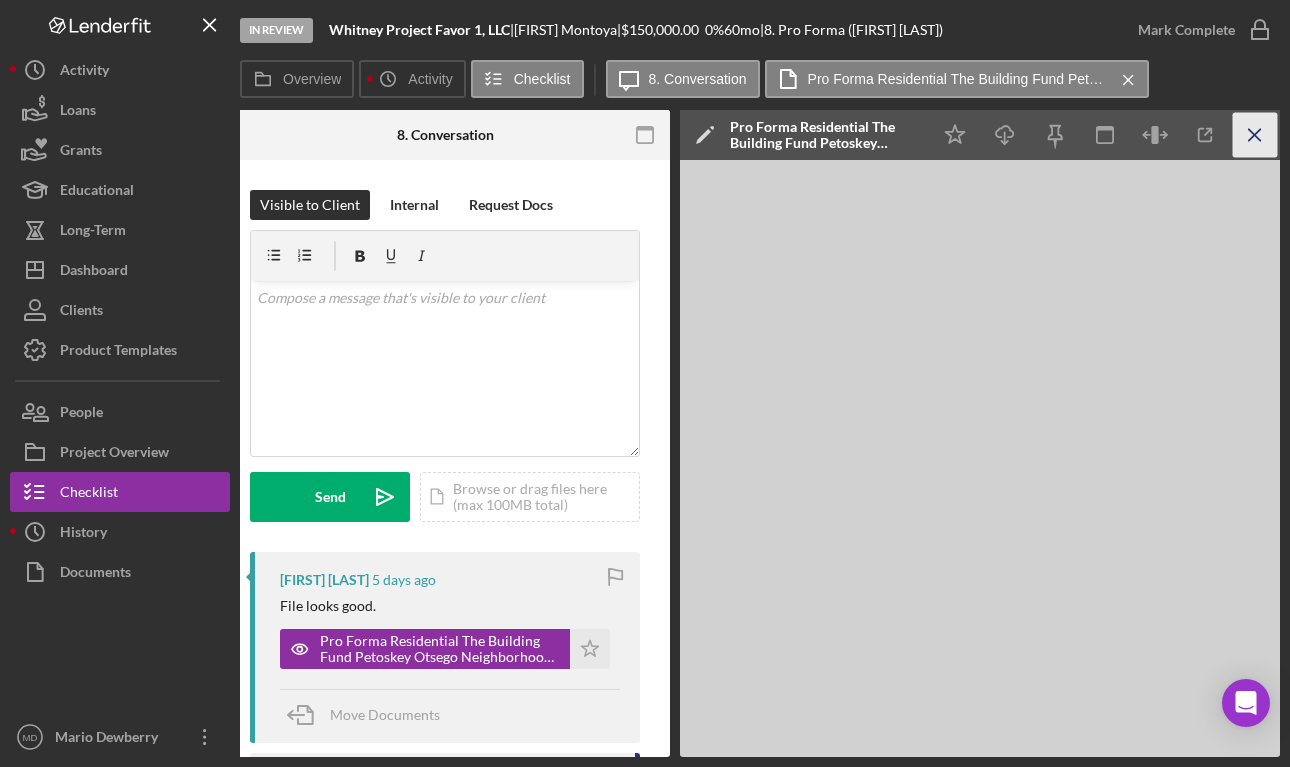 click on "Icon/Menu Close" 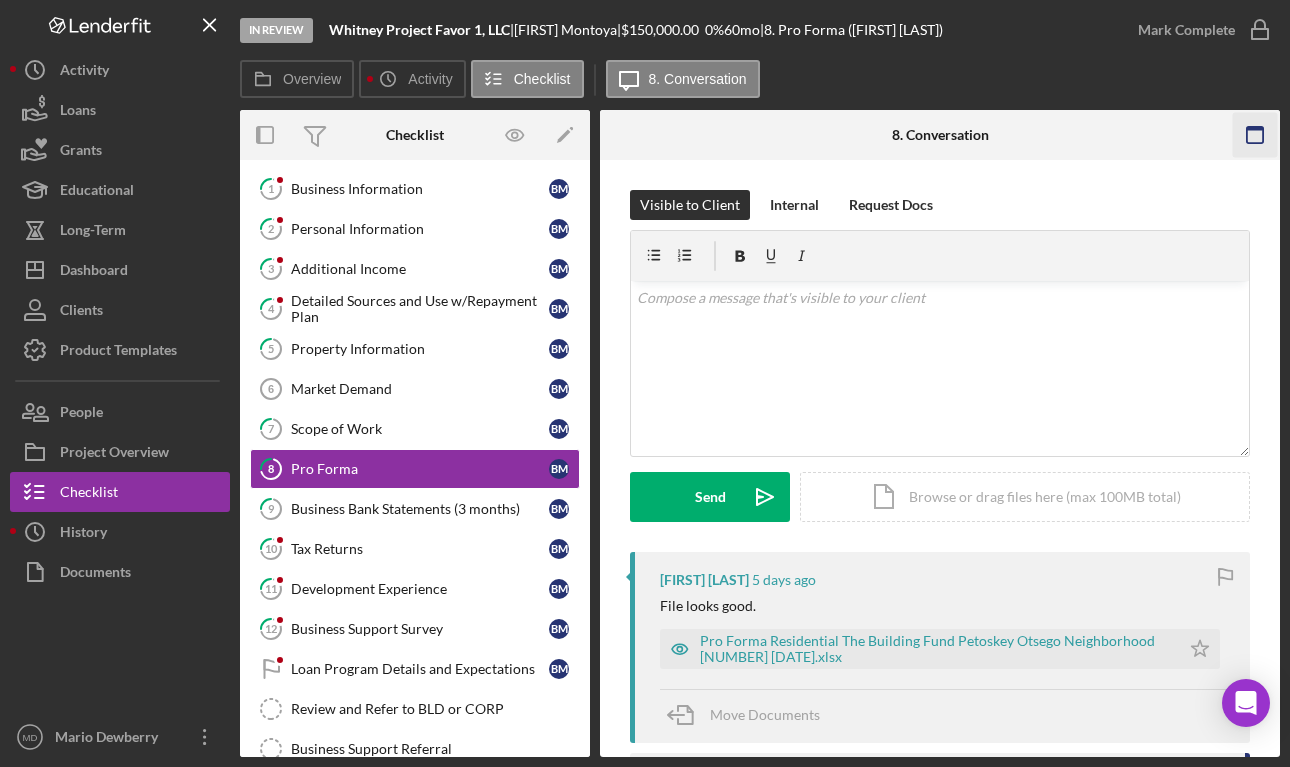 scroll, scrollTop: 0, scrollLeft: 0, axis: both 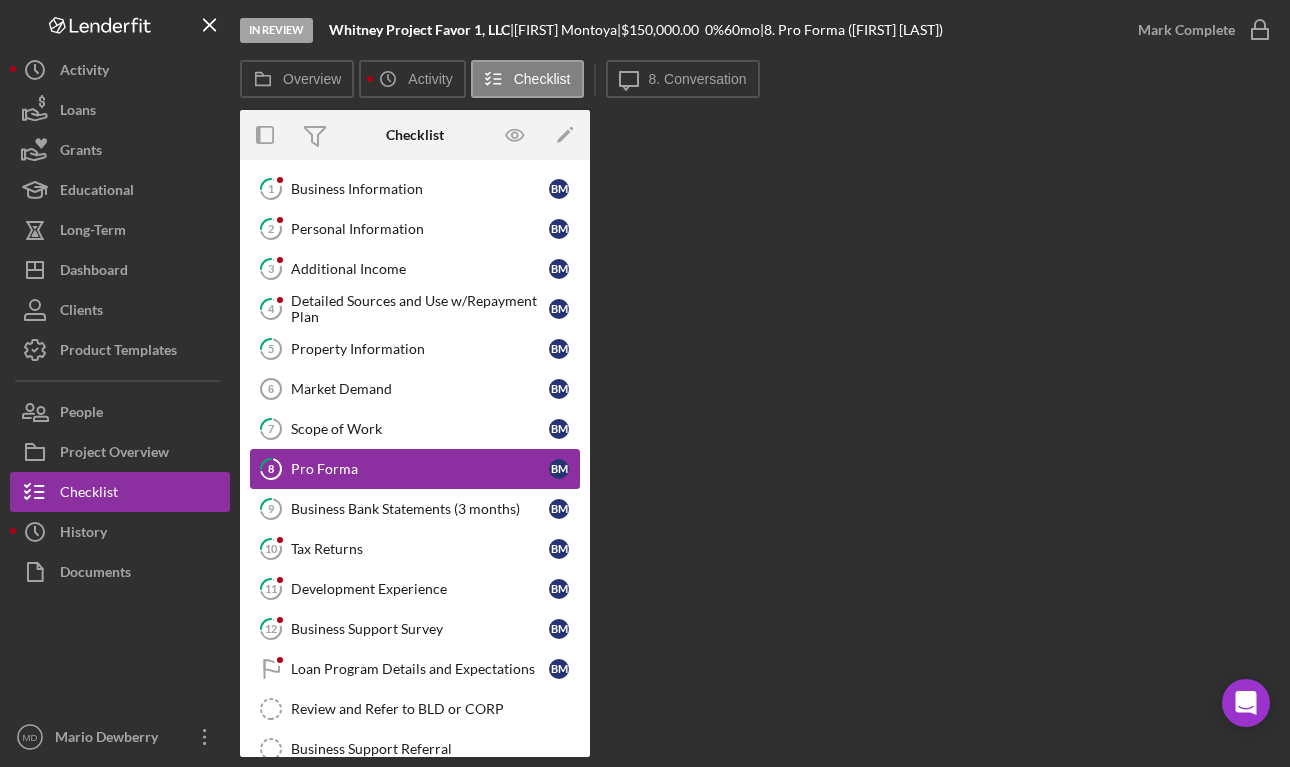 click on "Pro Forma" at bounding box center [420, 469] 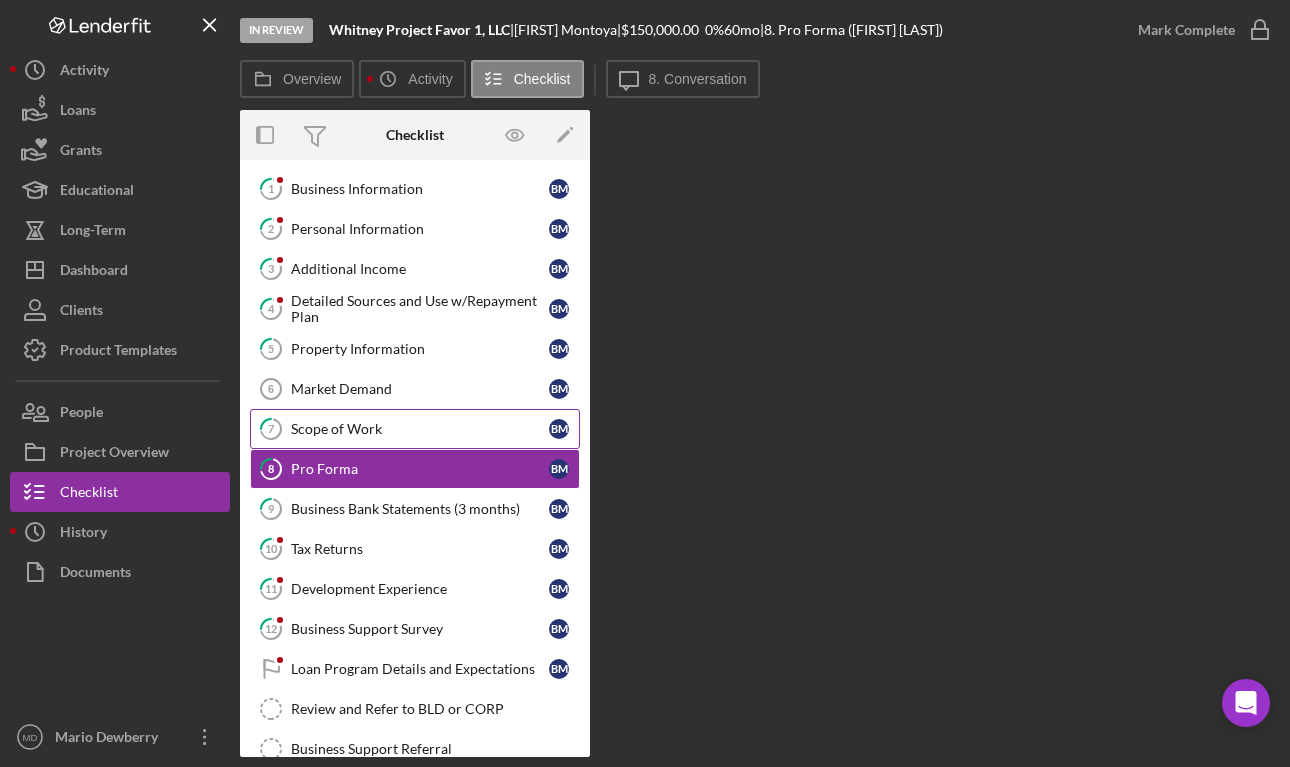 click on "Scope of Work" at bounding box center [420, 429] 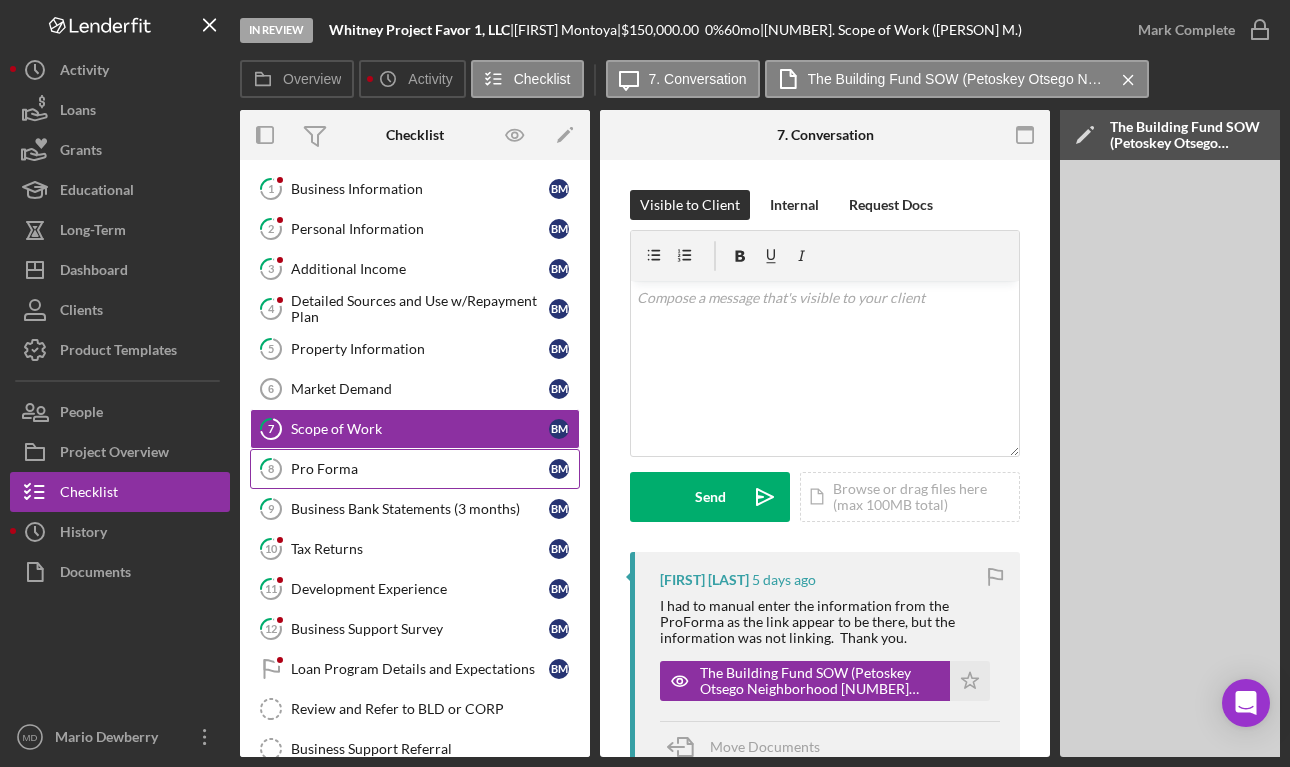click on "Pro Forma" at bounding box center [420, 469] 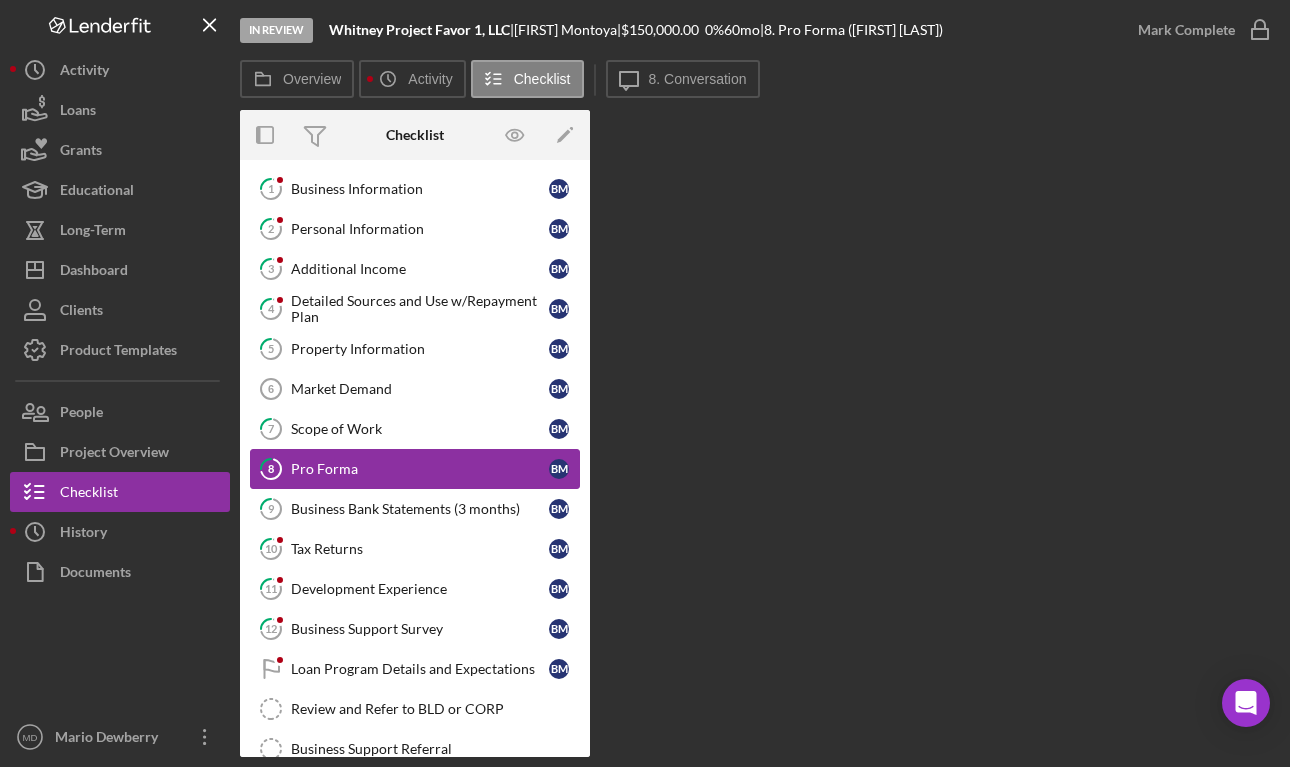 click on "8 Pro Forma B M" at bounding box center (415, 469) 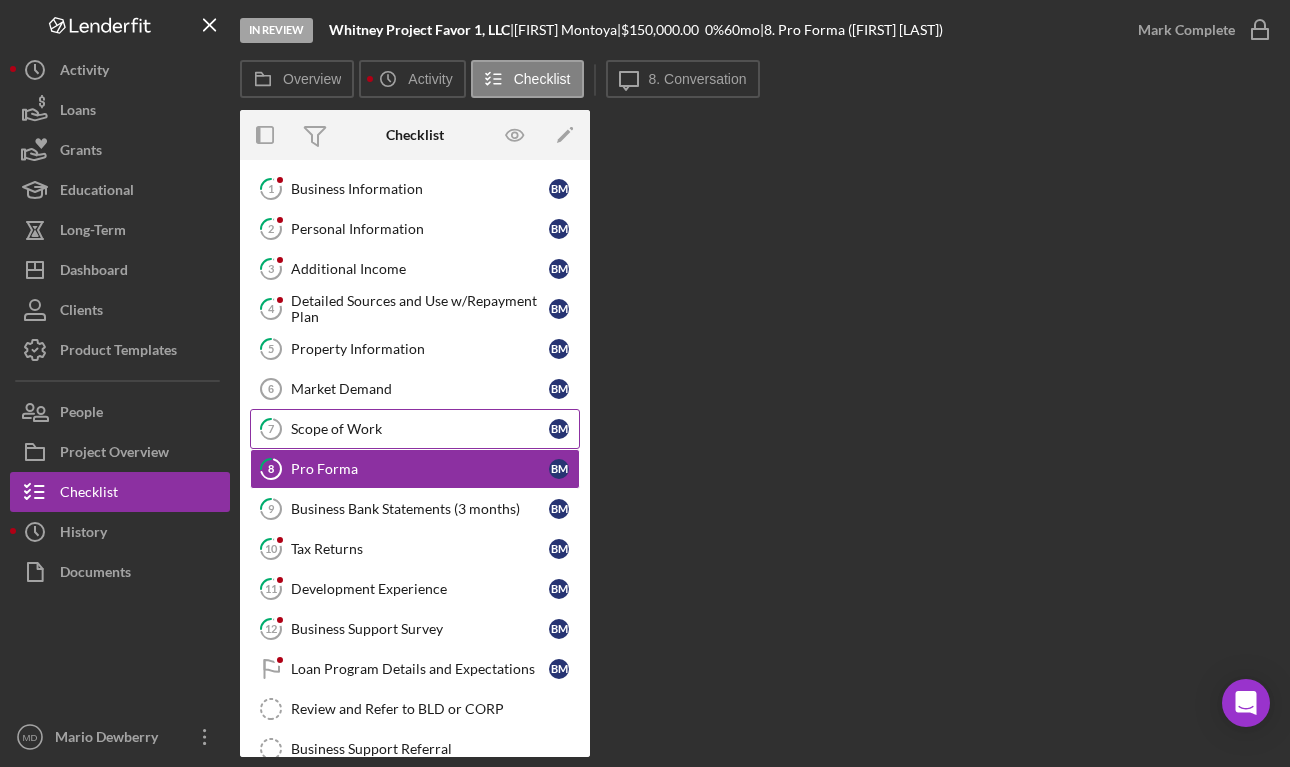 click on "Scope of Work" at bounding box center (420, 429) 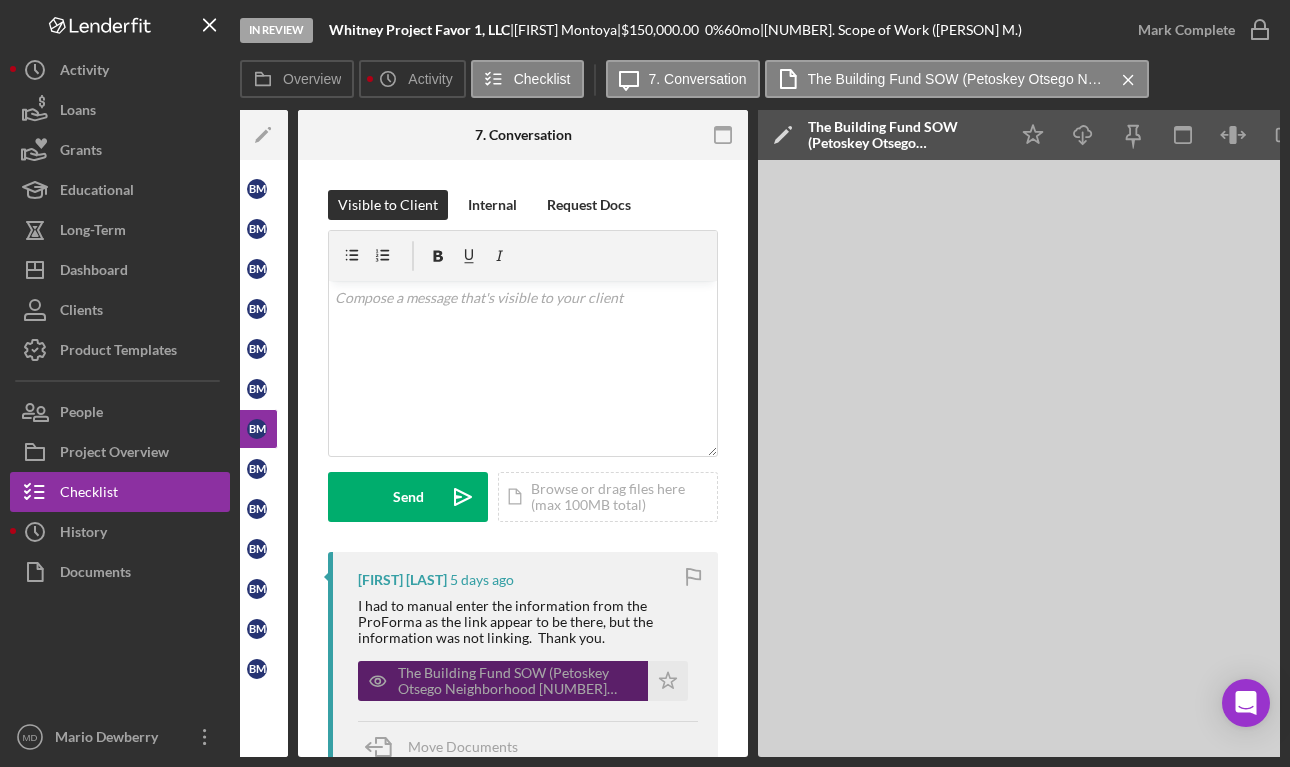 scroll, scrollTop: 0, scrollLeft: 380, axis: horizontal 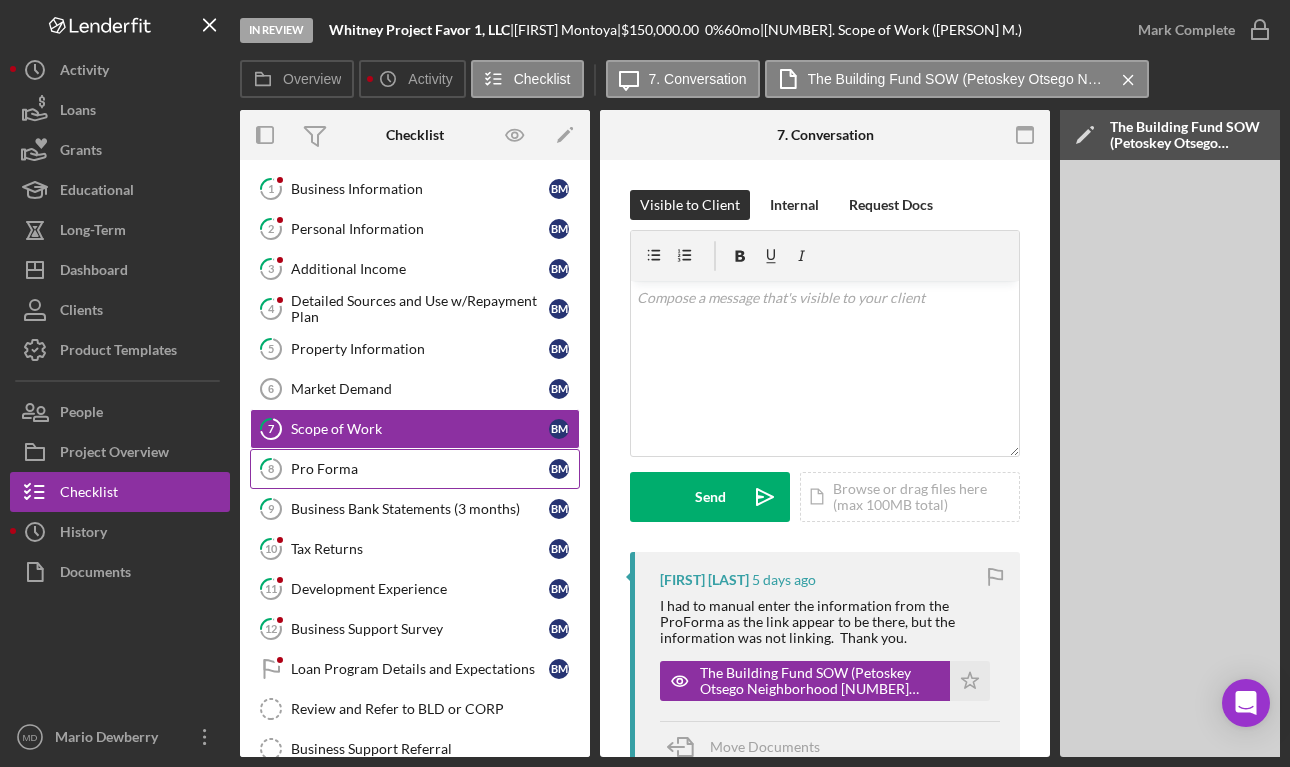 click on "Pro Forma" at bounding box center (420, 469) 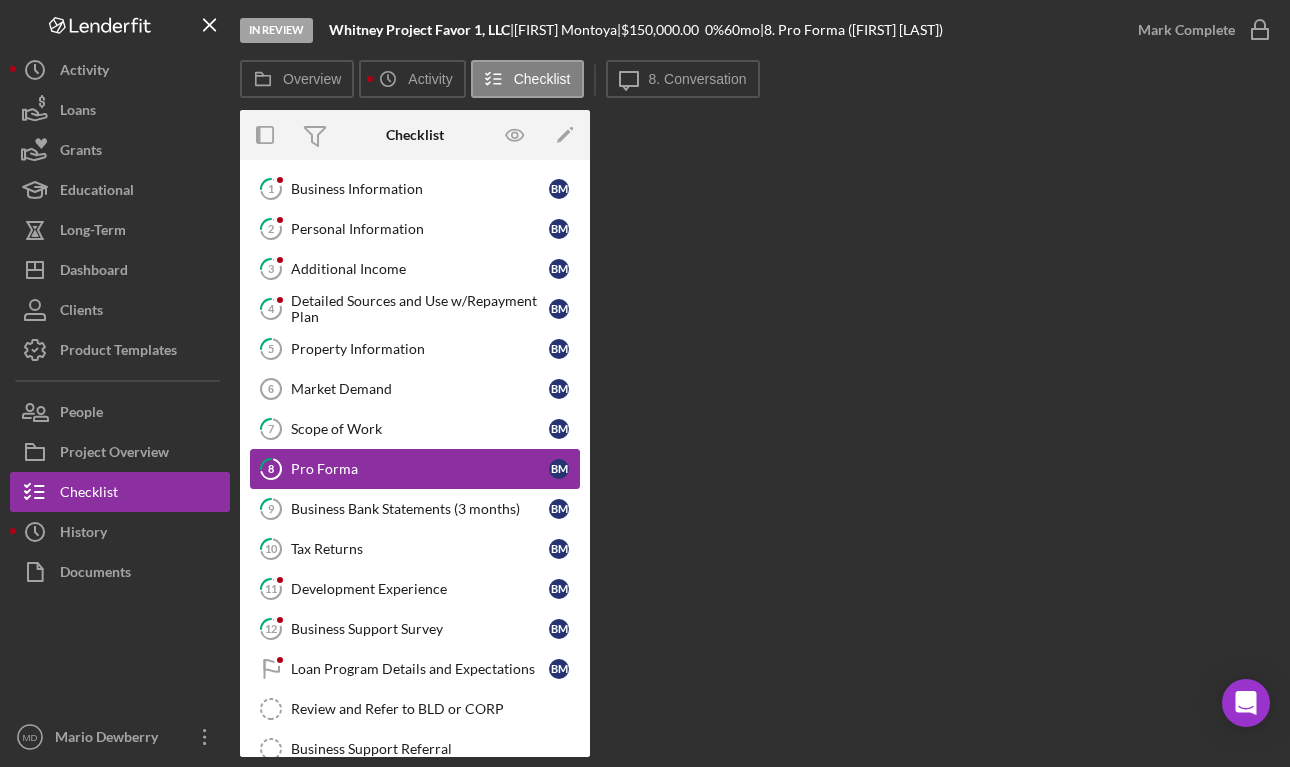 click on "Pro Forma" at bounding box center (420, 469) 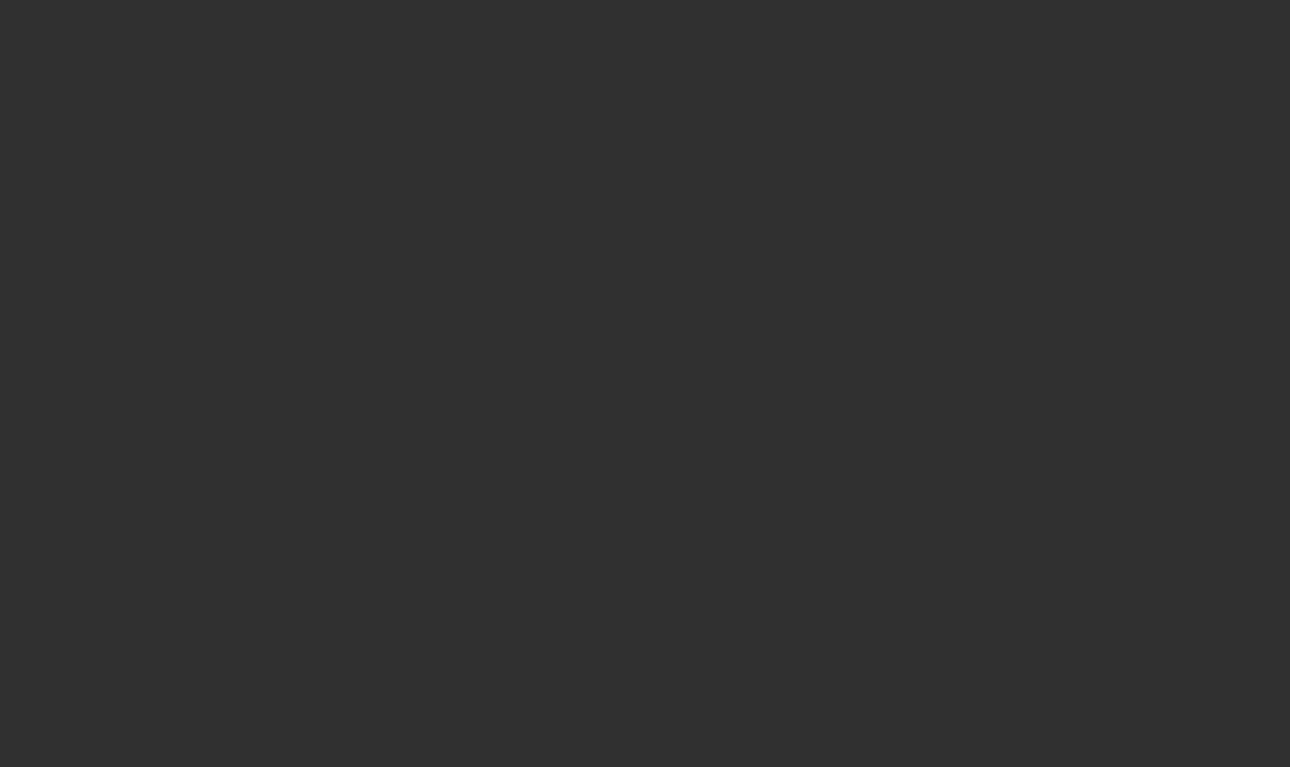 scroll, scrollTop: 0, scrollLeft: 0, axis: both 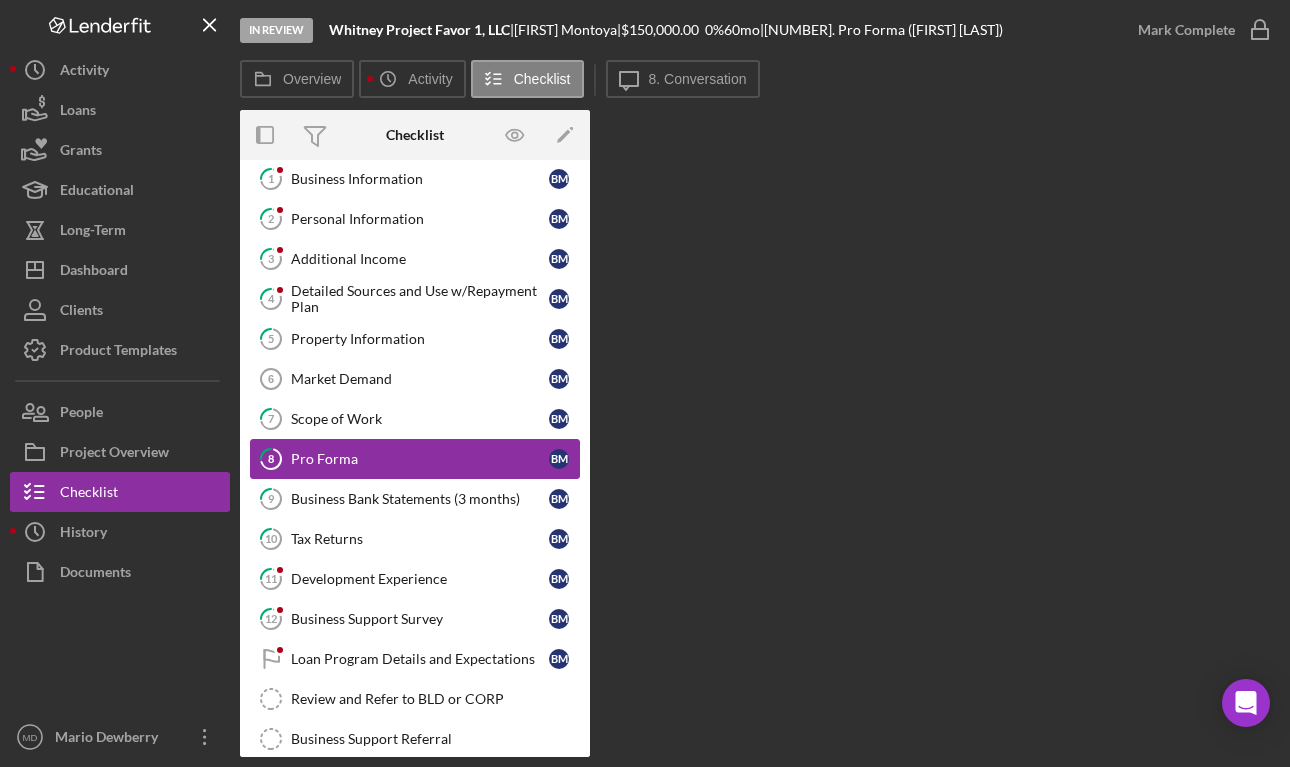 click on "Pro Forma" at bounding box center (420, 459) 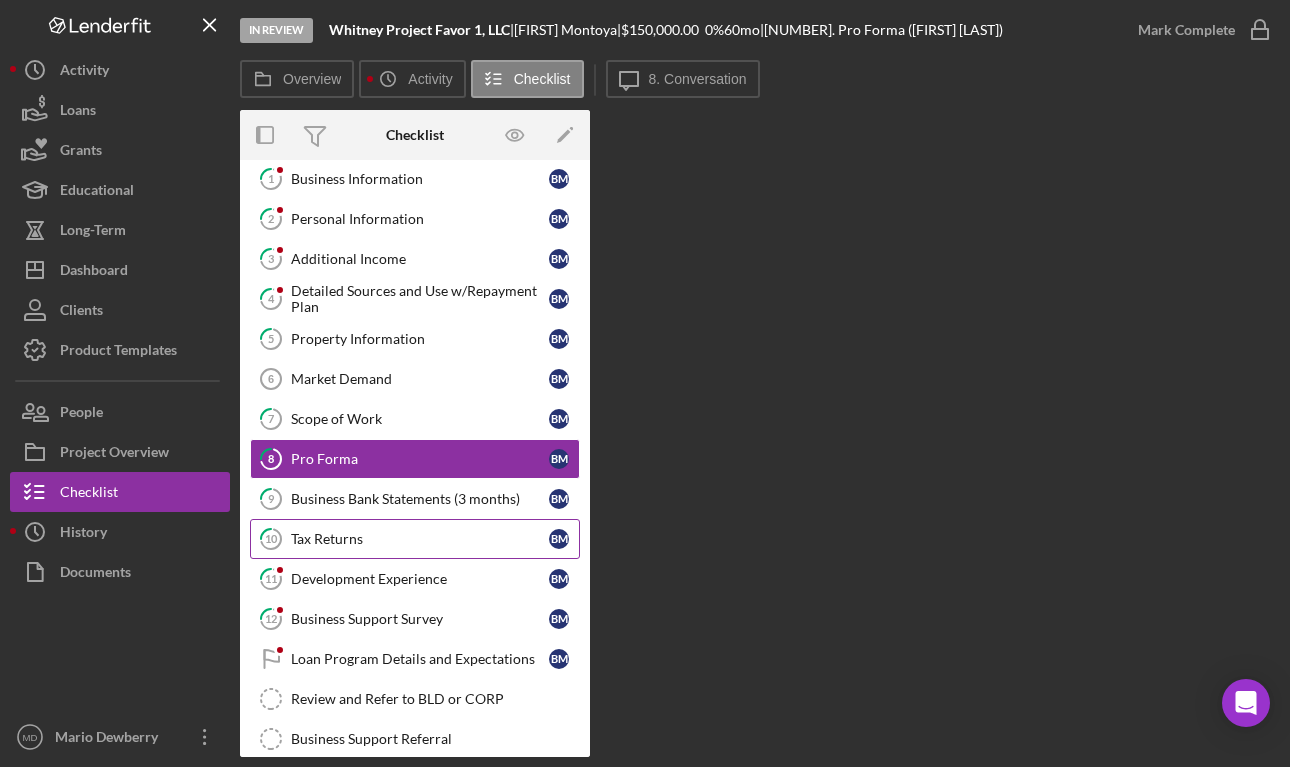 click on "[NUMBER] Tax Returns [FIRST] [LAST]" at bounding box center (415, 539) 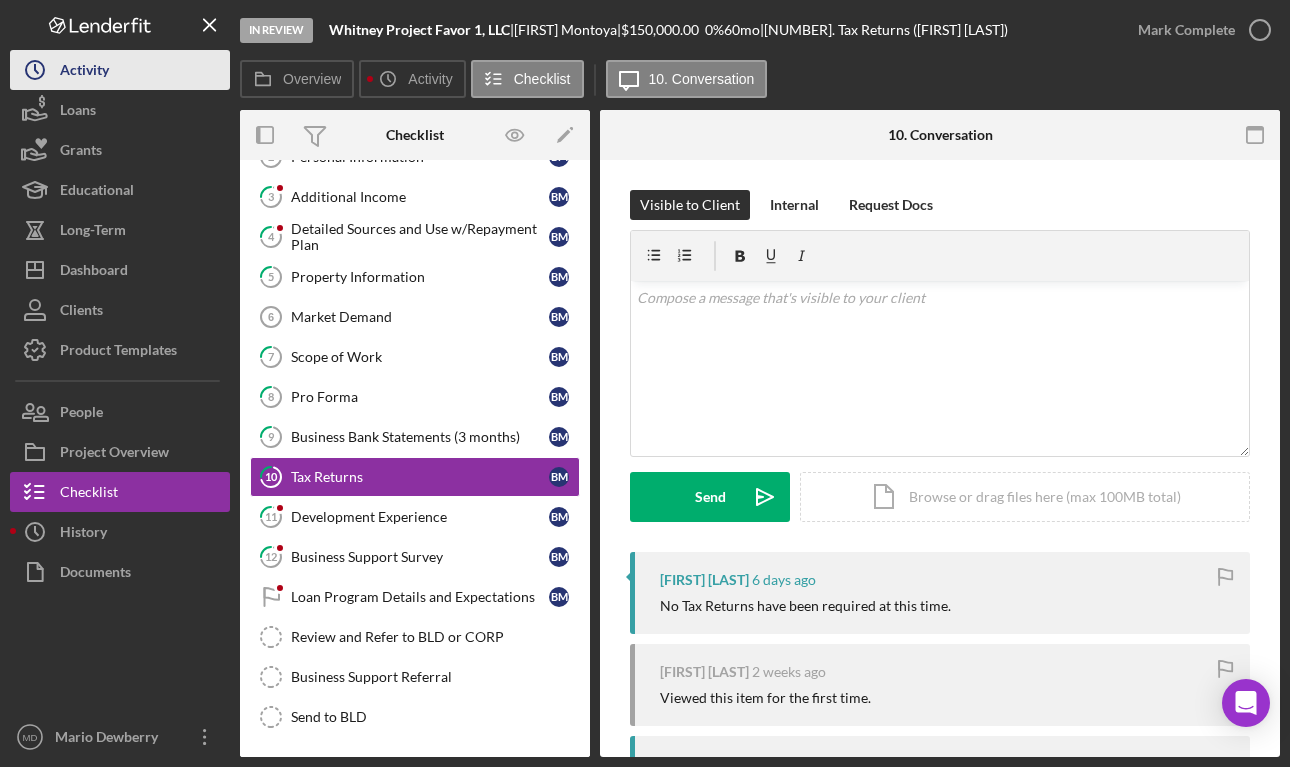 scroll, scrollTop: 166, scrollLeft: 0, axis: vertical 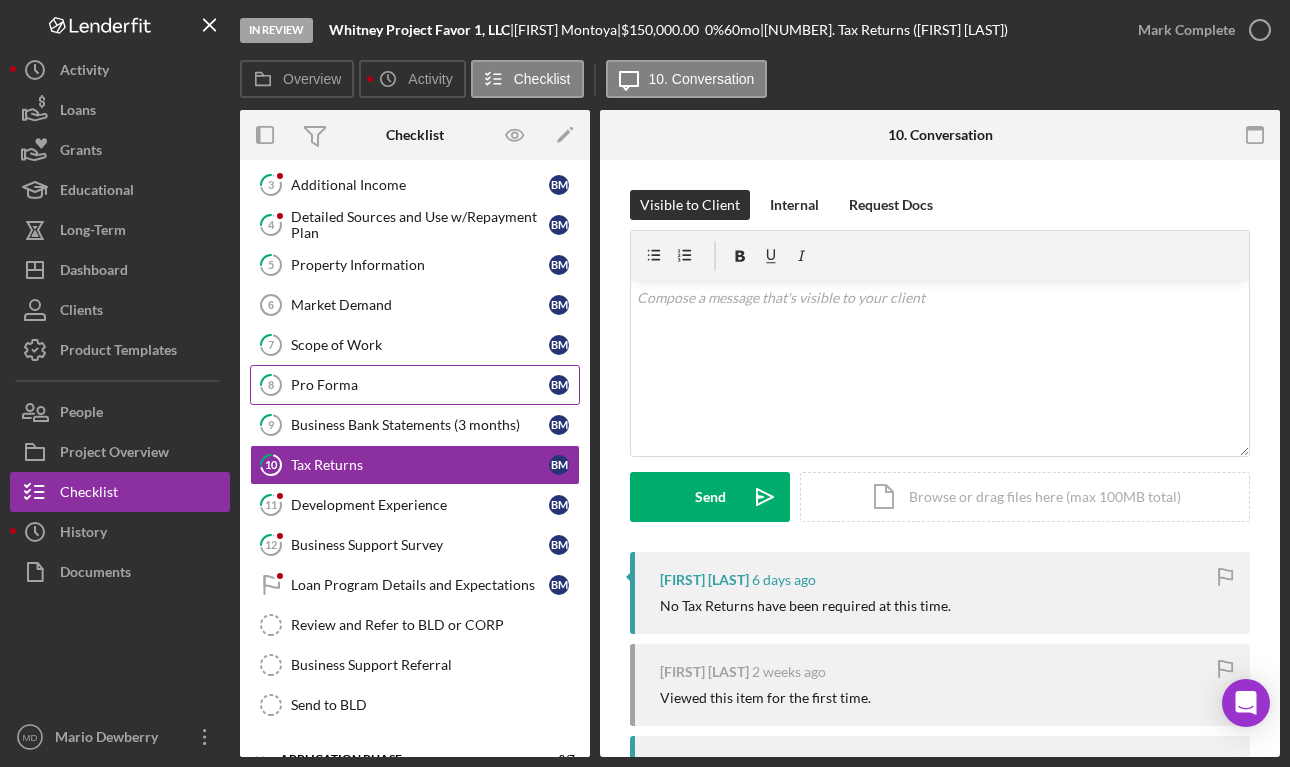 click on "Pro Forma" at bounding box center [420, 385] 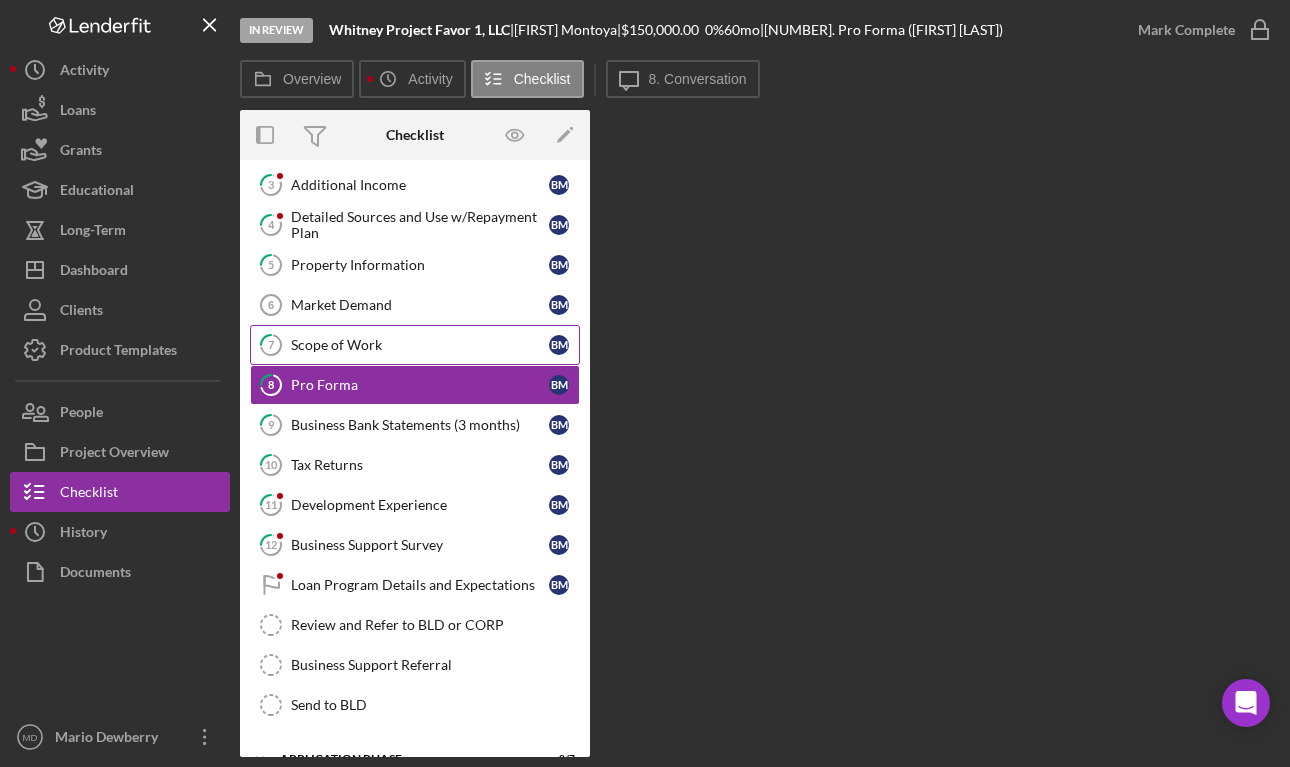 click on "Scope of Work" at bounding box center (420, 345) 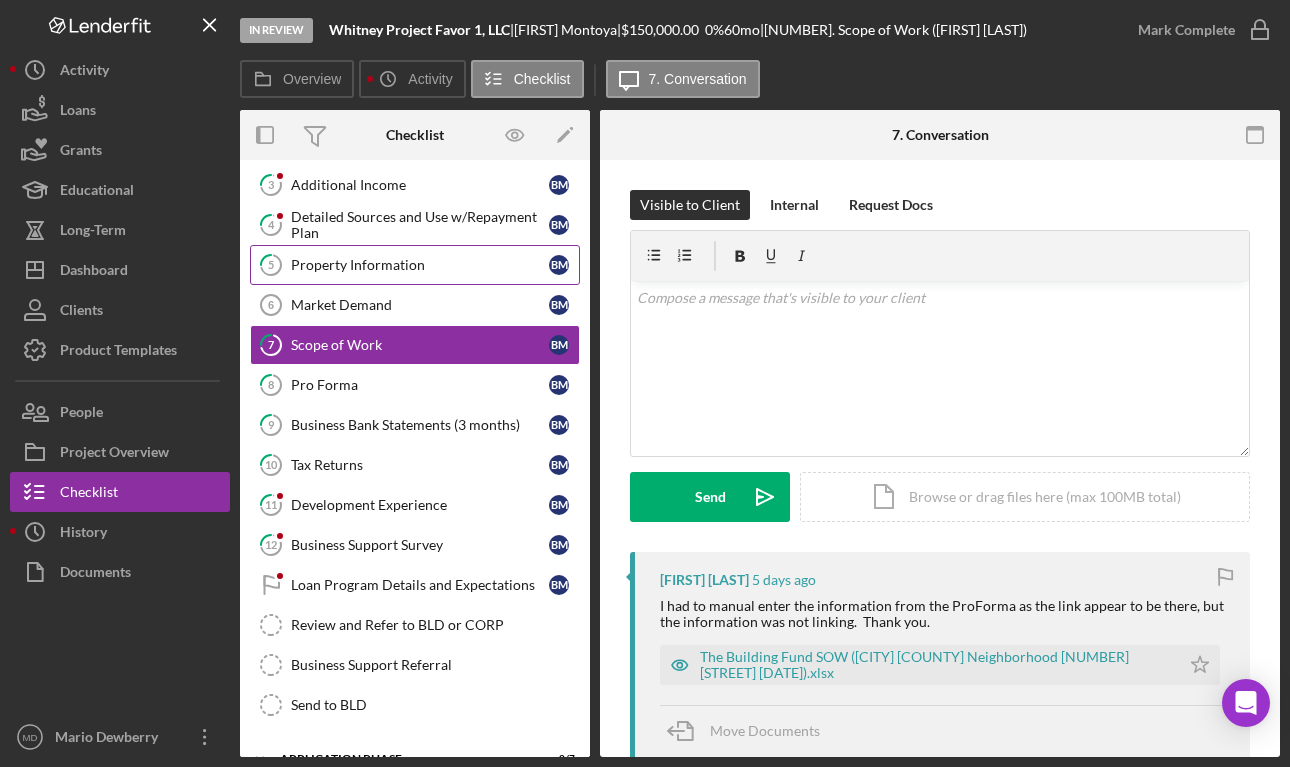 click on "Property Information" at bounding box center [420, 265] 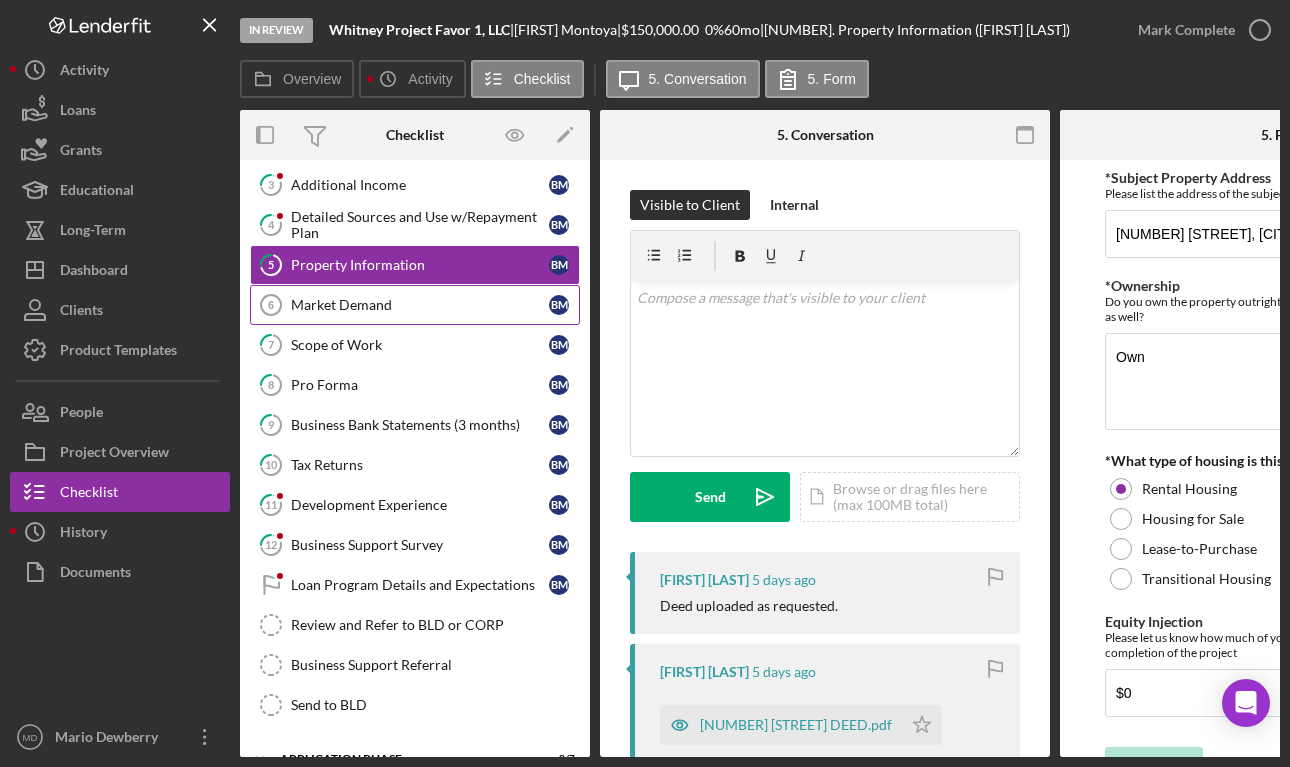 click on "Market Demand" at bounding box center [420, 305] 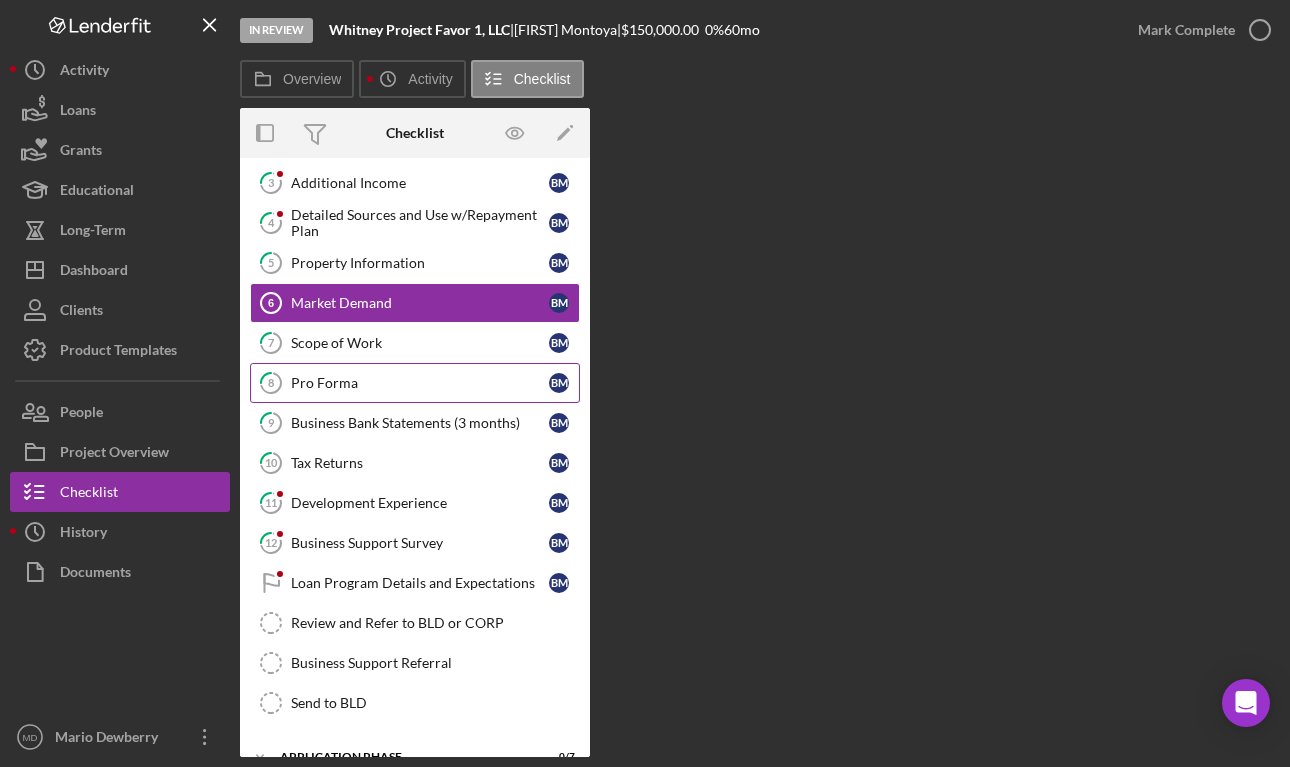 click on "Pro Forma" at bounding box center [420, 383] 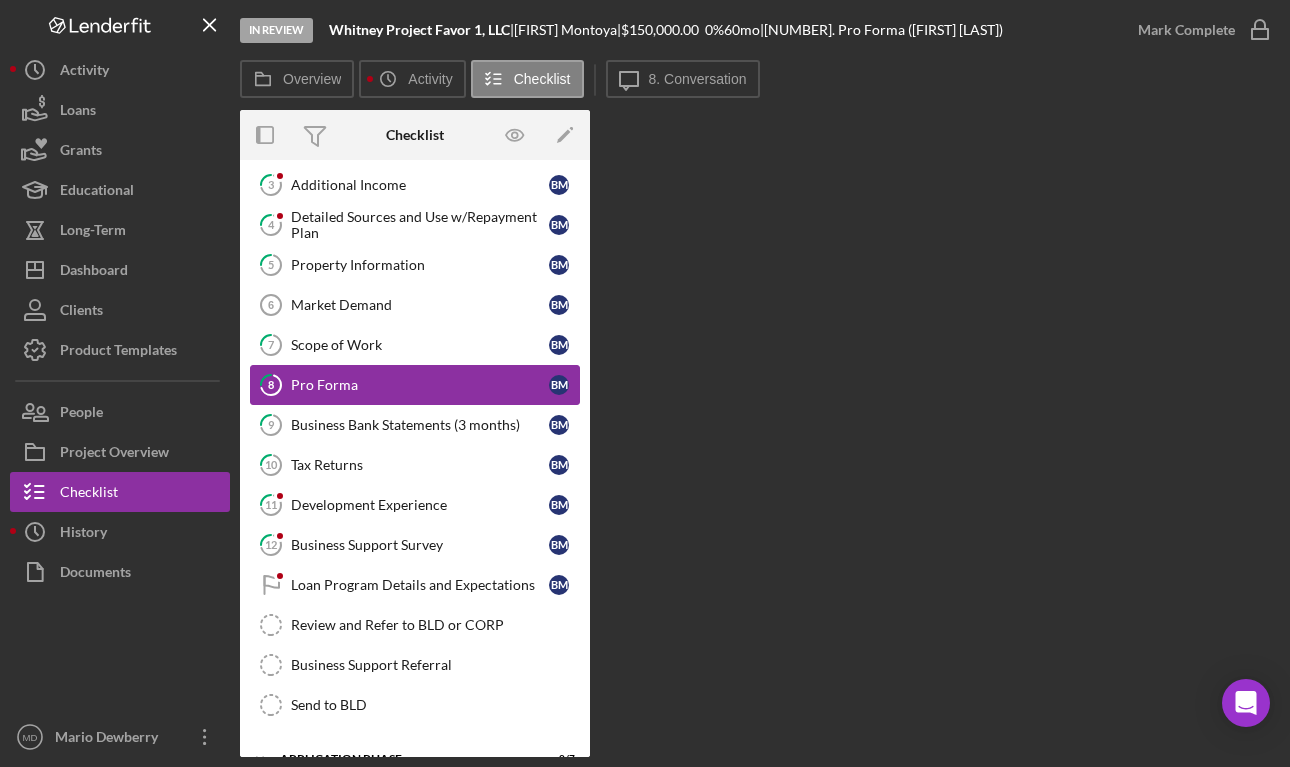 click on "Pro Forma" at bounding box center (420, 385) 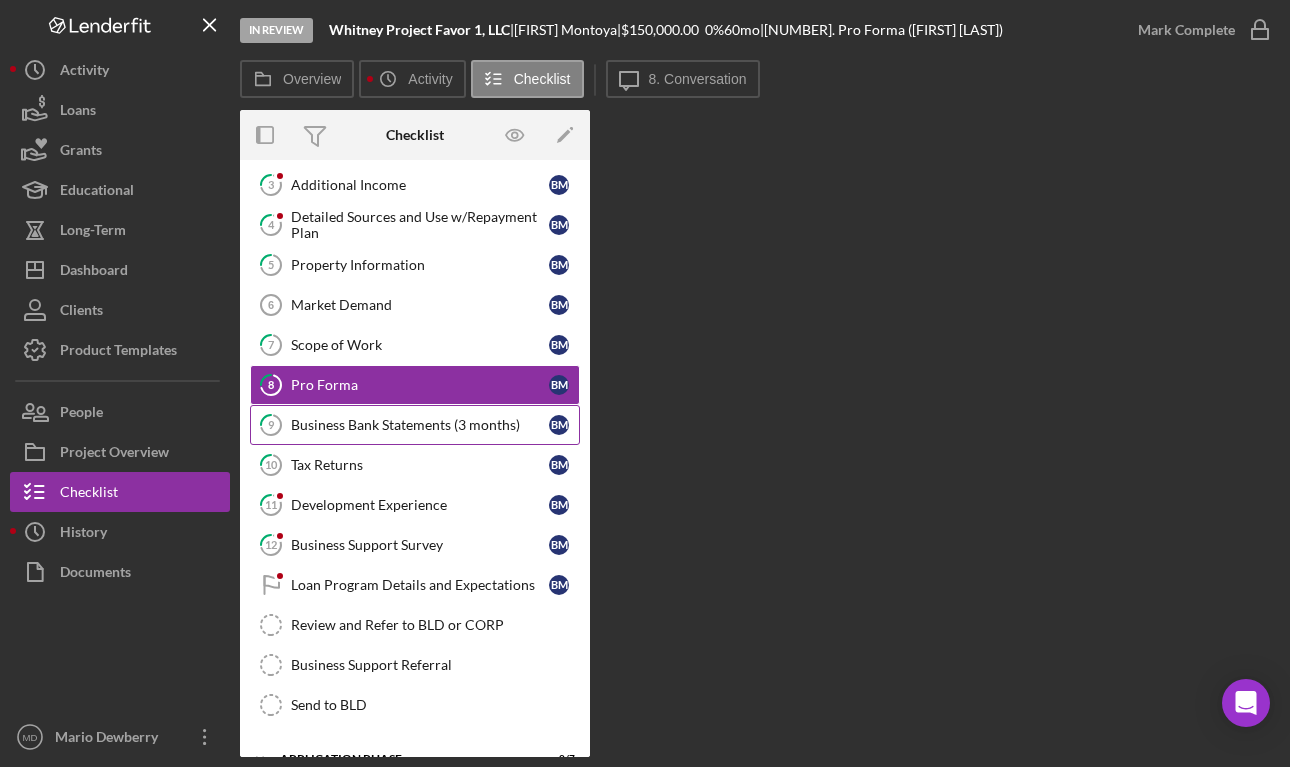 click on "Business Bank Statements (3 months)" at bounding box center [420, 425] 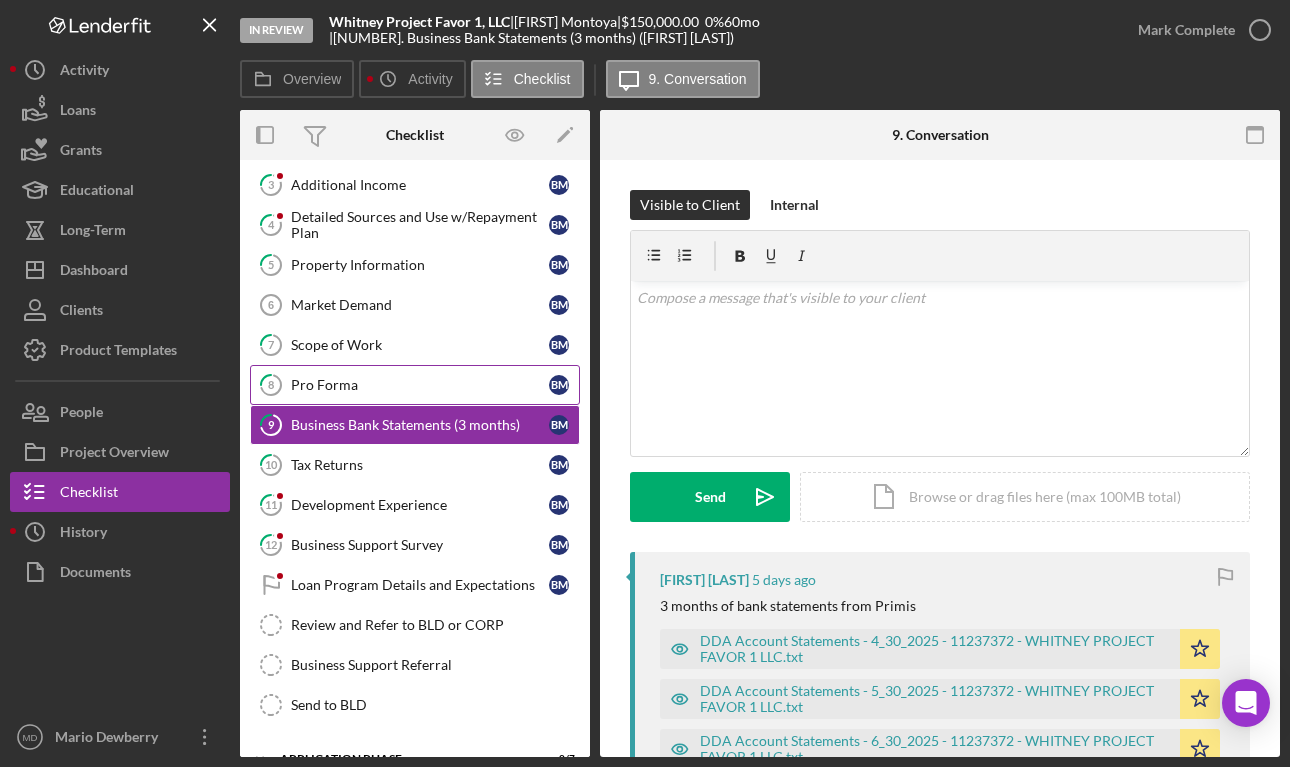 click on "Pro Forma" at bounding box center [420, 385] 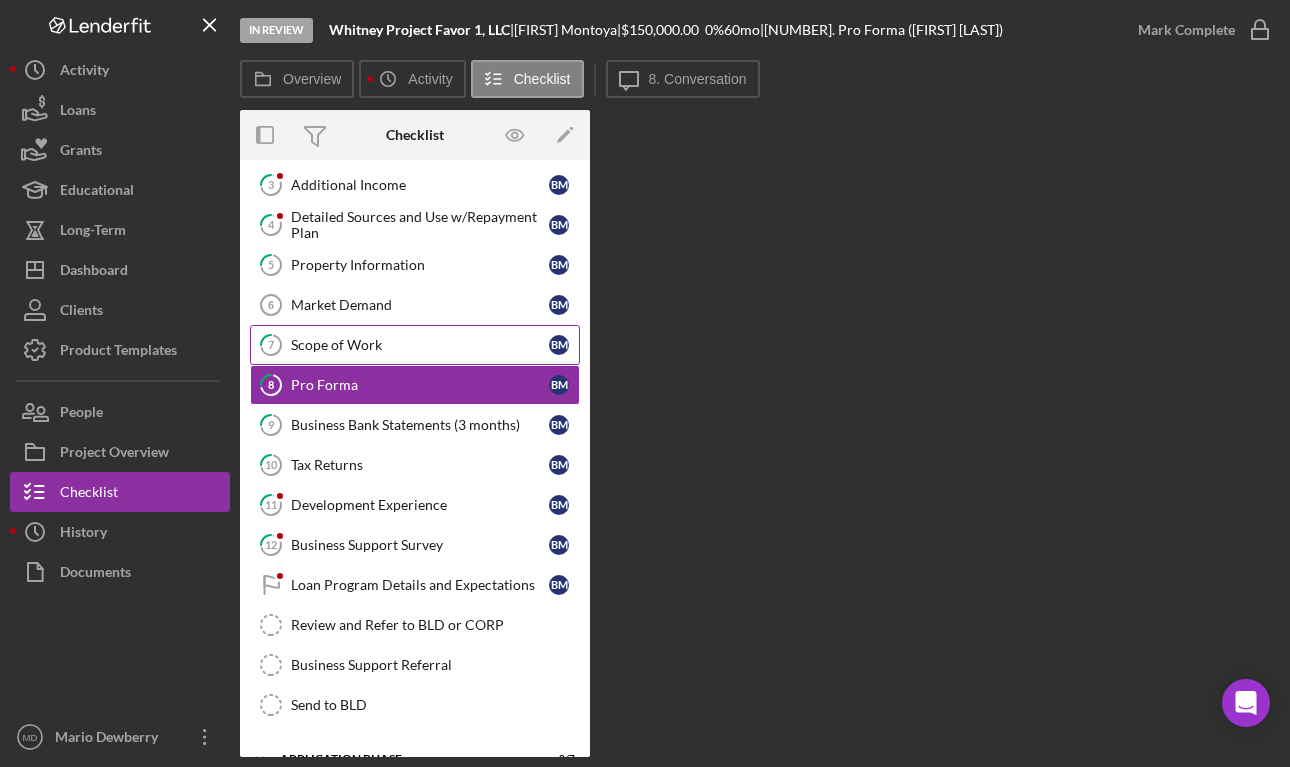 click on "7 Scope of Work B M" at bounding box center [415, 345] 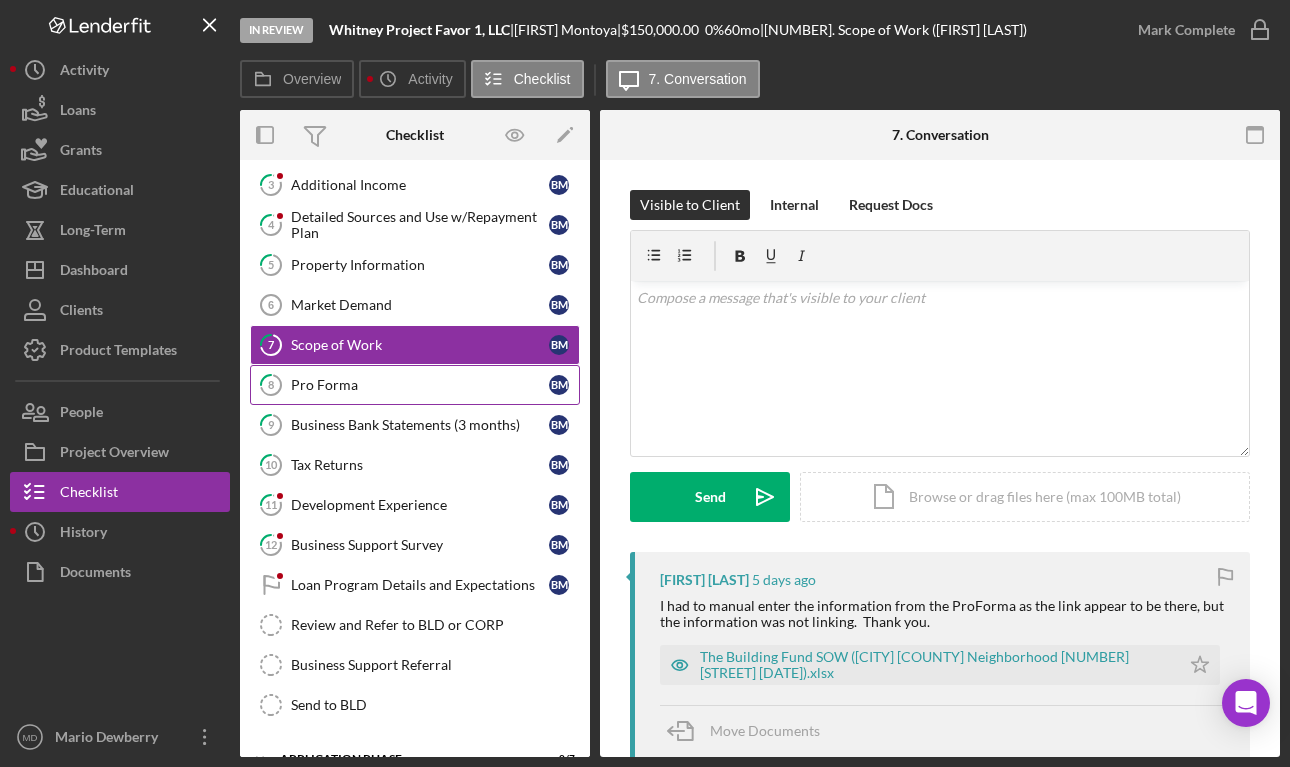 click on "Pro Forma" at bounding box center [420, 385] 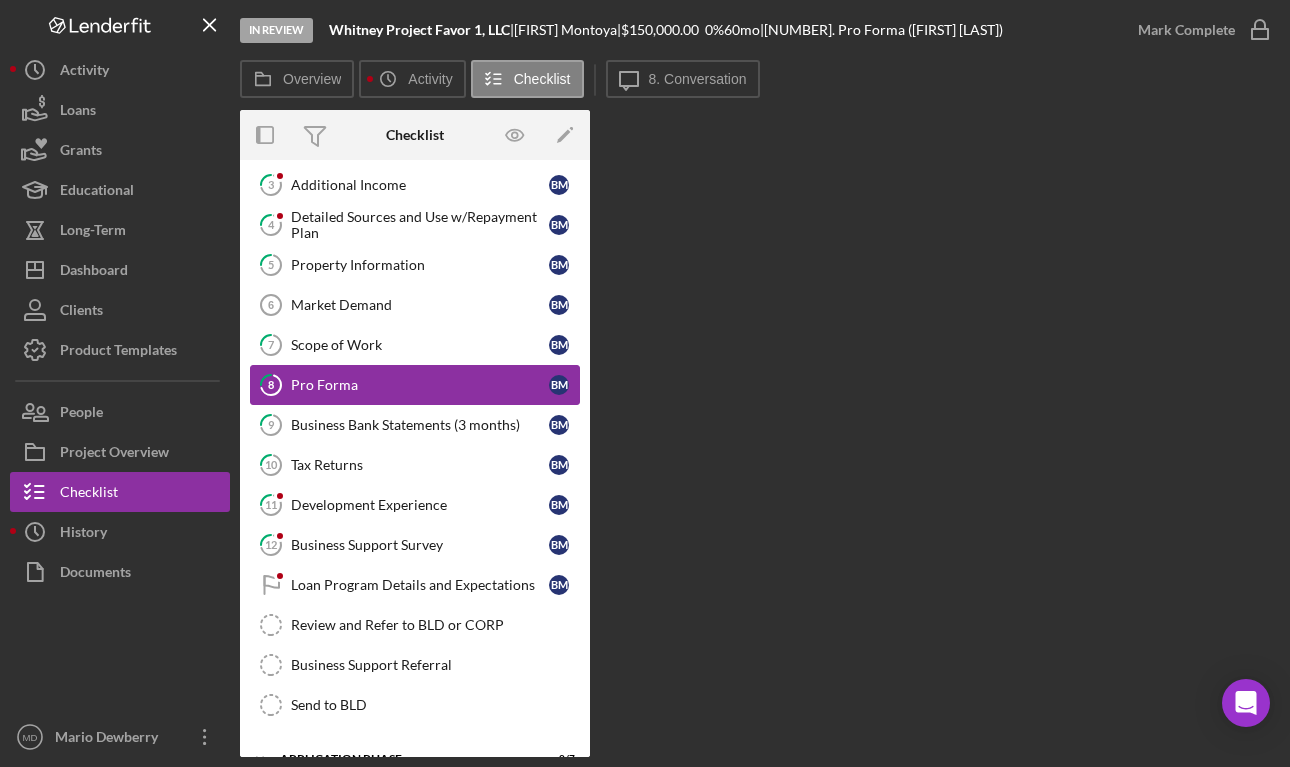 click on "Pro Forma" at bounding box center [420, 385] 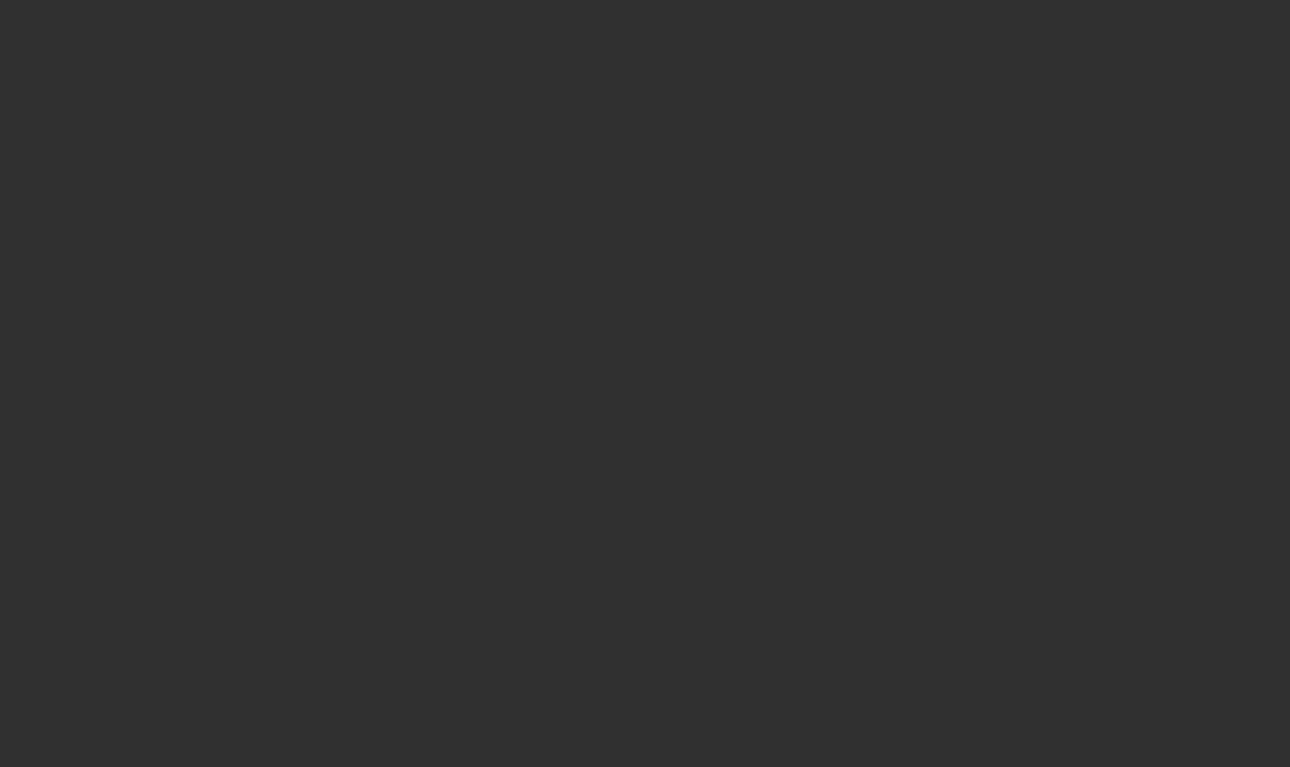 scroll, scrollTop: 0, scrollLeft: 0, axis: both 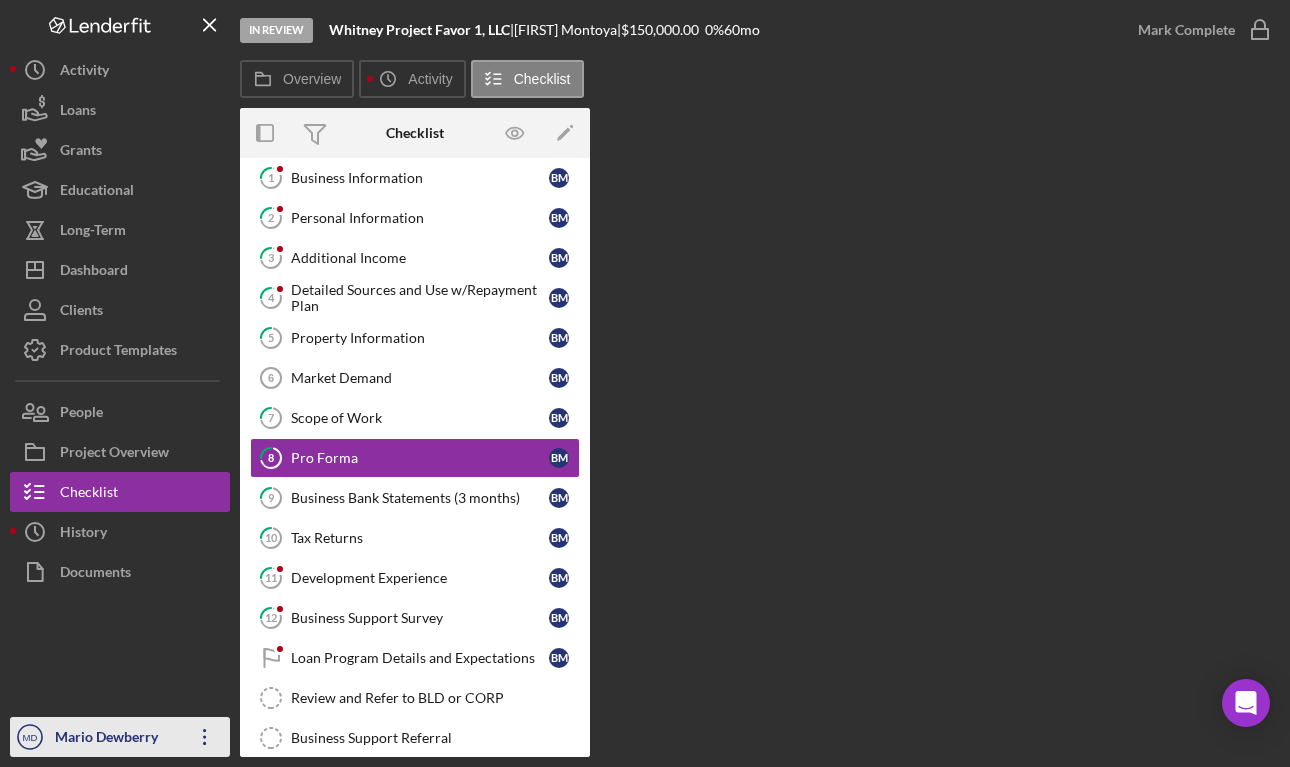 click on "Icon/Overflow" 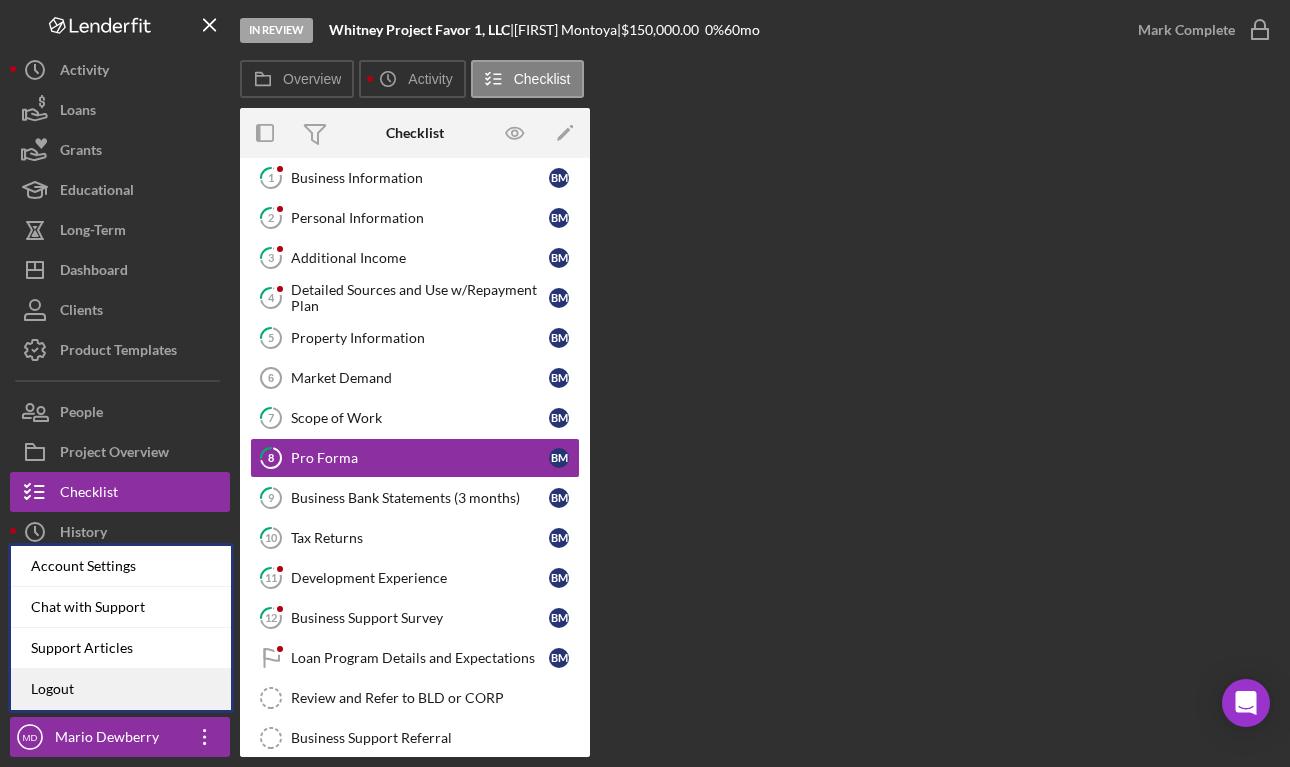 click on "Logout" at bounding box center (121, 689) 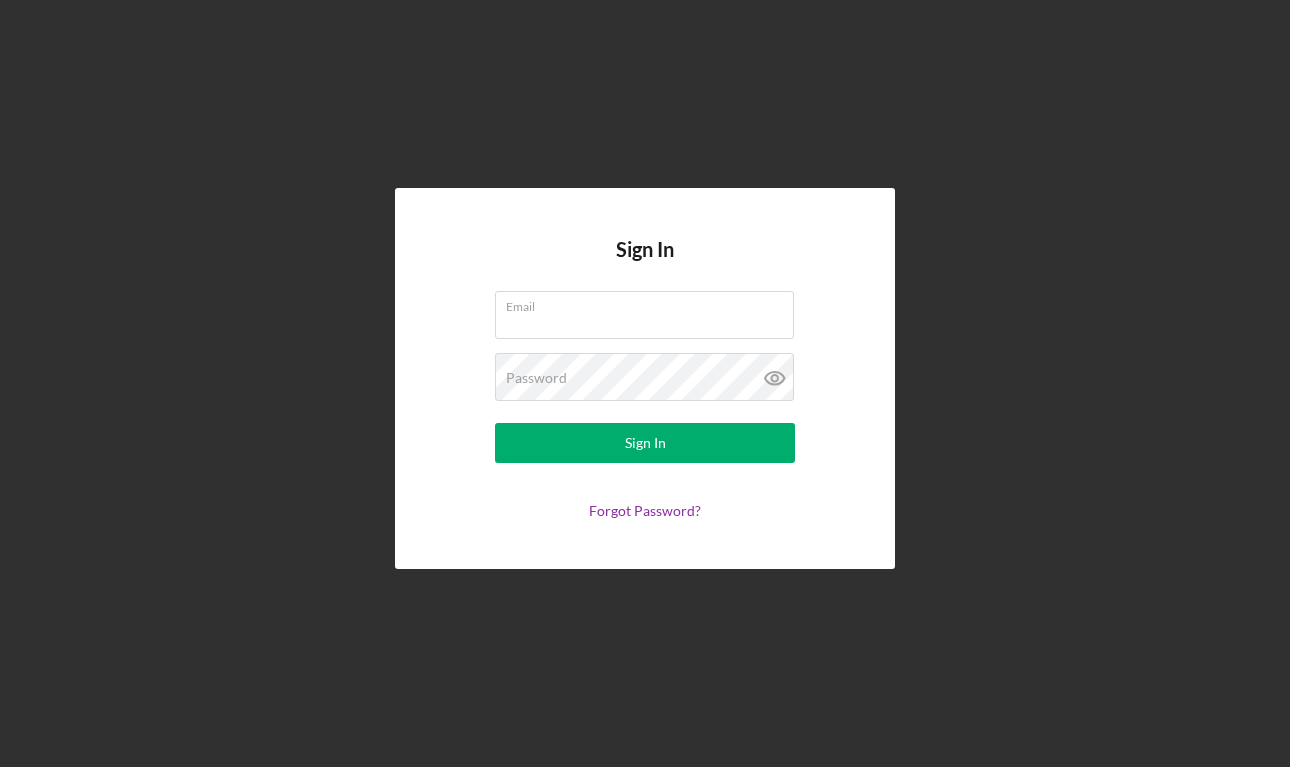 type on "[EMAIL]" 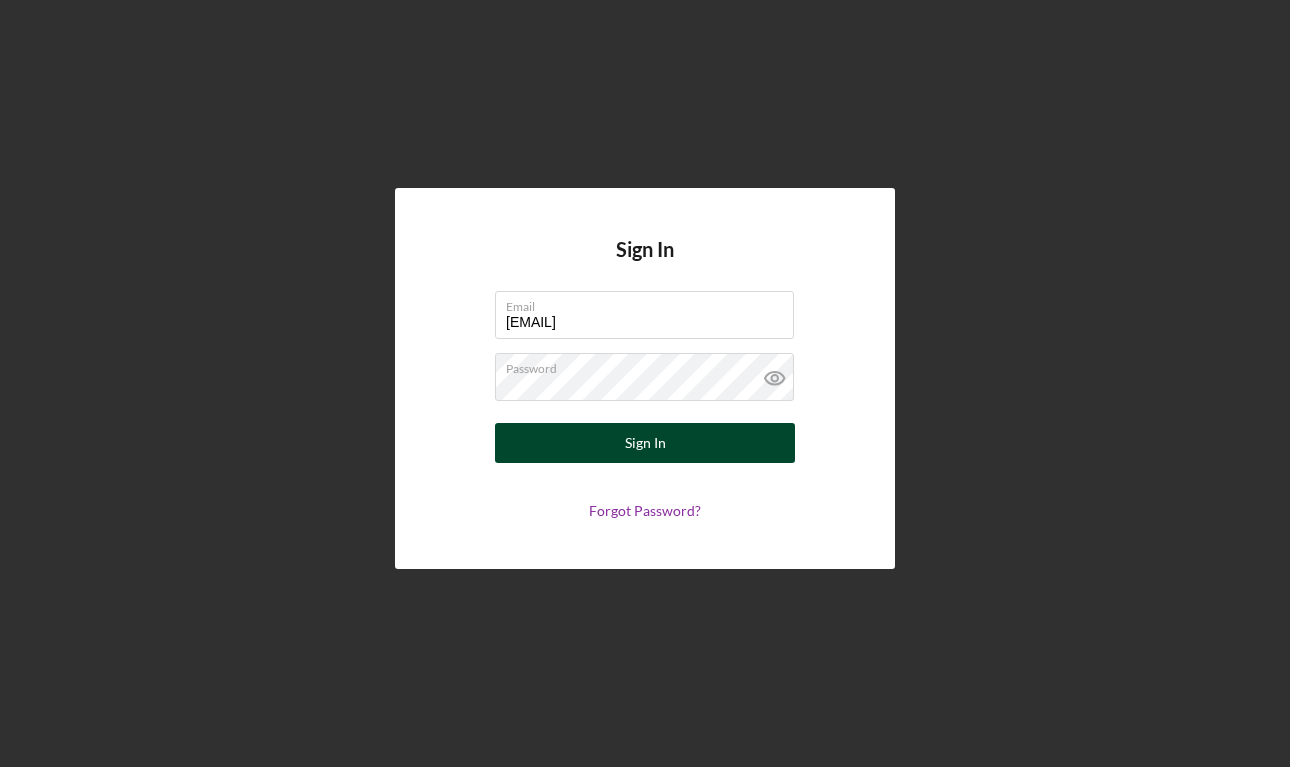 click on "Sign In" at bounding box center (645, 443) 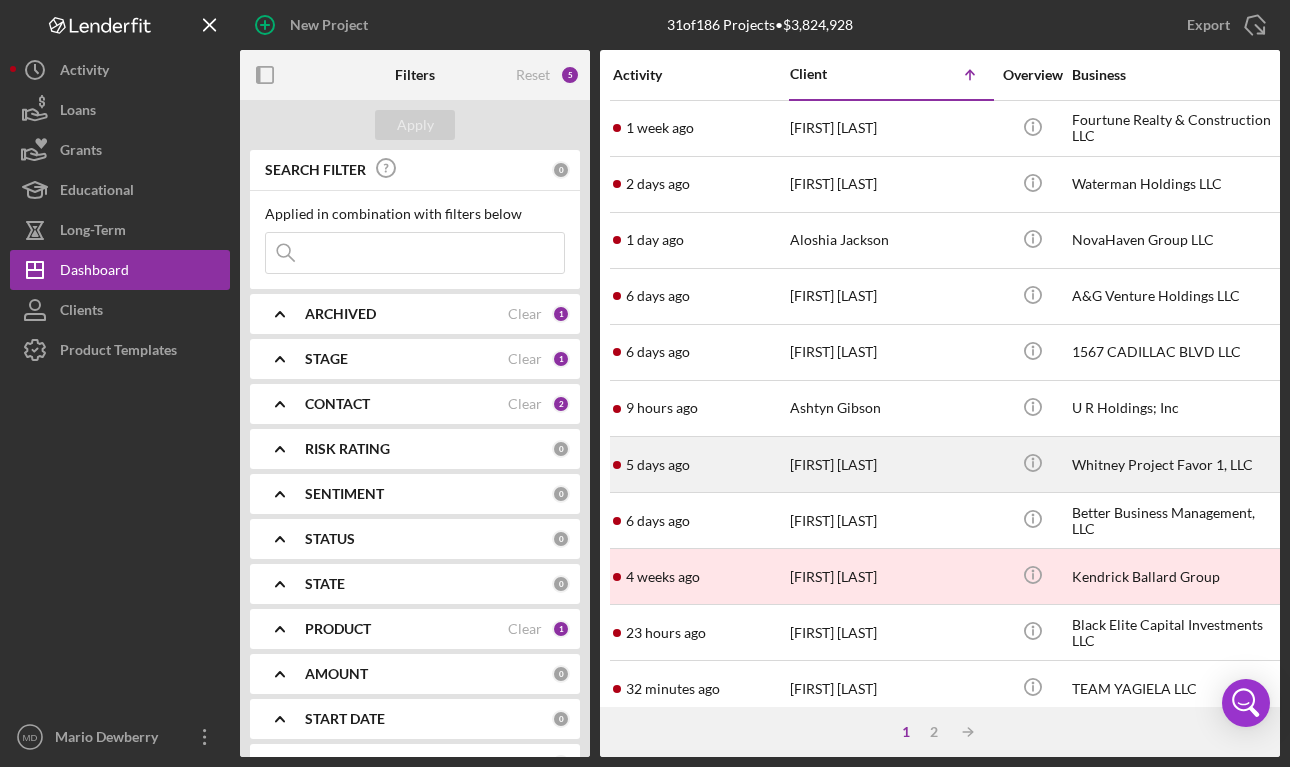 click on "[FIRST] [LAST]" at bounding box center (890, 464) 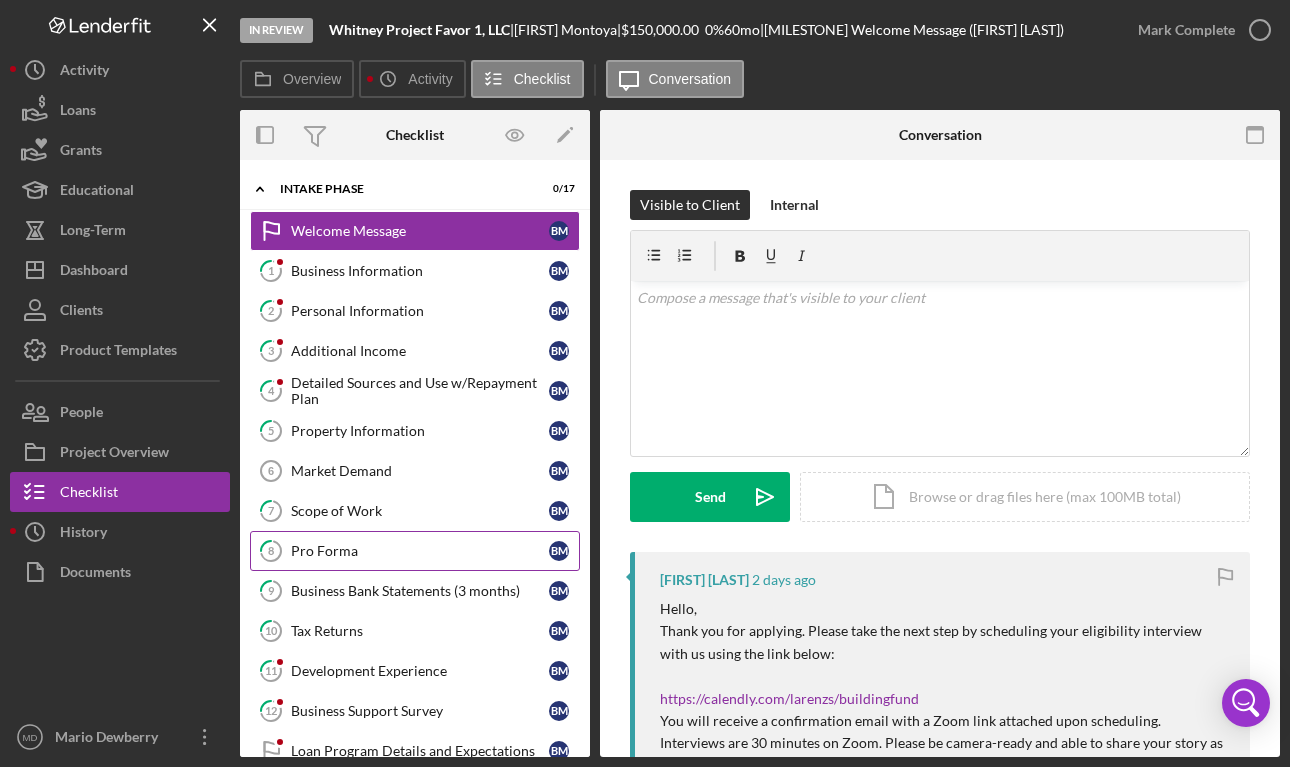 click on "Pro Forma" at bounding box center [420, 551] 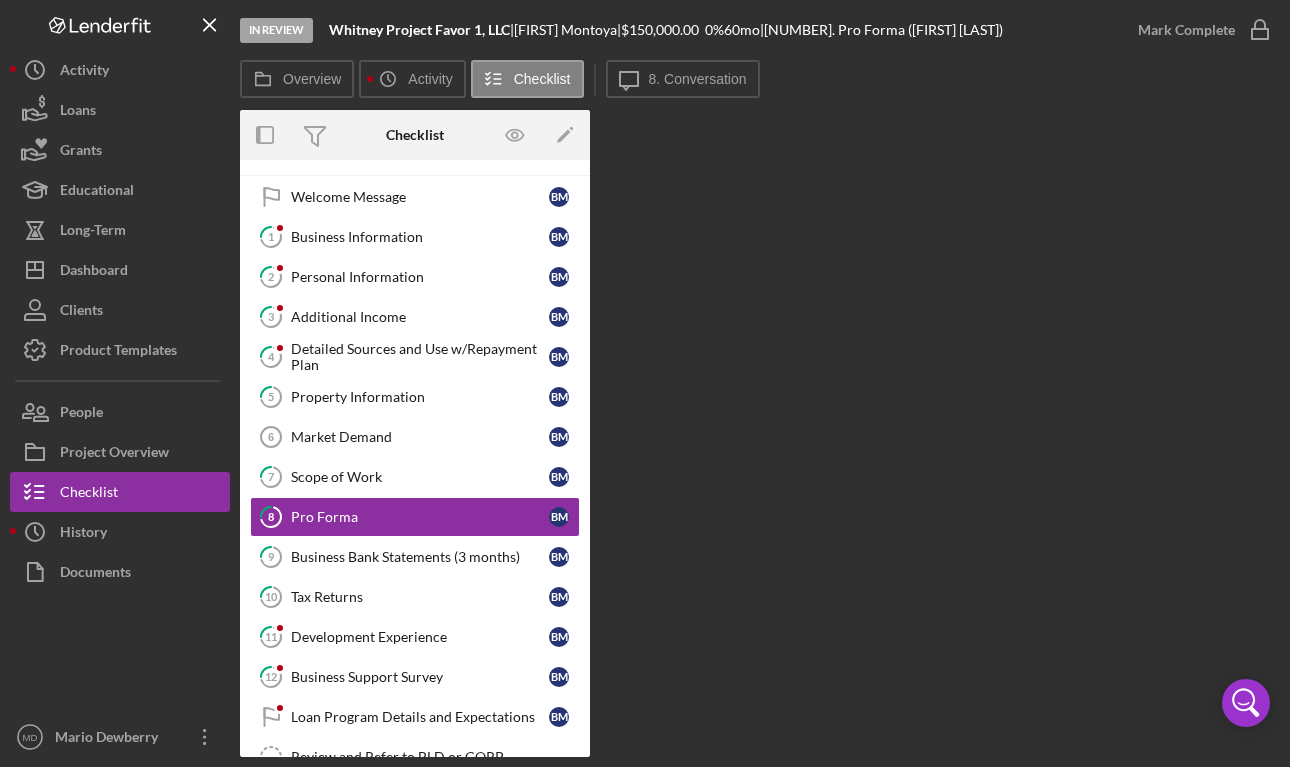scroll, scrollTop: 0, scrollLeft: 0, axis: both 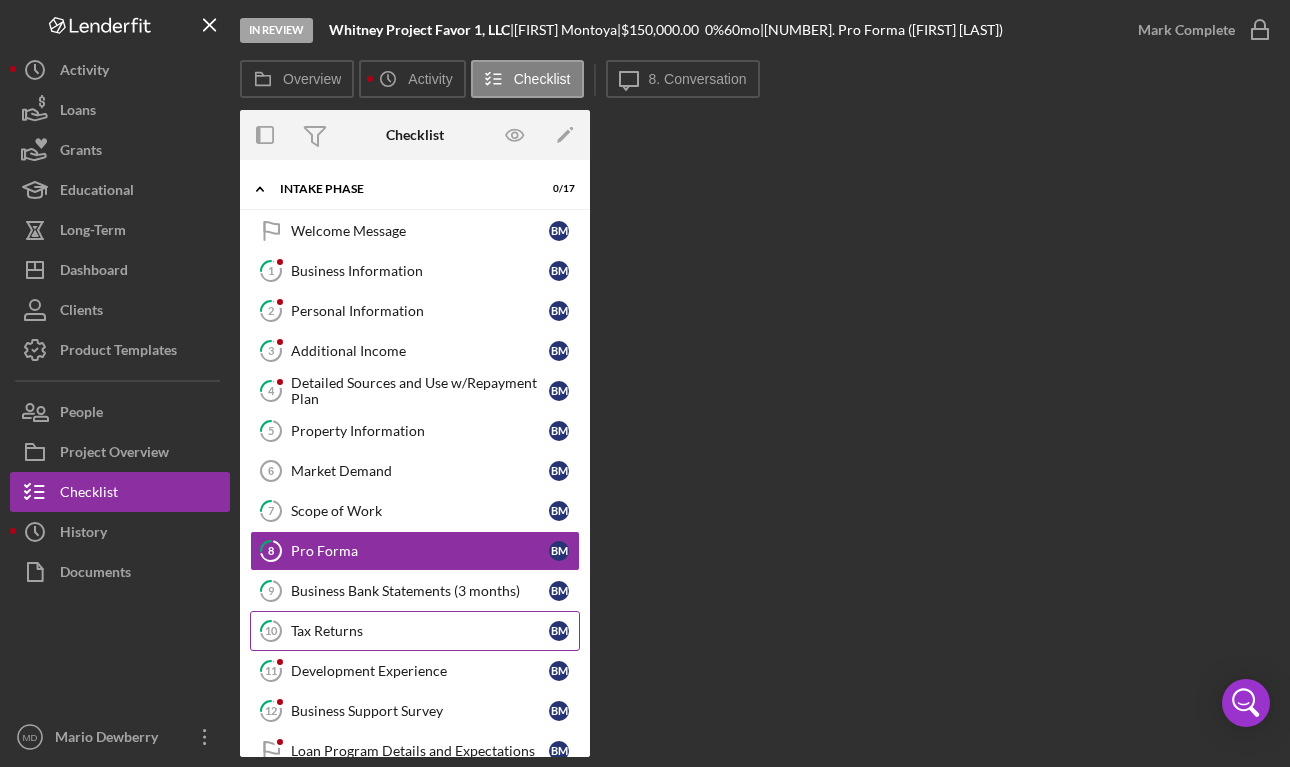 click on "Tax Returns" at bounding box center [420, 631] 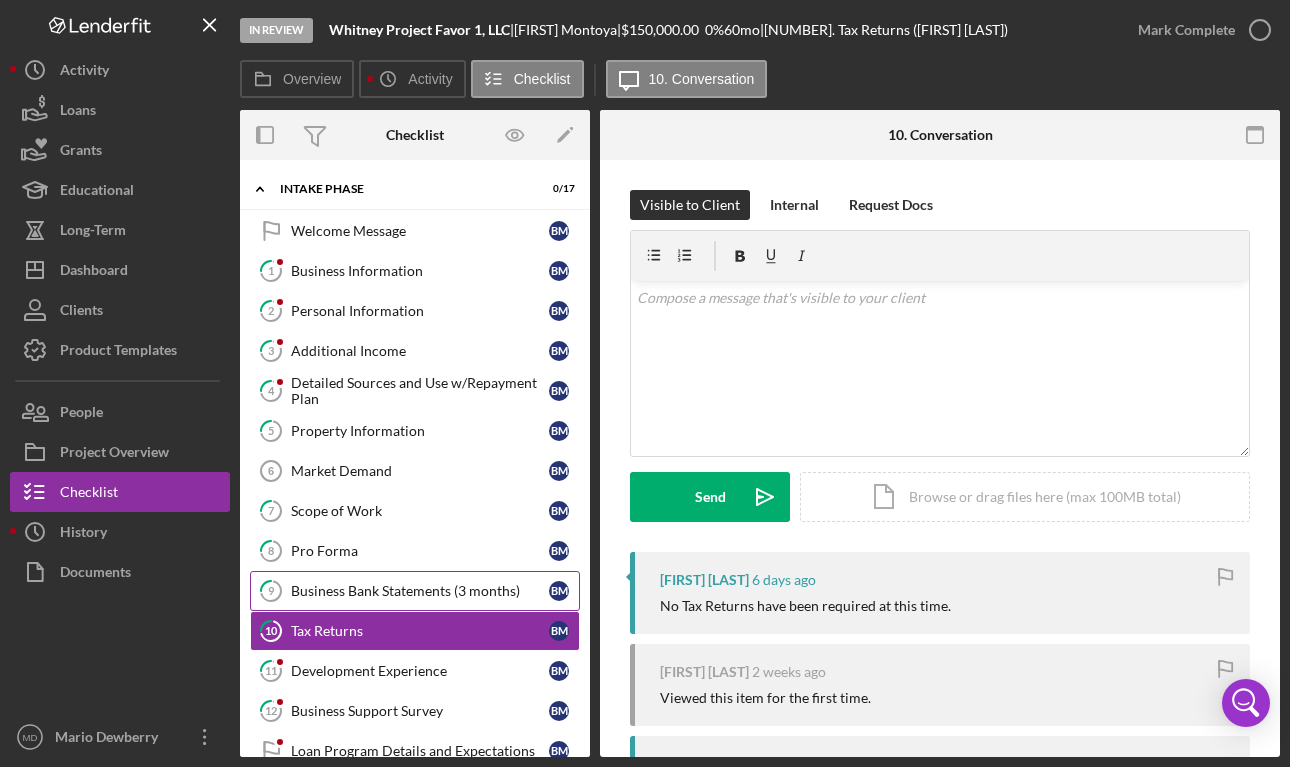 click on "Business Bank Statements (3 months)" at bounding box center (420, 591) 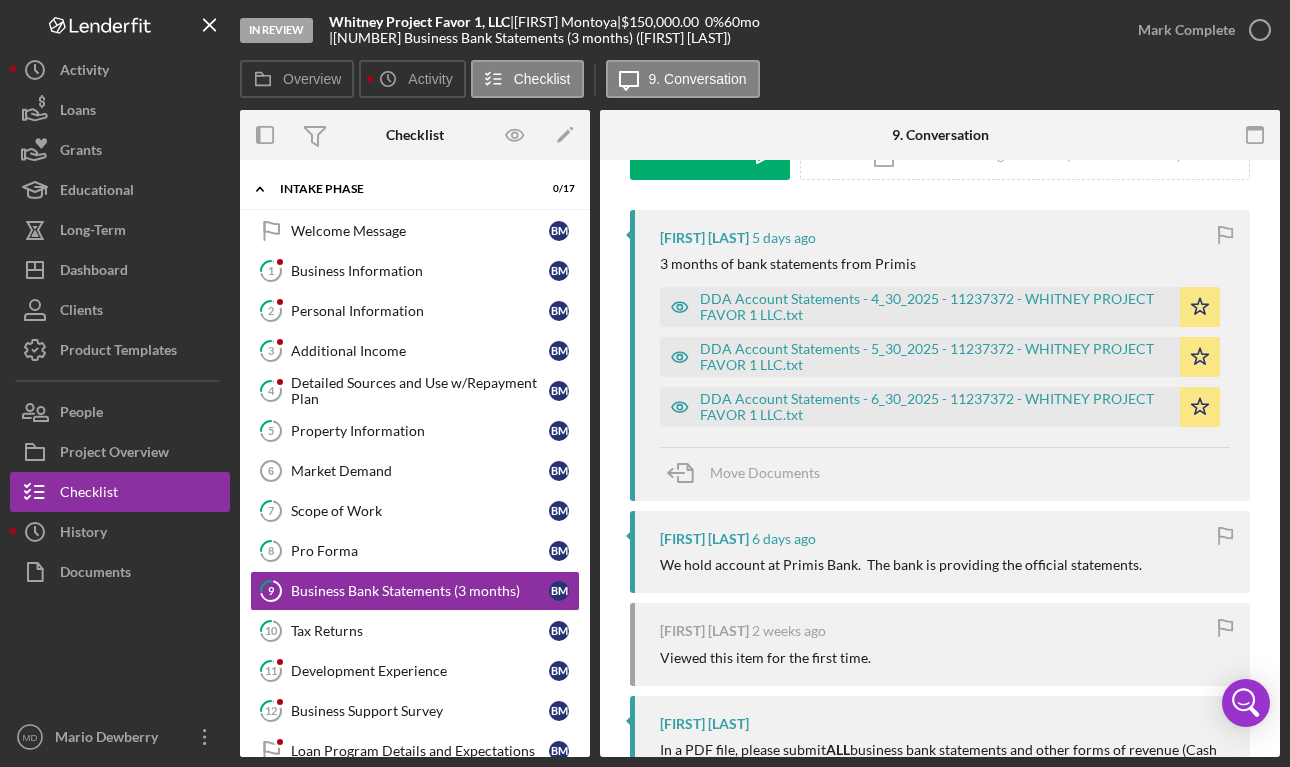 scroll, scrollTop: 341, scrollLeft: 0, axis: vertical 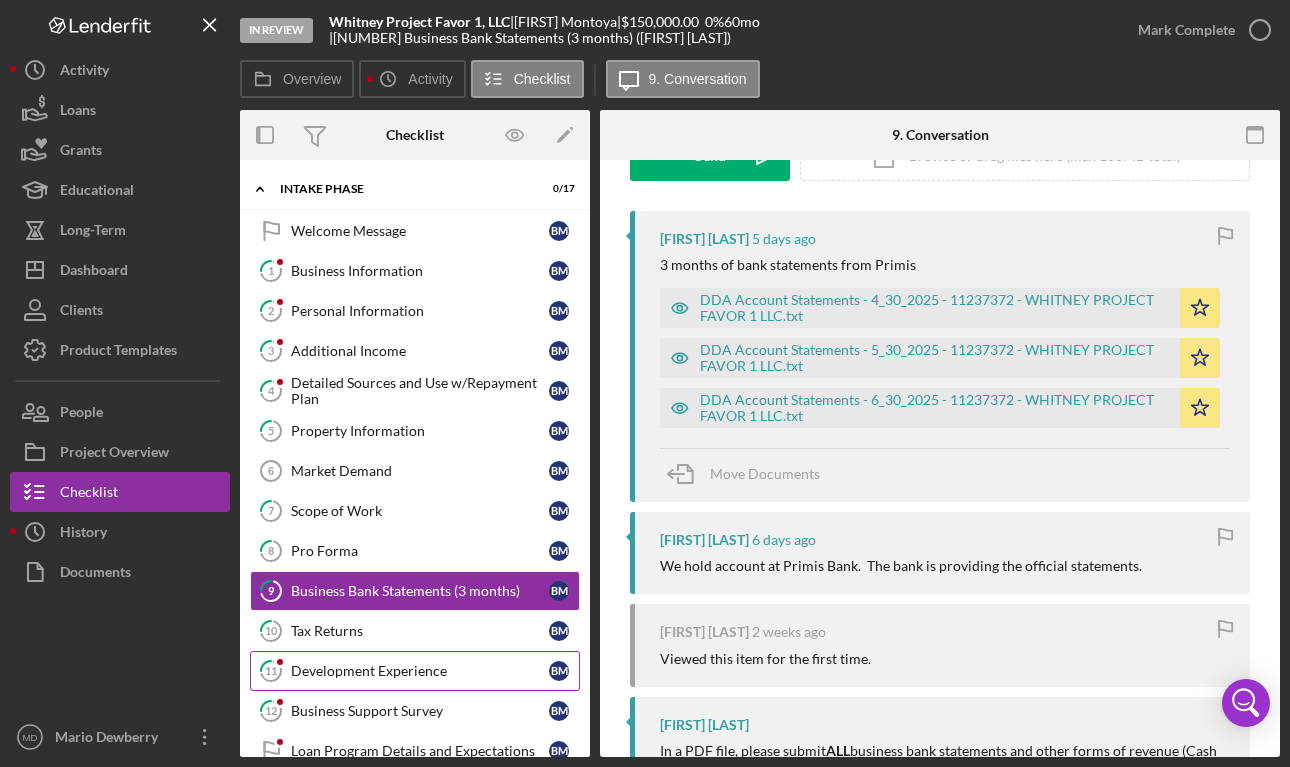 click on "Development Experience" at bounding box center [420, 671] 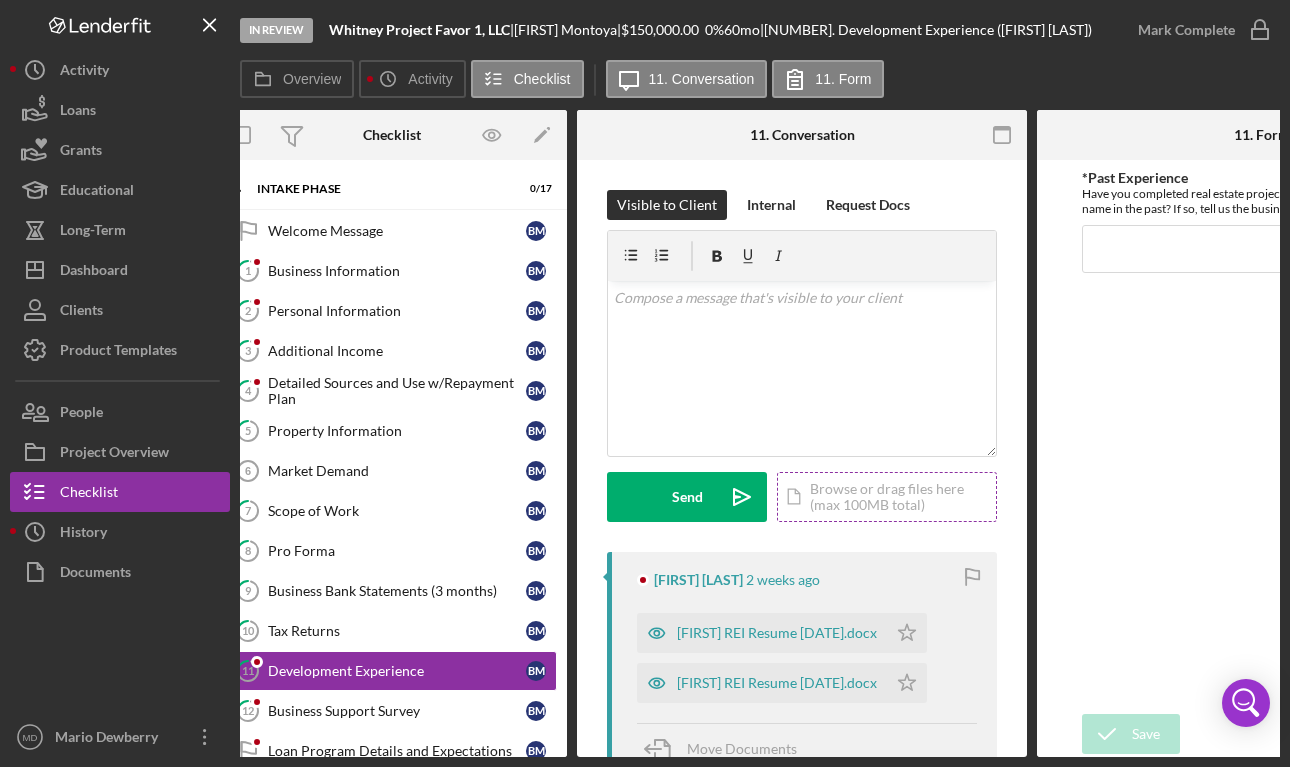 scroll, scrollTop: 0, scrollLeft: 26, axis: horizontal 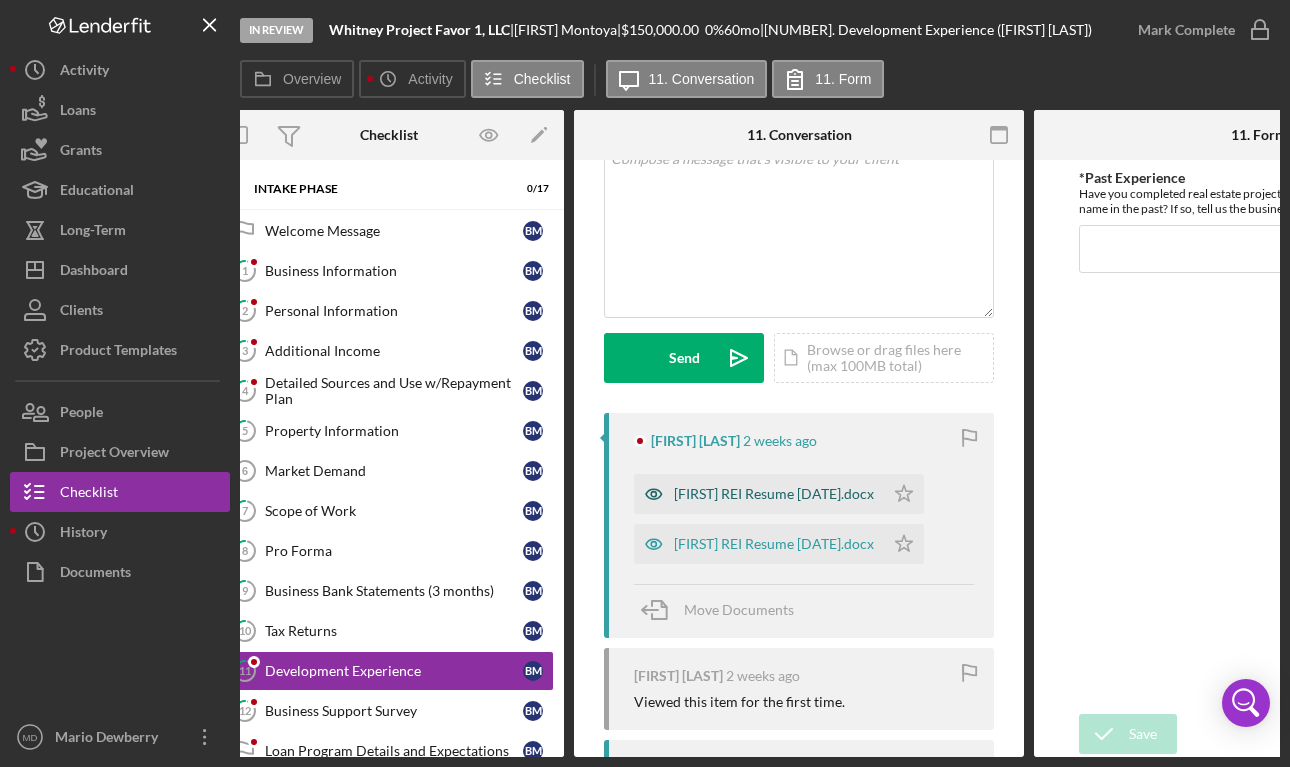 click on "Patrice REI Resume 07242025.docx" at bounding box center (774, 494) 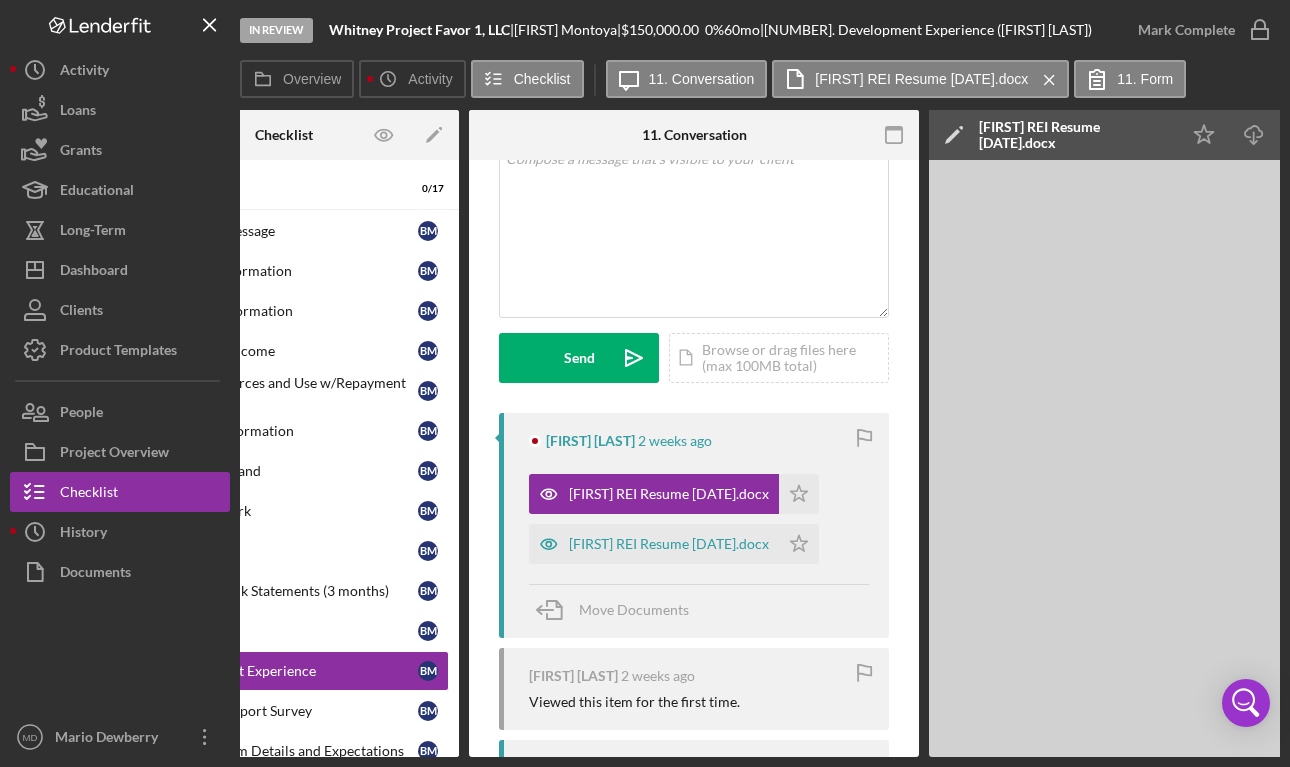 scroll, scrollTop: 0, scrollLeft: 319, axis: horizontal 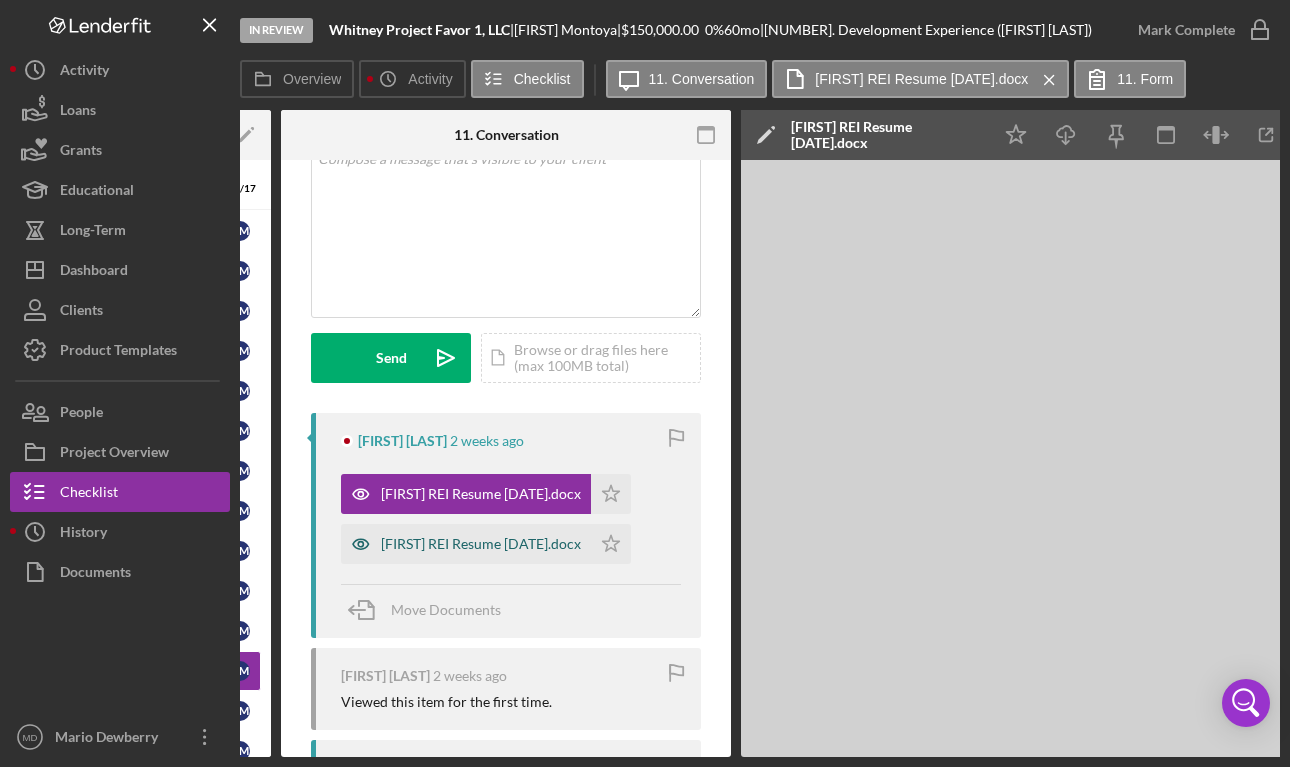 click on "Beverly REI Resume 07242025.docx" at bounding box center [481, 544] 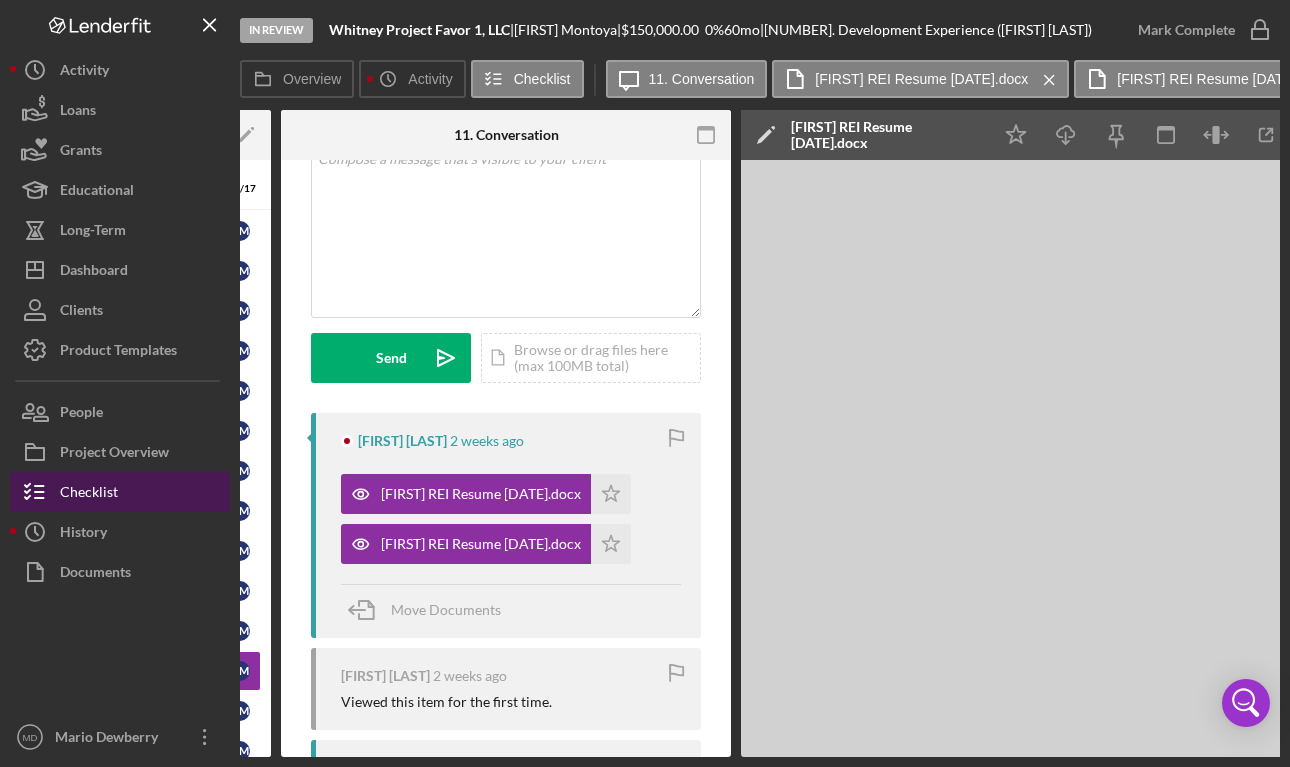 scroll, scrollTop: 0, scrollLeft: 0, axis: both 